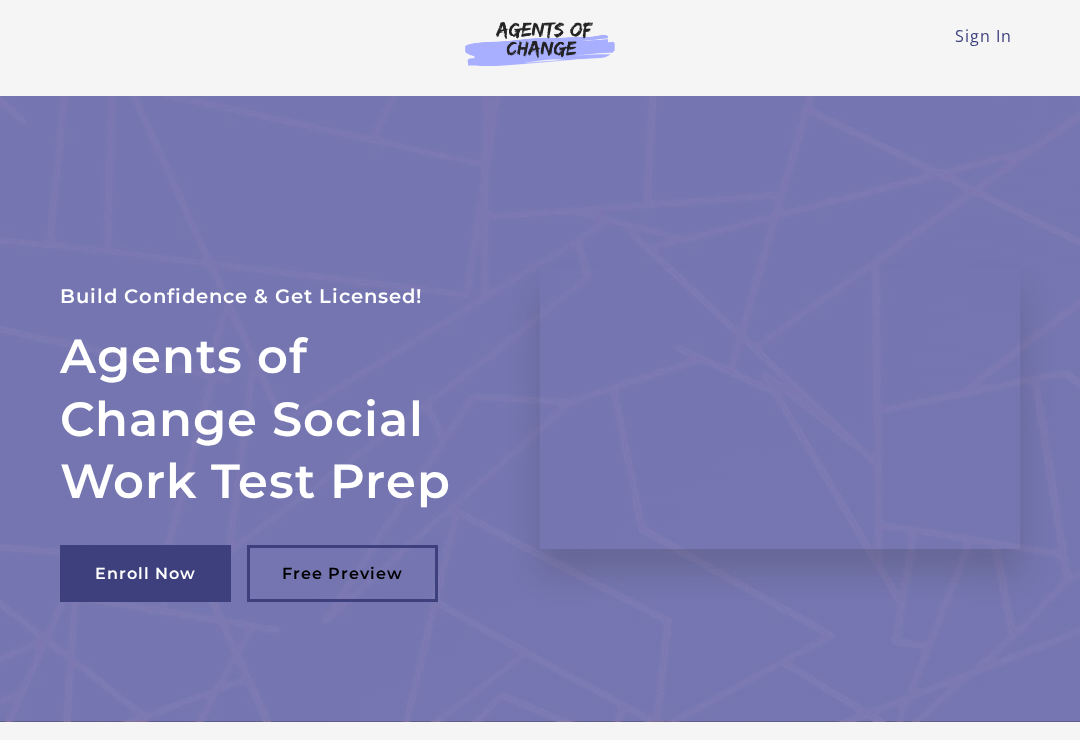 scroll, scrollTop: 0, scrollLeft: 0, axis: both 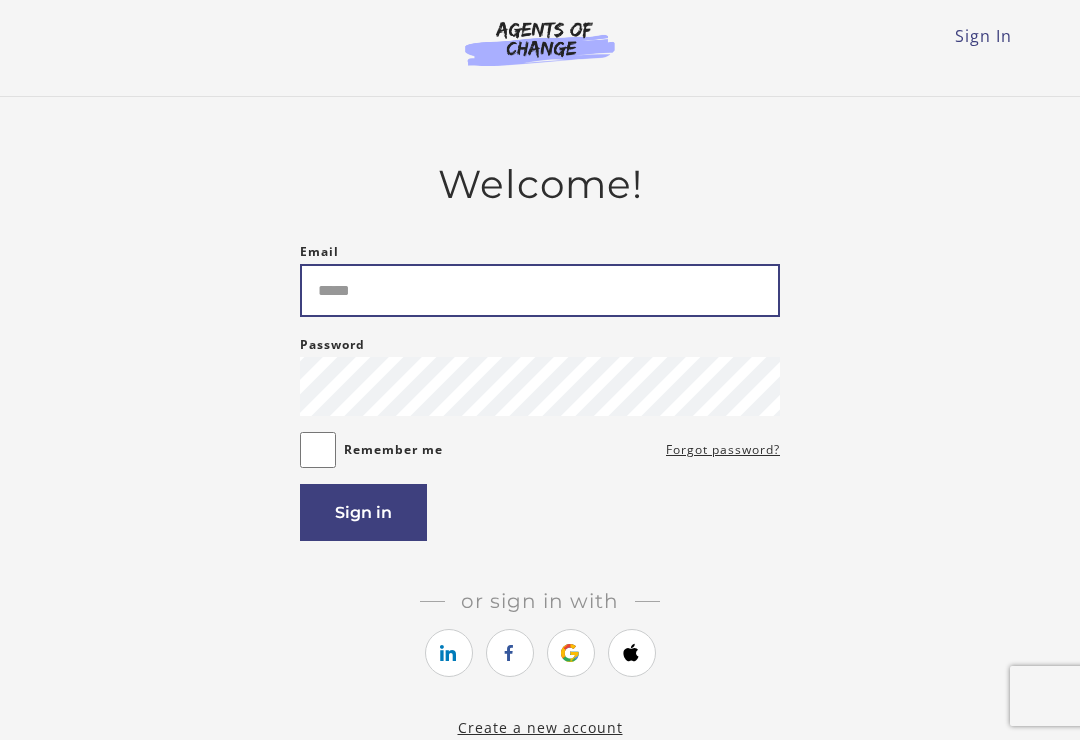 type on "**********" 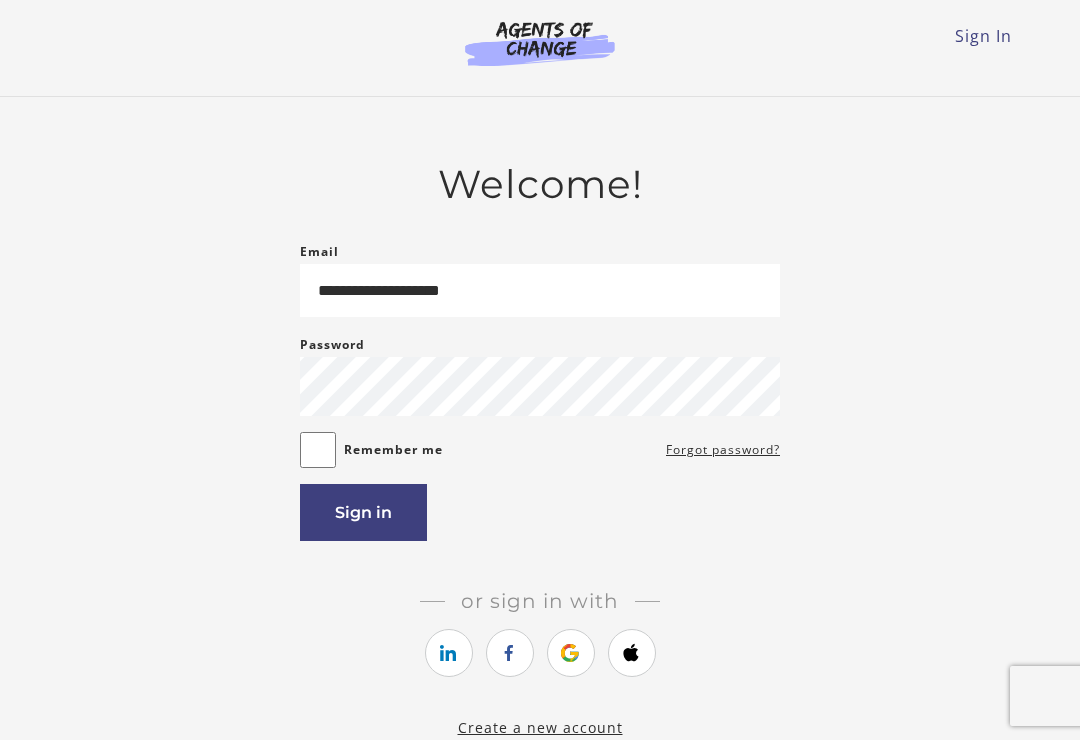 click on "Sign in" at bounding box center (363, 512) 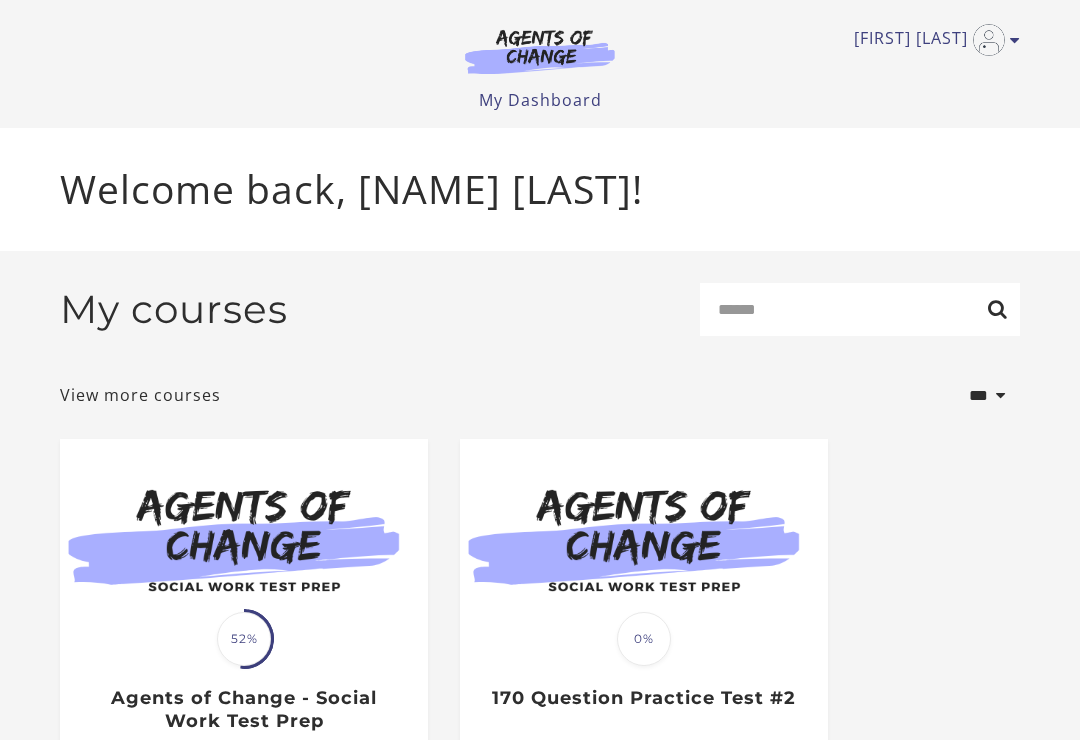 scroll, scrollTop: 0, scrollLeft: 0, axis: both 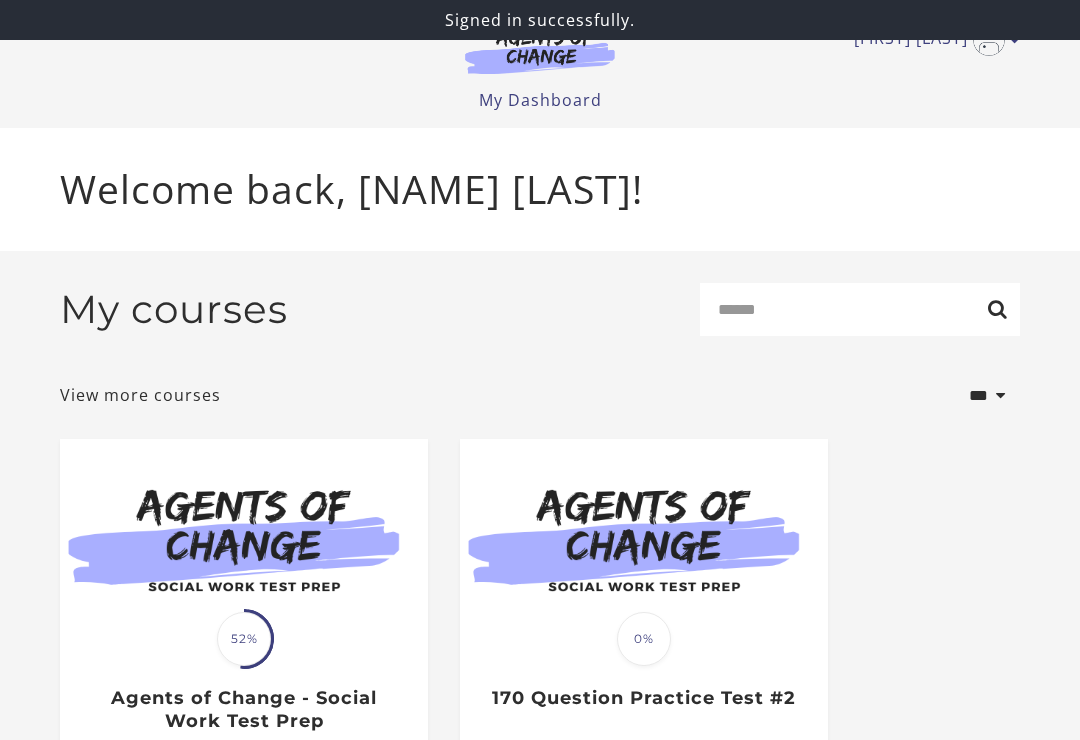 click at bounding box center [244, 538] 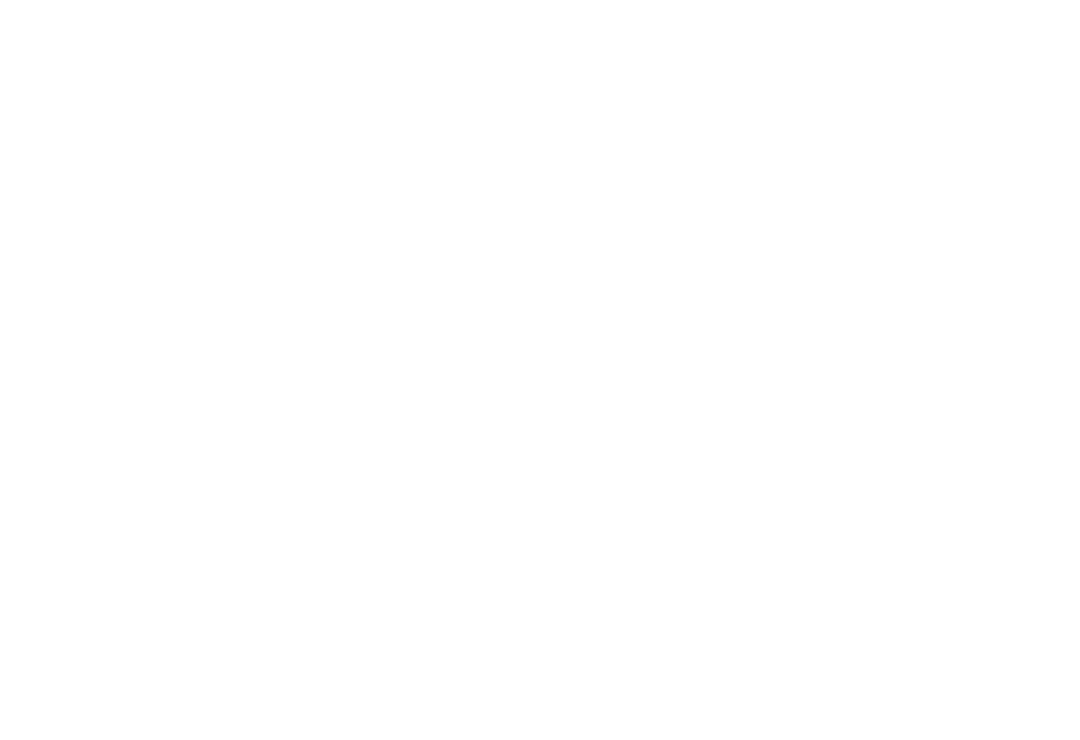 scroll, scrollTop: 0, scrollLeft: 0, axis: both 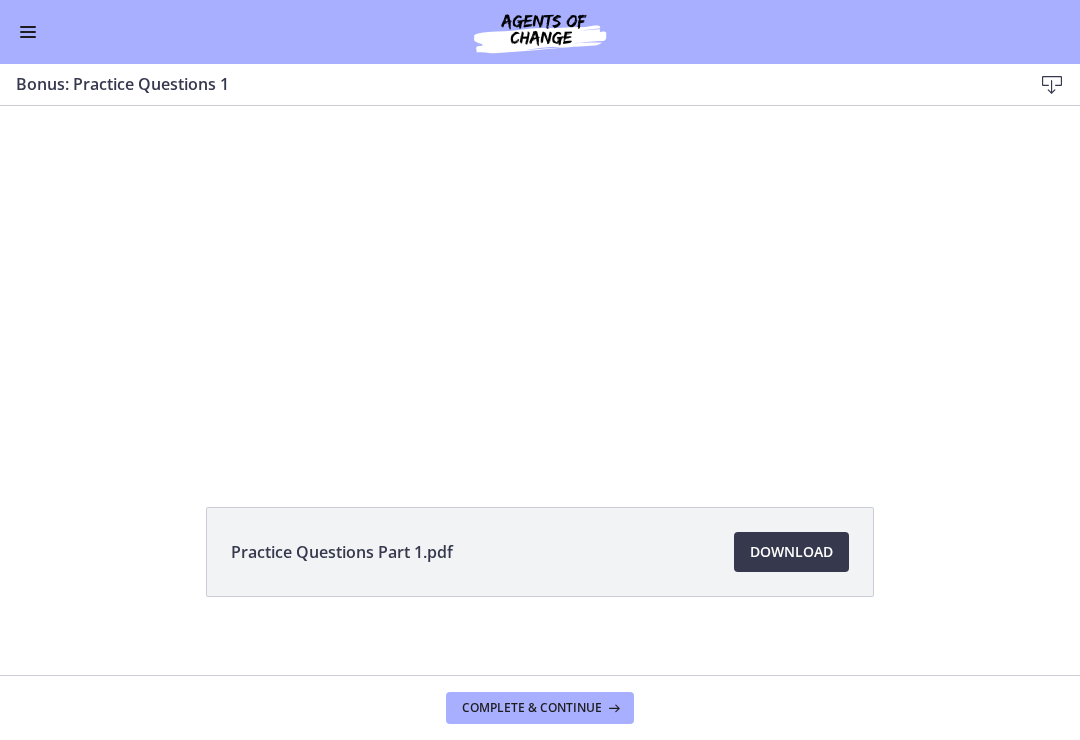 click on "Tap for sound
@keyframes VOLUME_SMALL_WAVE_FLASH {
0% { opacity: 0; }
33% { opacity: 1; }
66% { opacity: 1; }
100% { opacity: 0; }
}
@keyframes VOLUME_LARGE_WAVE_FLASH {
0% { opacity: 0; }
33% { opacity: 1; }
66% { opacity: 1; }
100% { opacity: 0; }
}
.volume__small-wave {
animation: VOLUME_SMALL_WAVE_FLASH 2s infinite;
opacity: 0;
}
.volume__large-wave {
animation: VOLUME_LARGE_WAVE_FLASH 2s infinite .3s;
opacity: 0;
}" at bounding box center [540, 219] 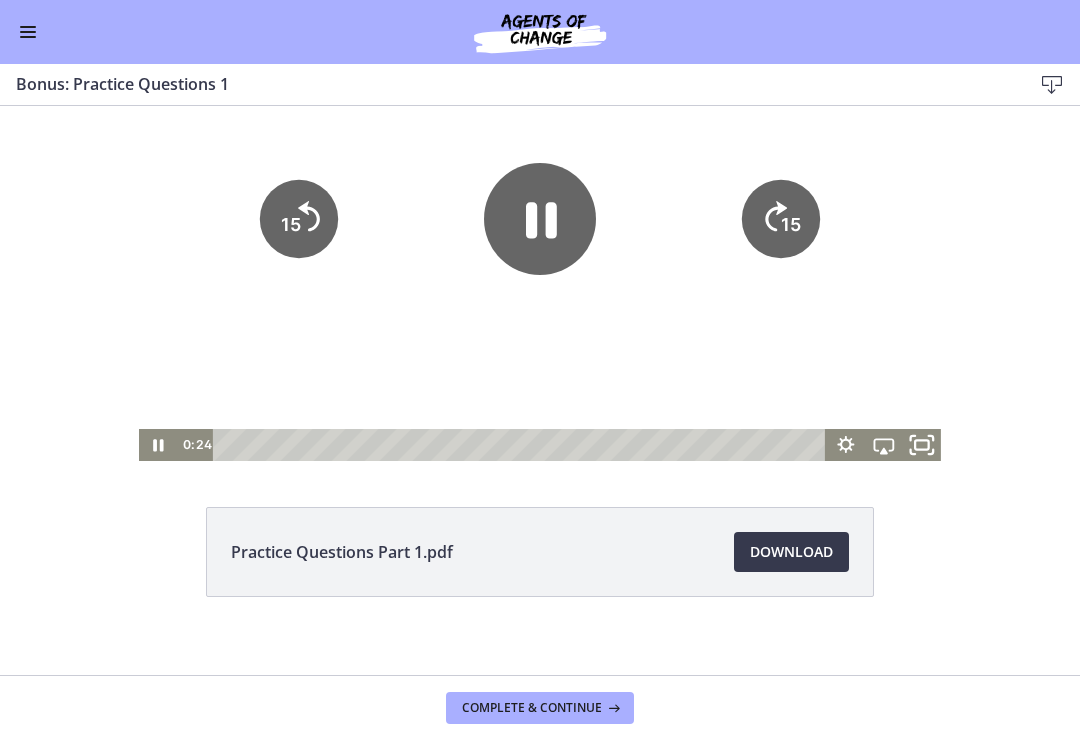 click 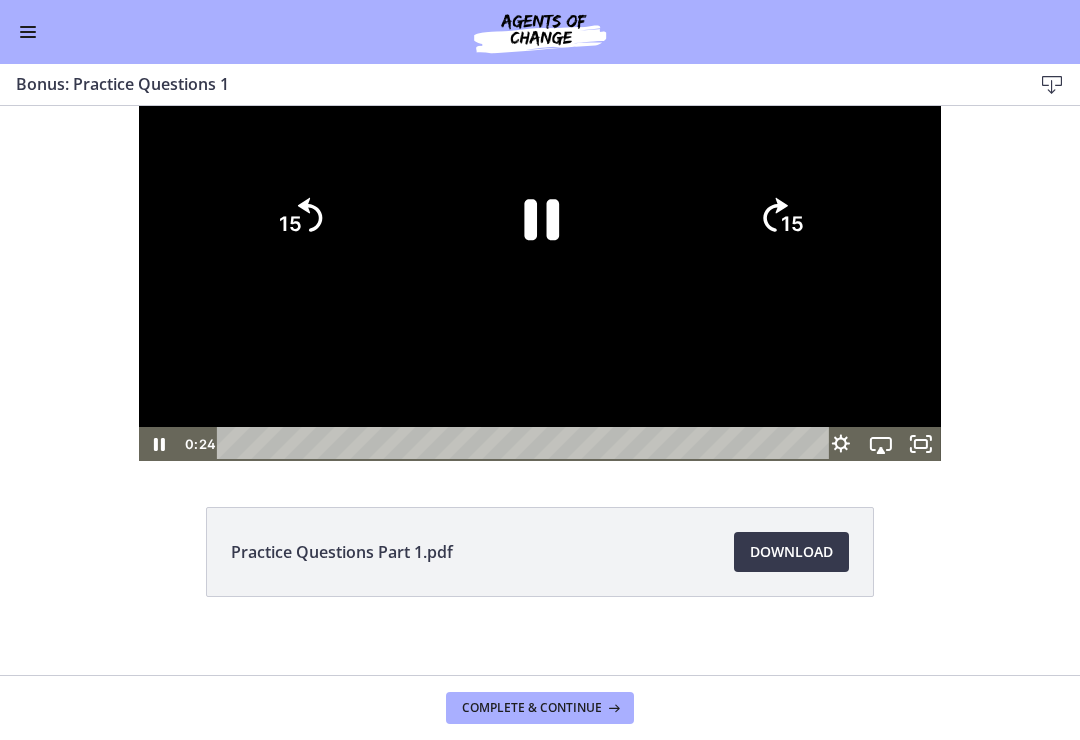 scroll, scrollTop: 0, scrollLeft: 0, axis: both 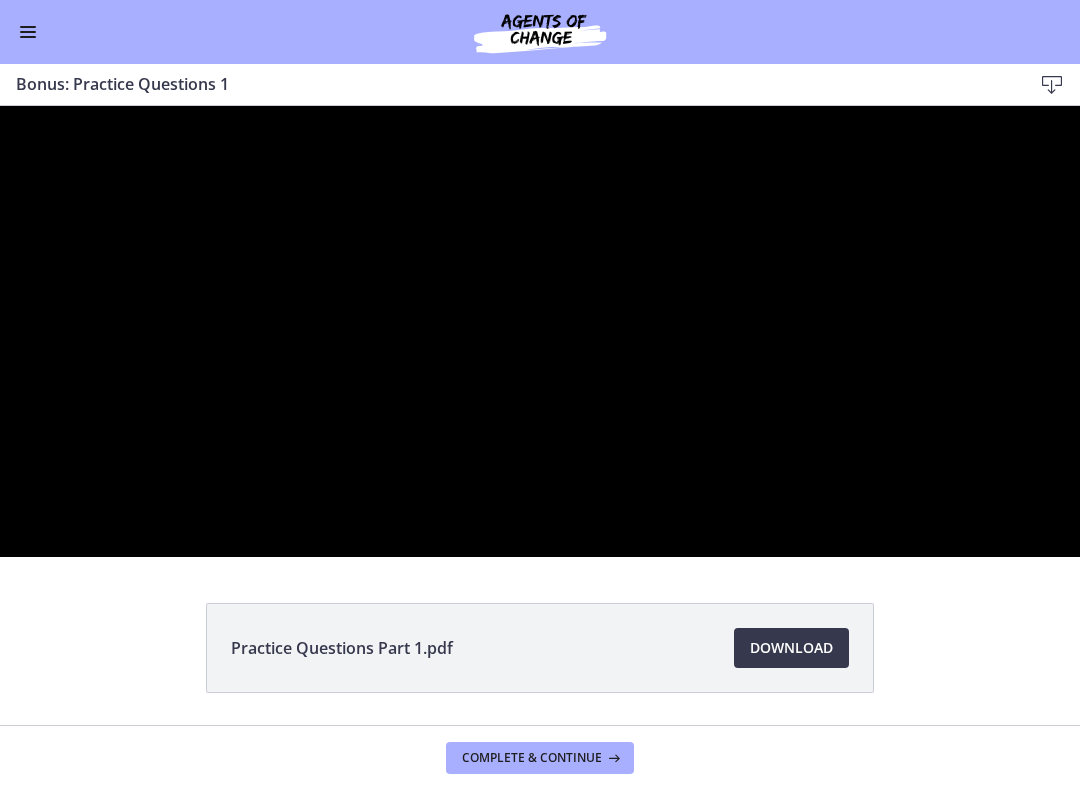 click at bounding box center (540, 331) 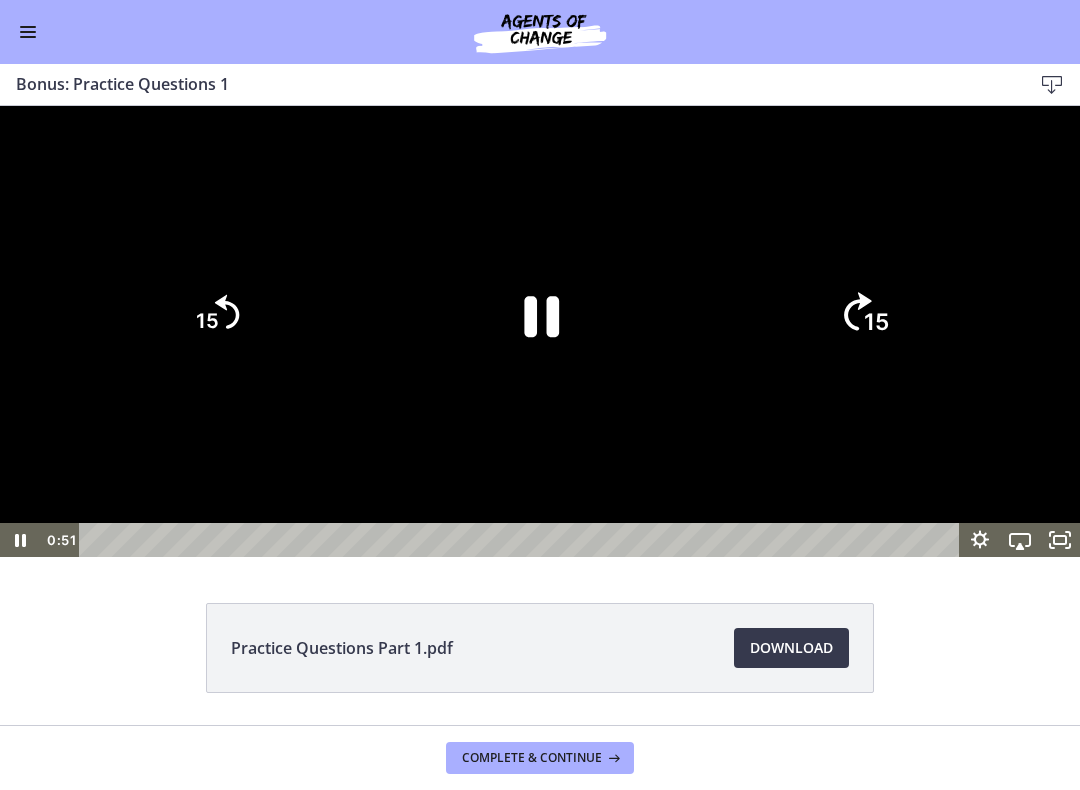 click on "15" 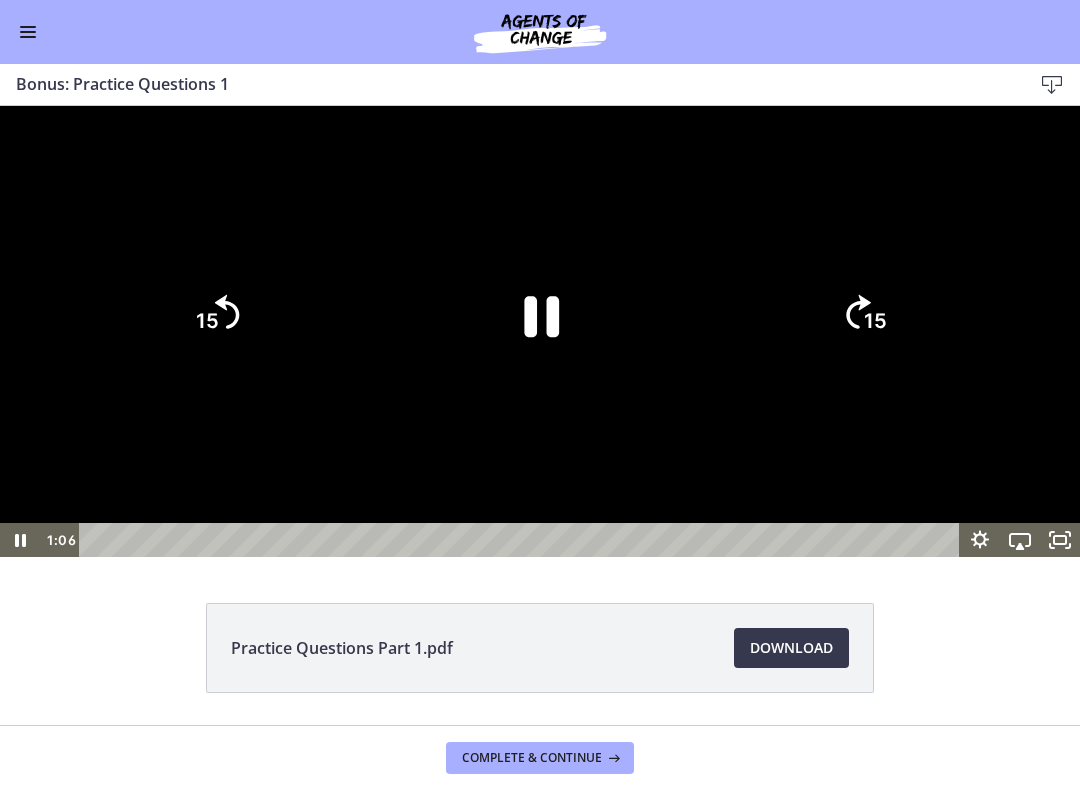 click at bounding box center [540, 331] 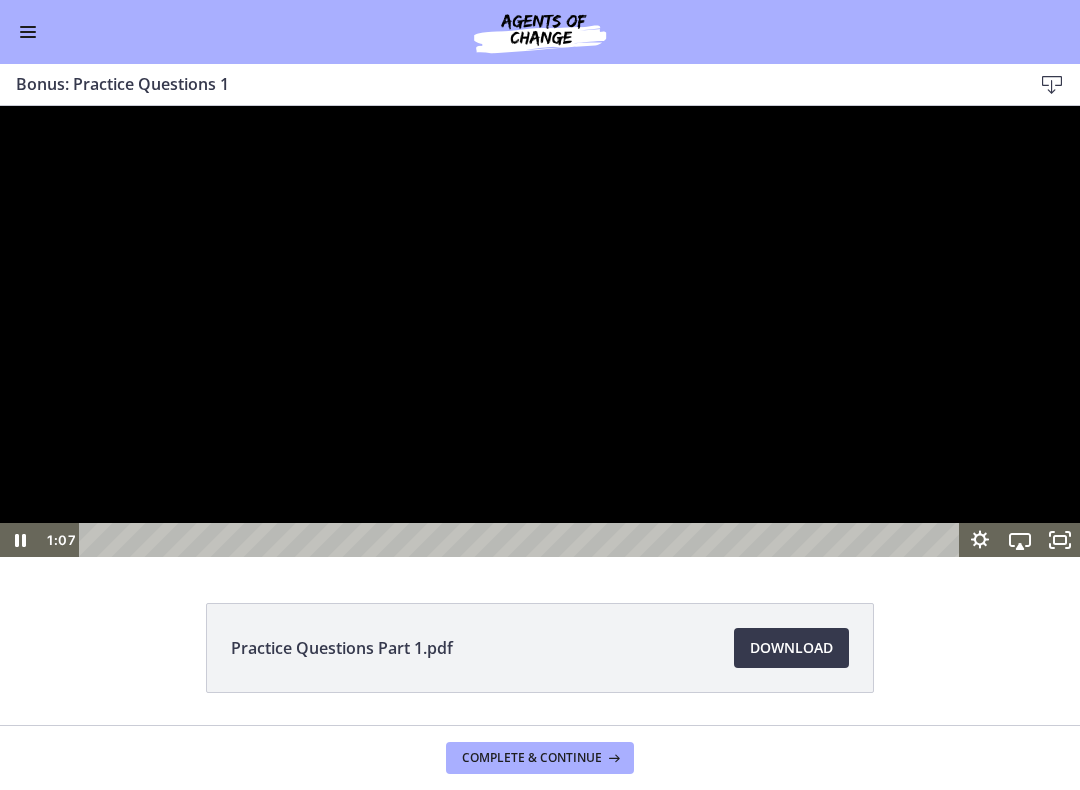 click at bounding box center [540, 331] 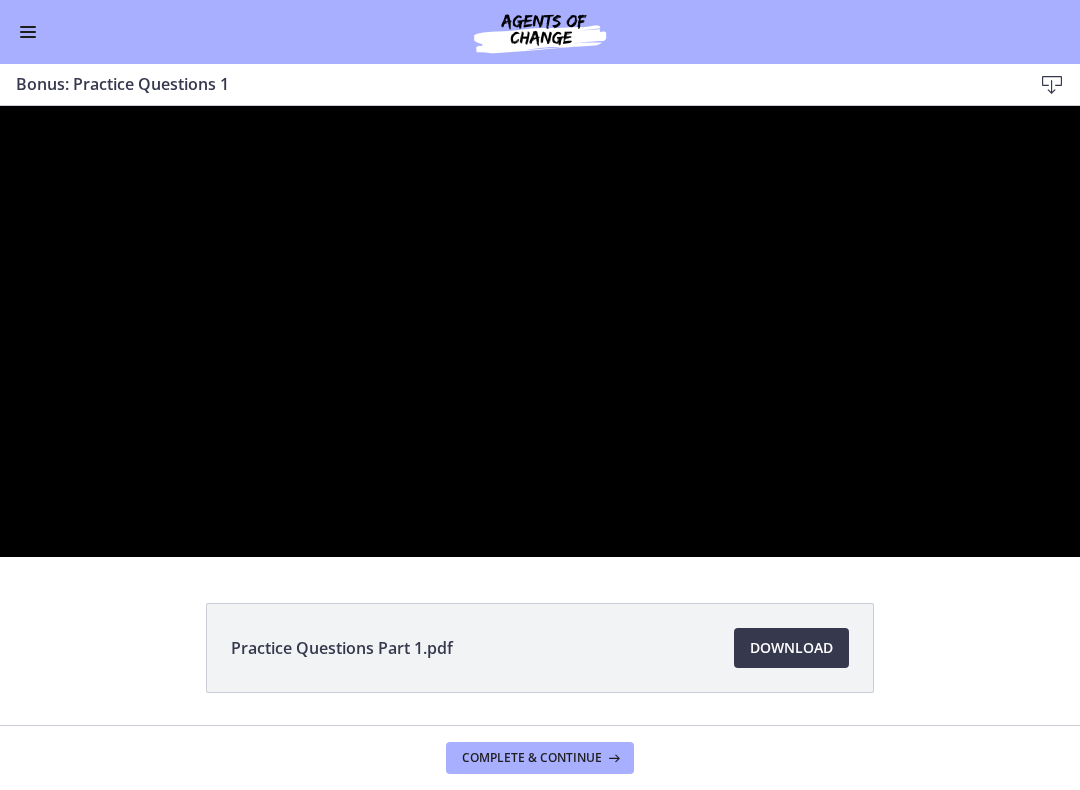 click at bounding box center [540, 331] 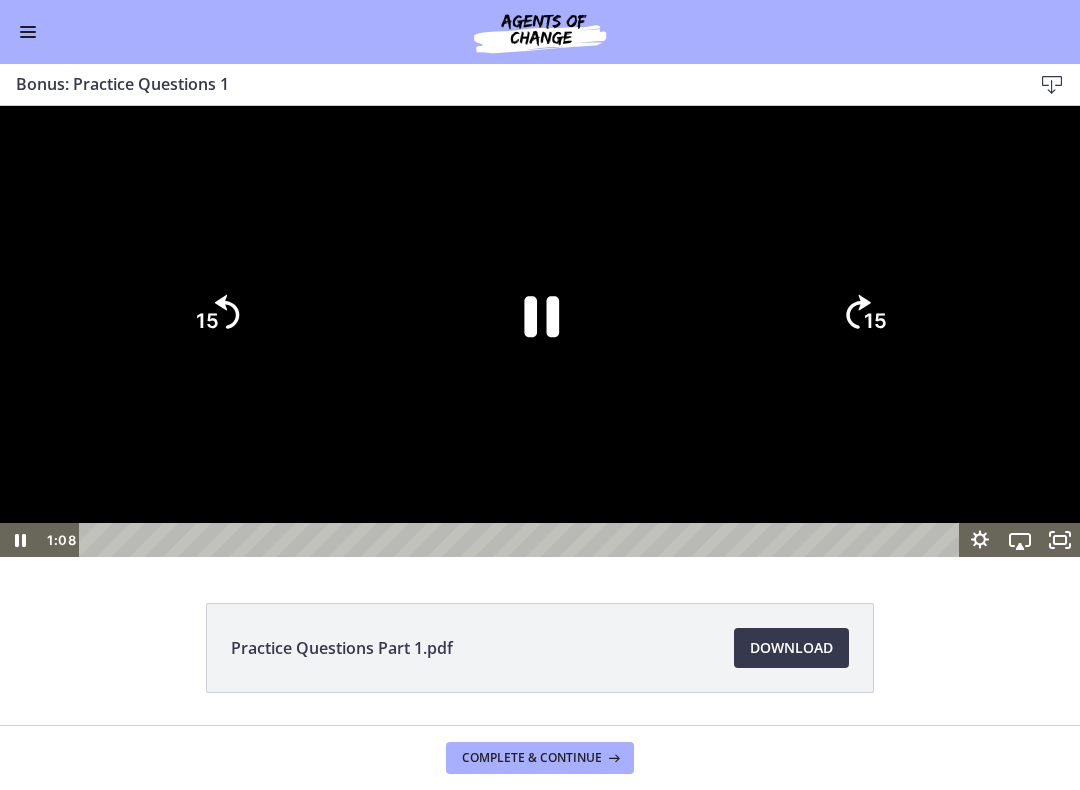 click on "15" 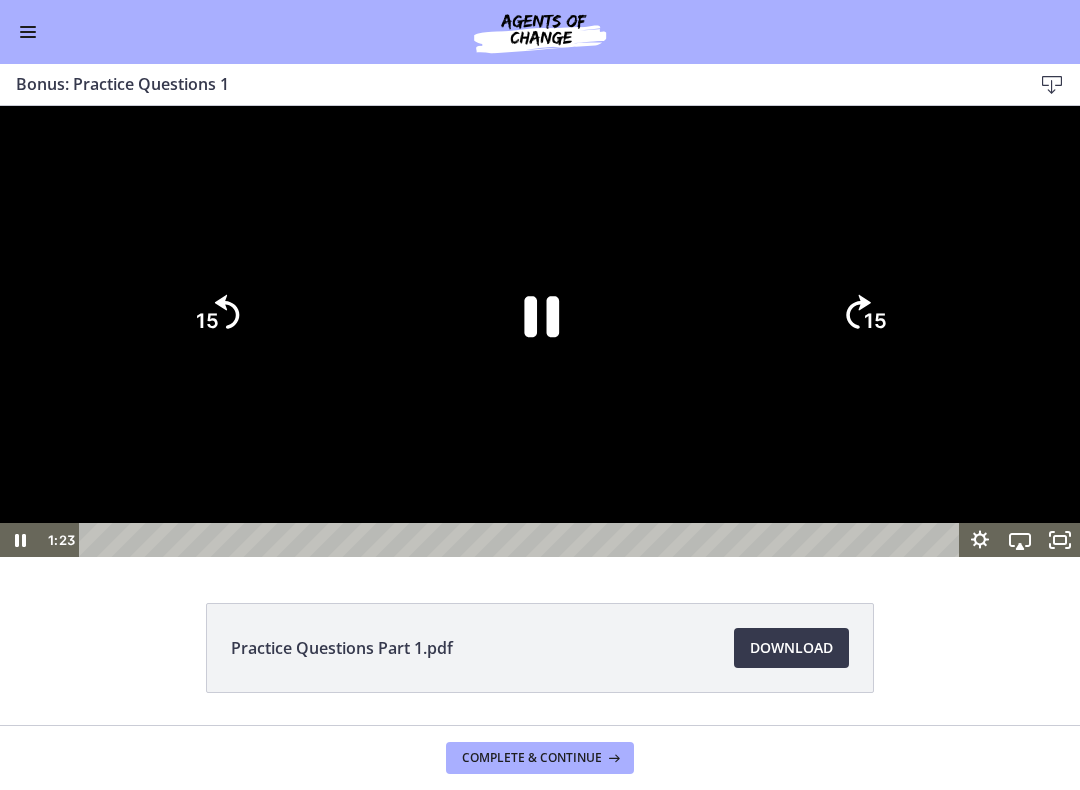 click on "15" 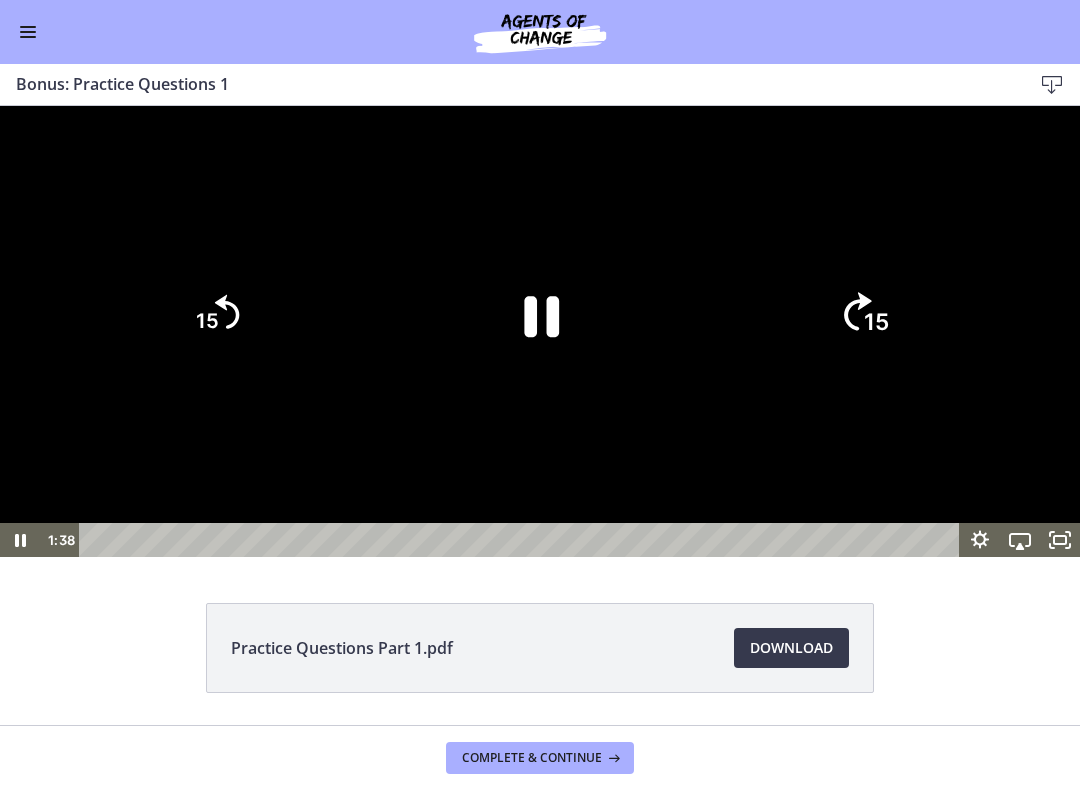 click on "15" 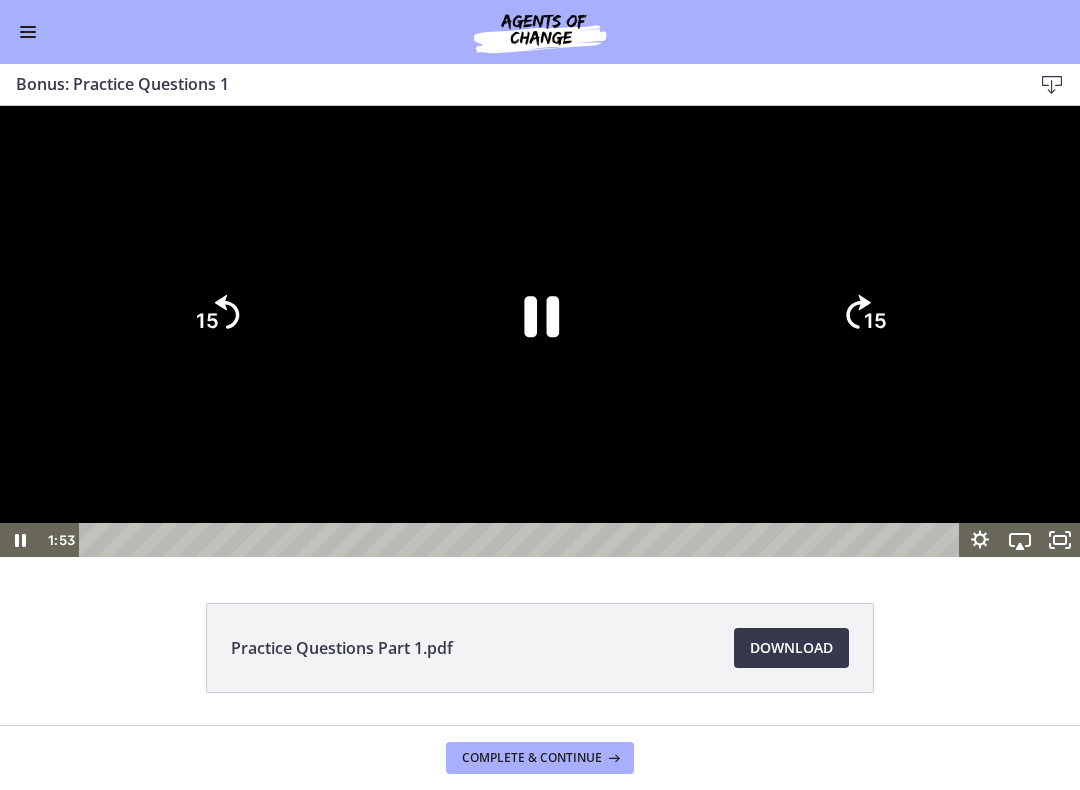 click 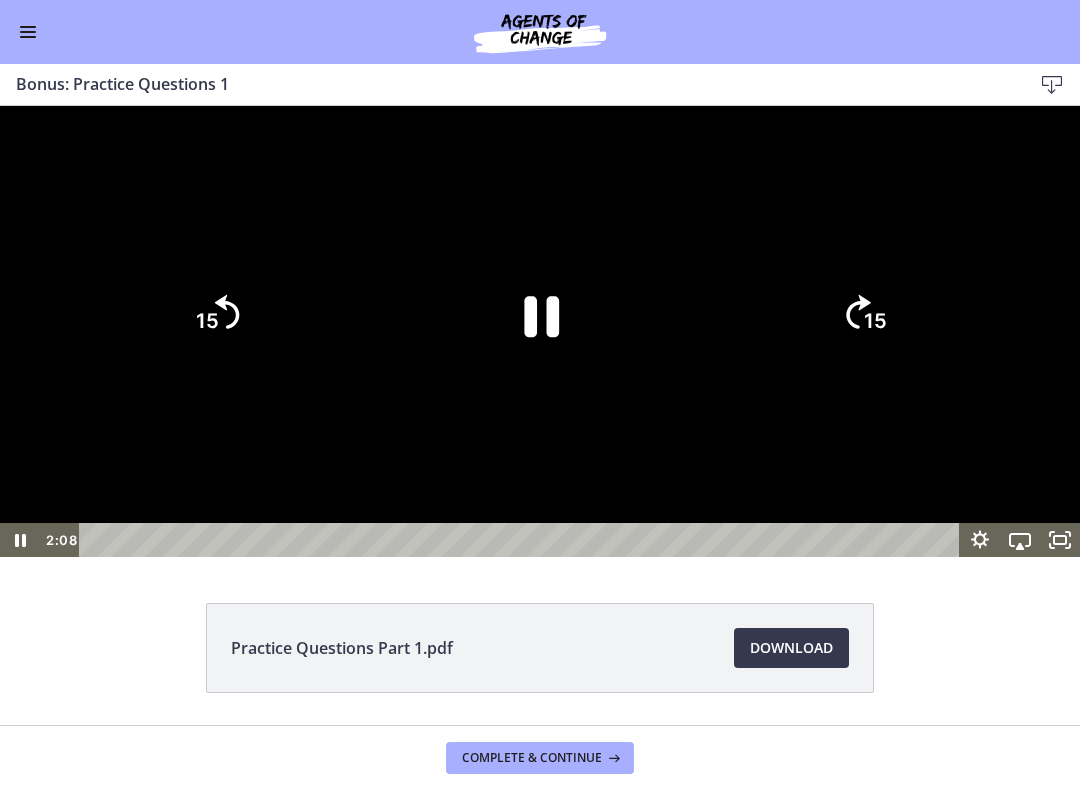 click 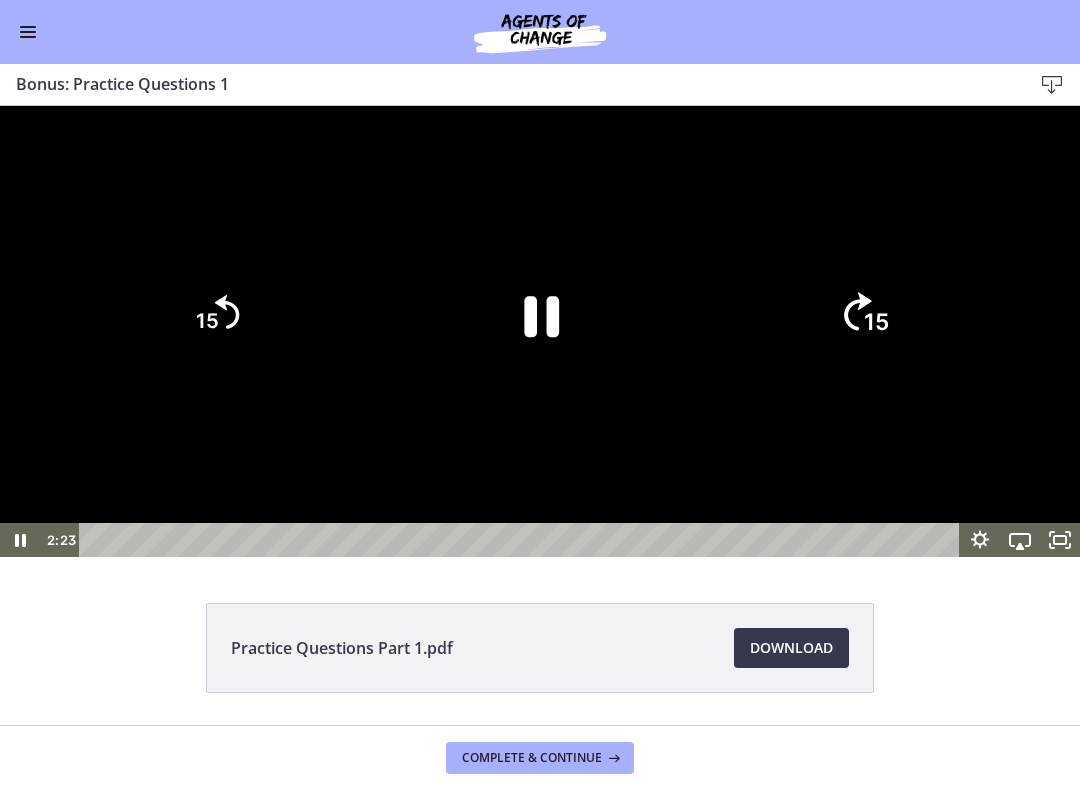click on "15" 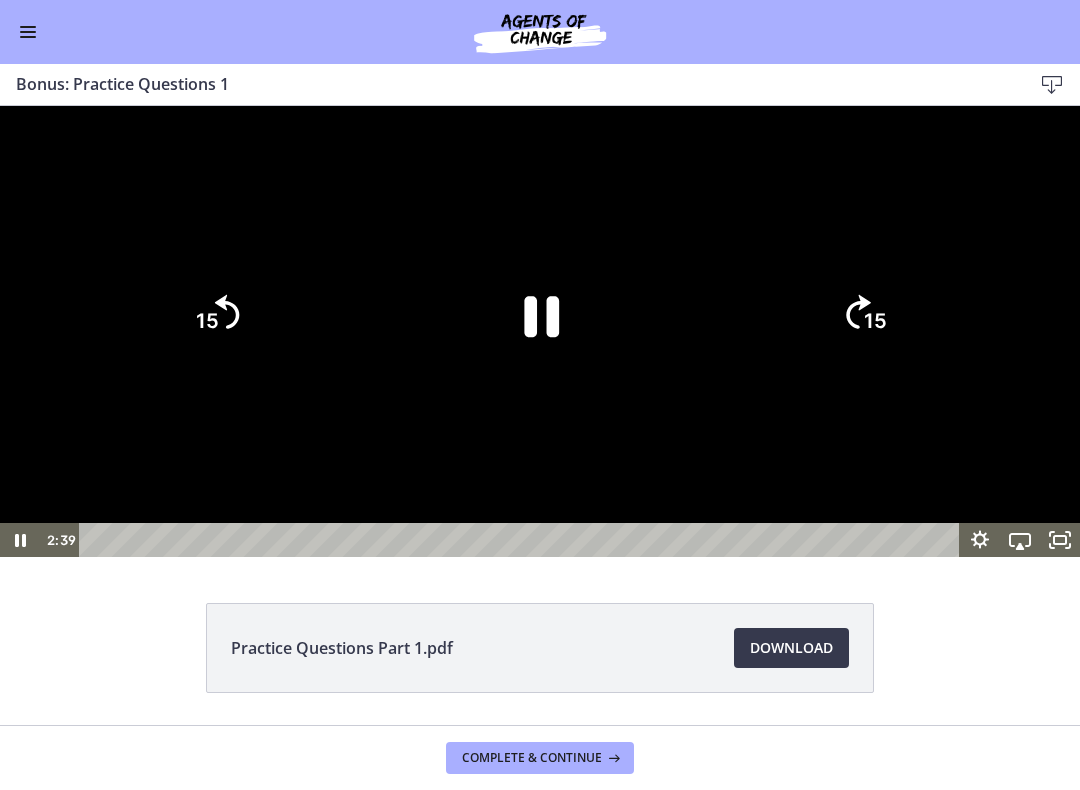 click on "15" 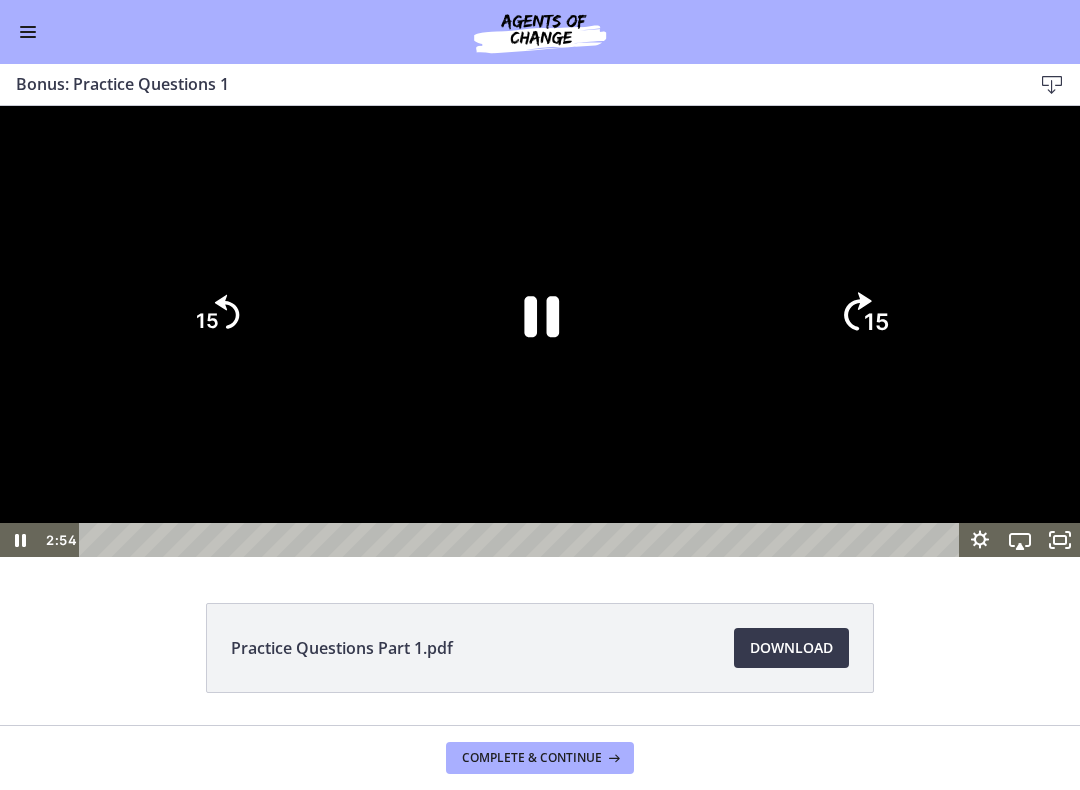 click on "15" 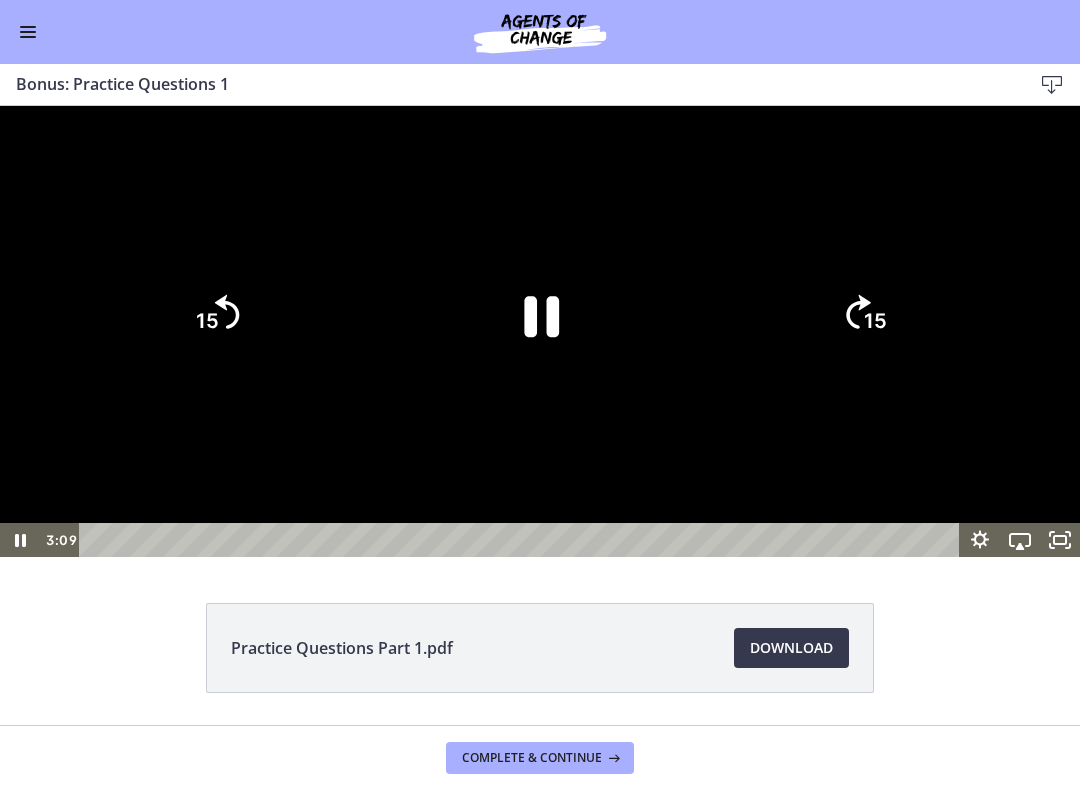 click on "15" 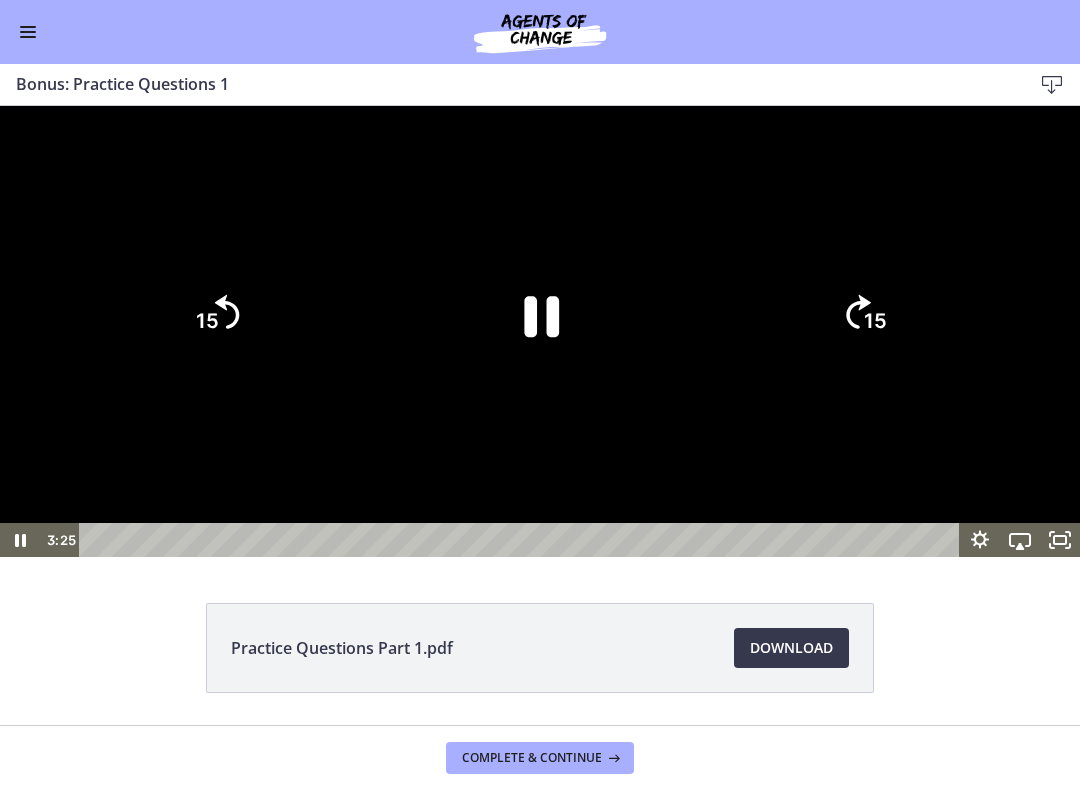 click on "15" 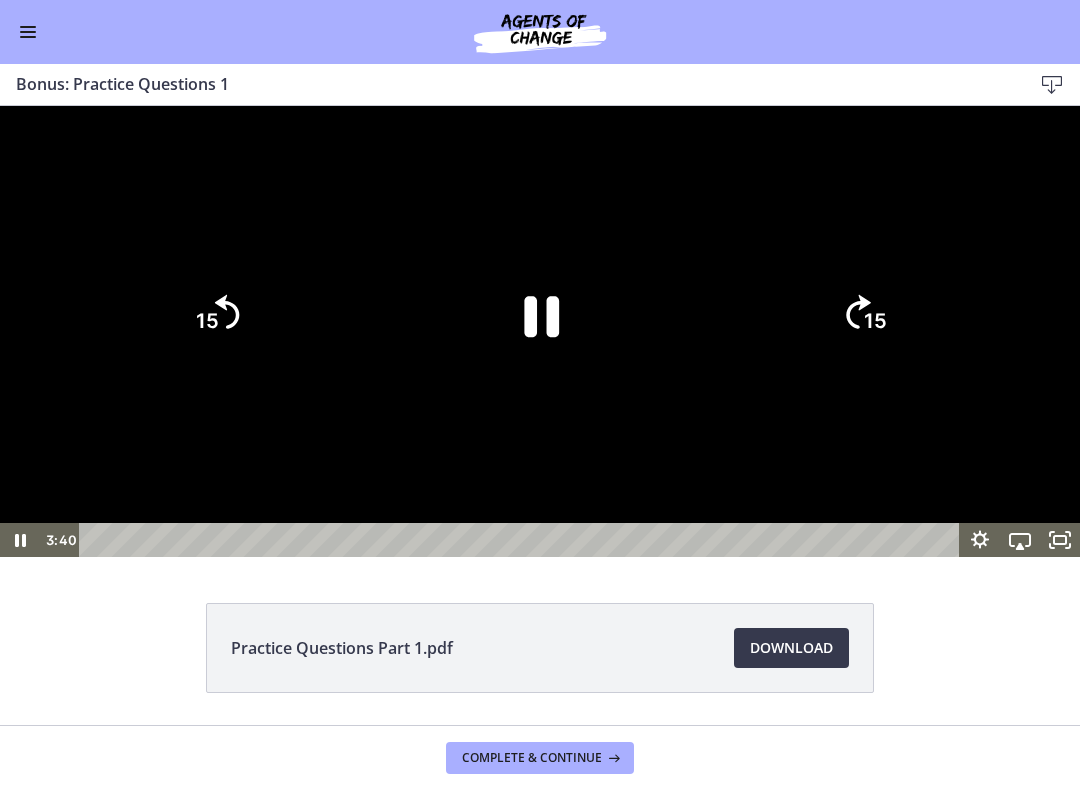 click on "15" 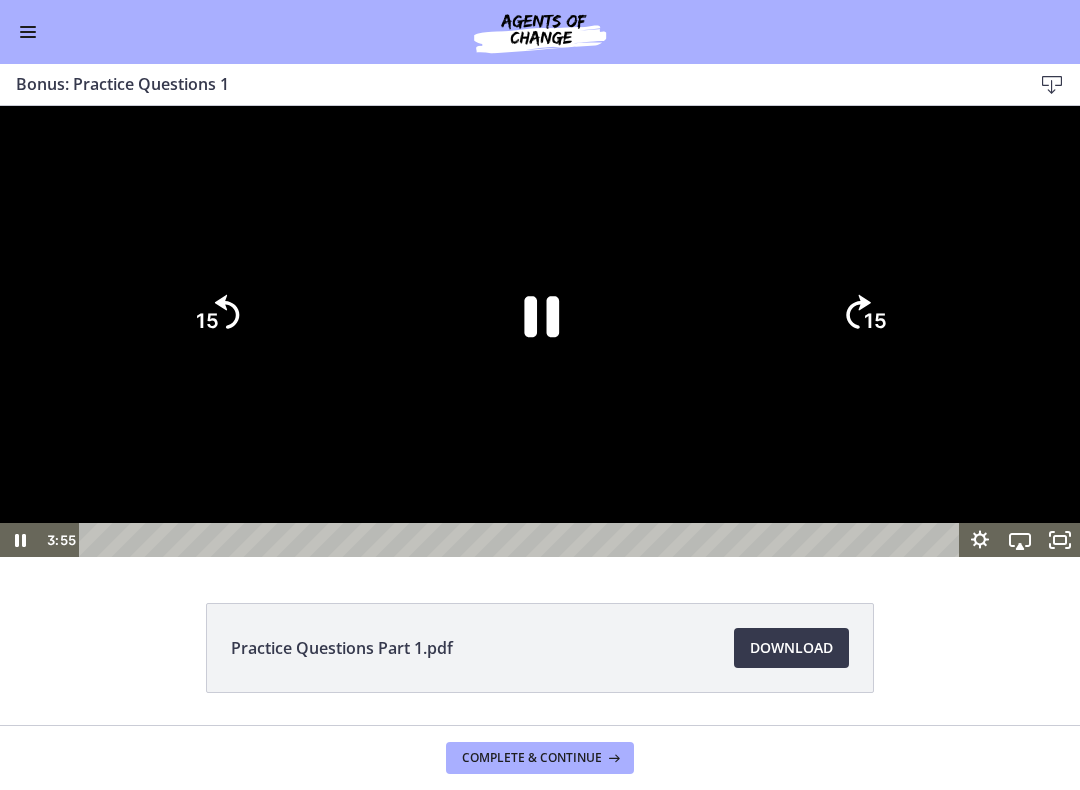 click on "15" 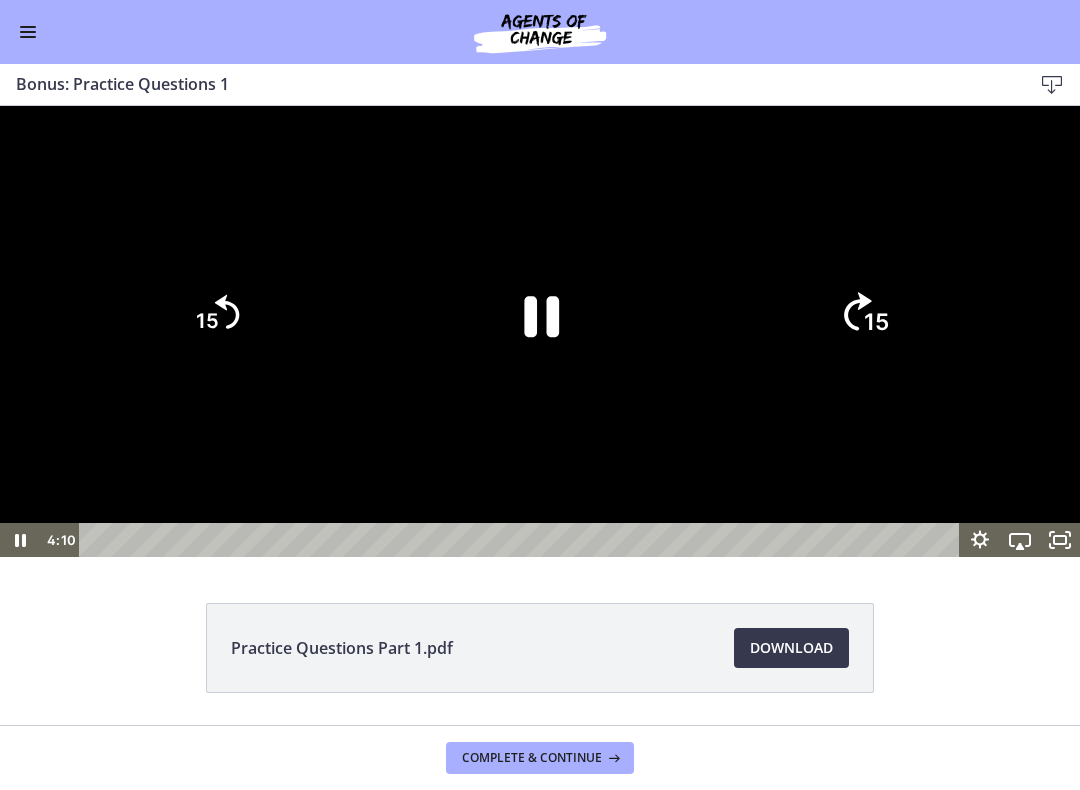 click on "15" 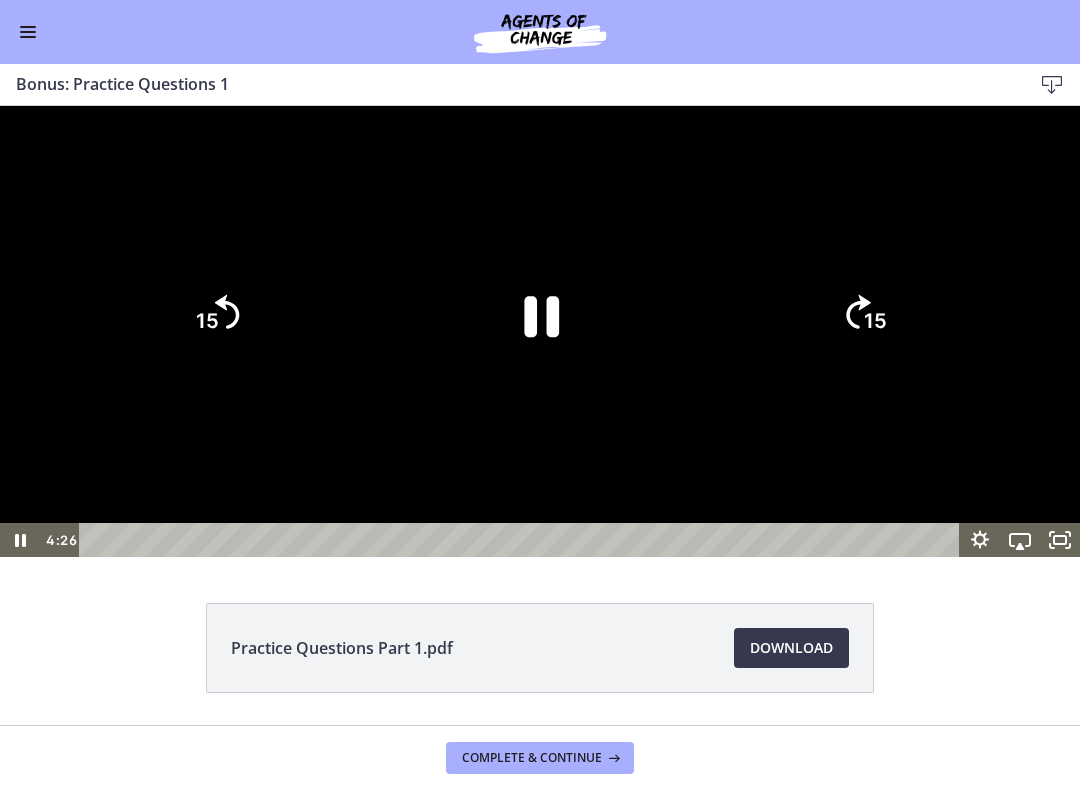 click on "15" 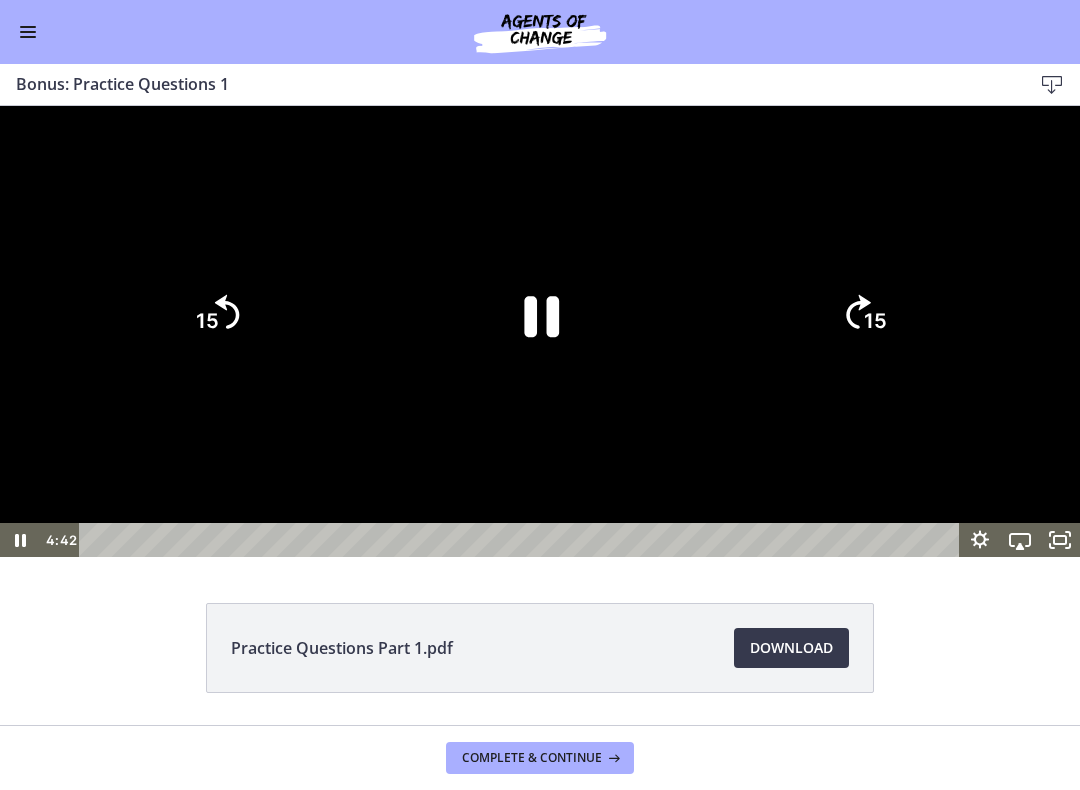 click on "15" 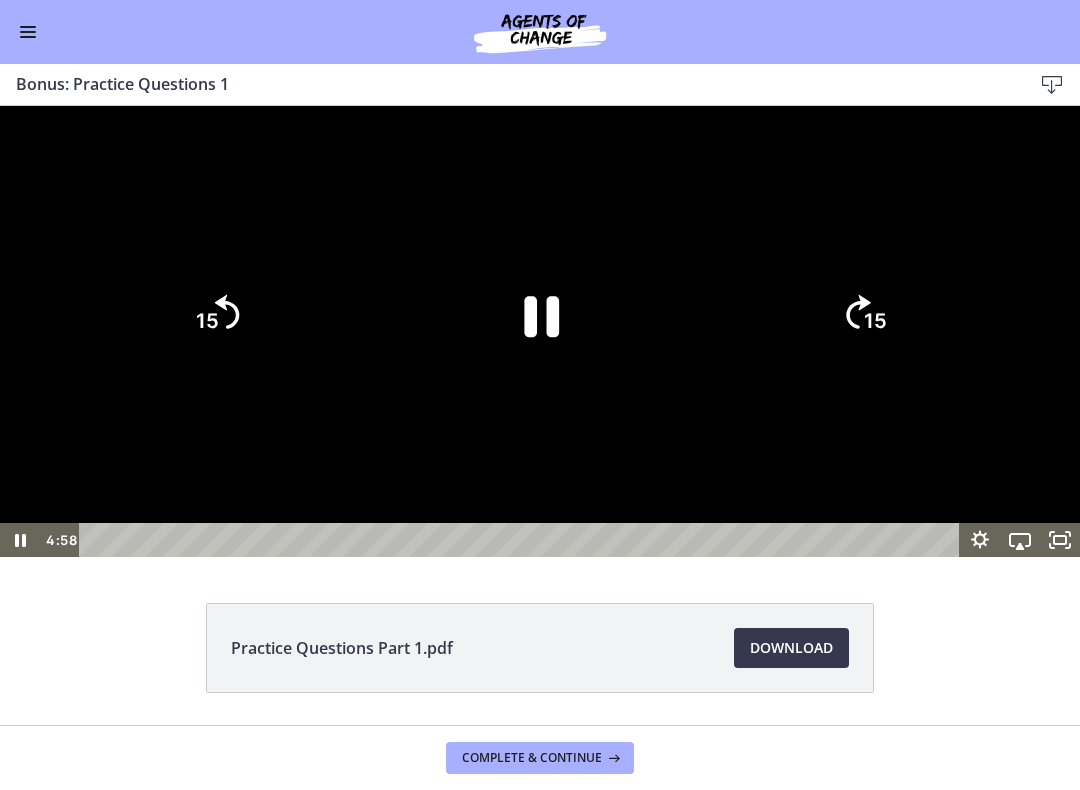 click on "15" 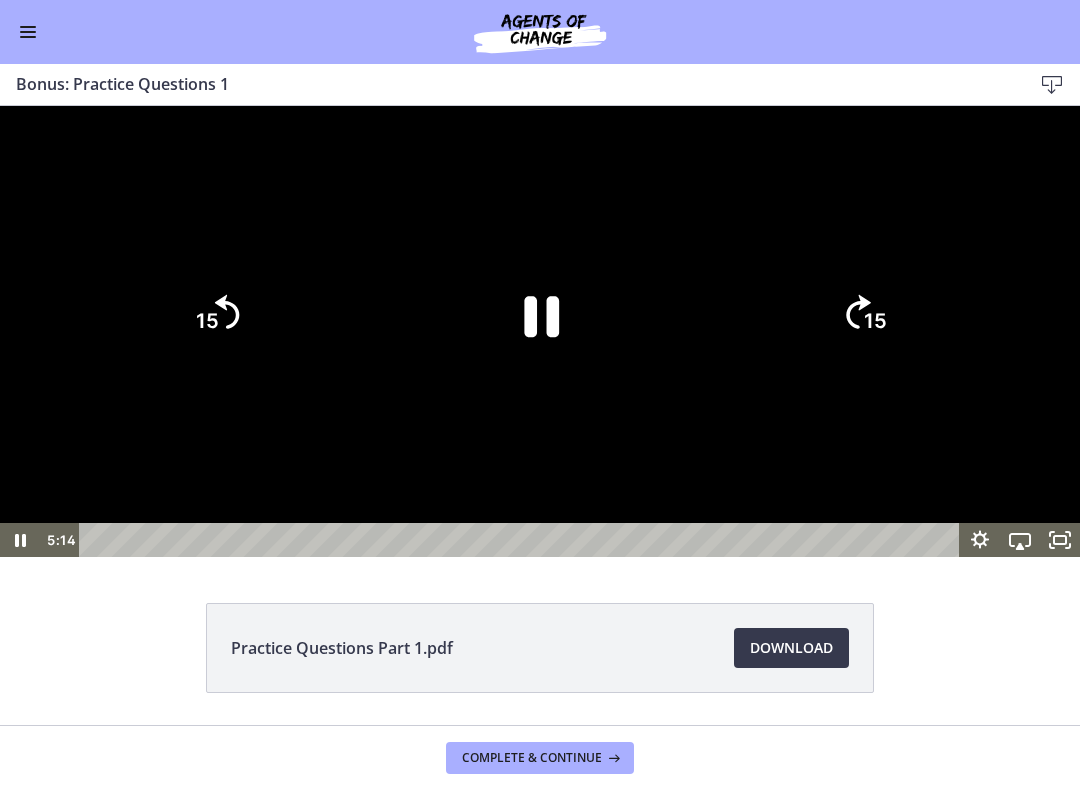 click on "15" 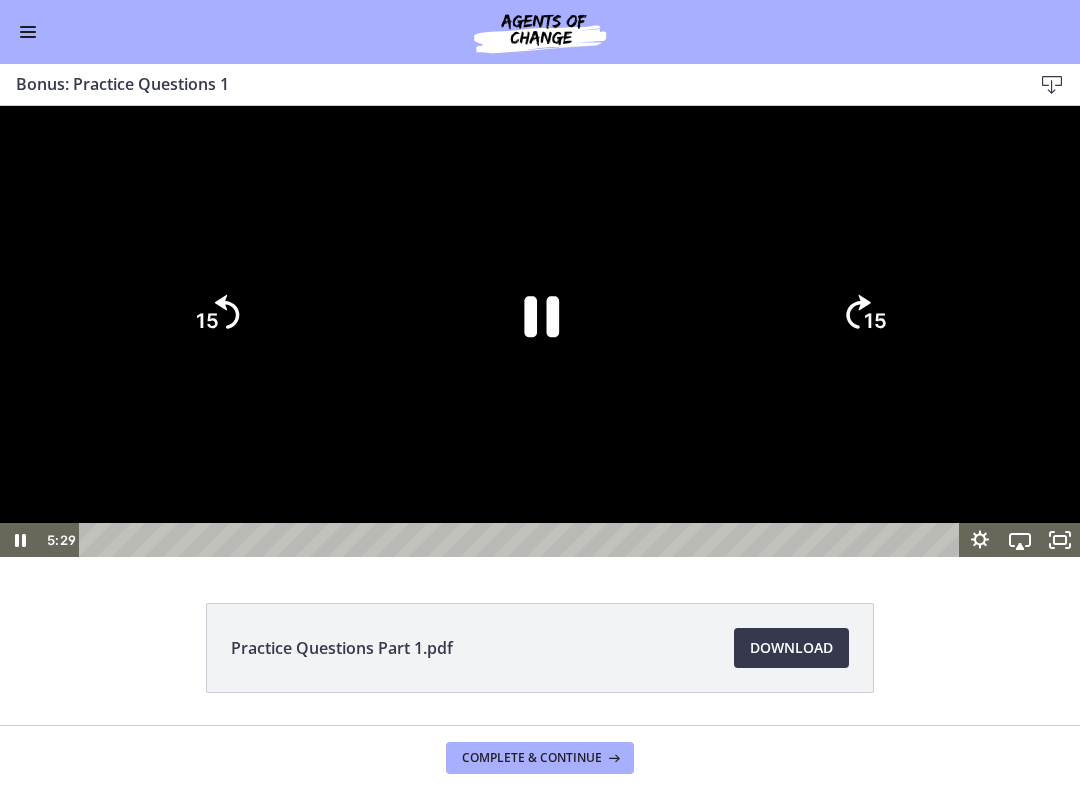 click on "15" 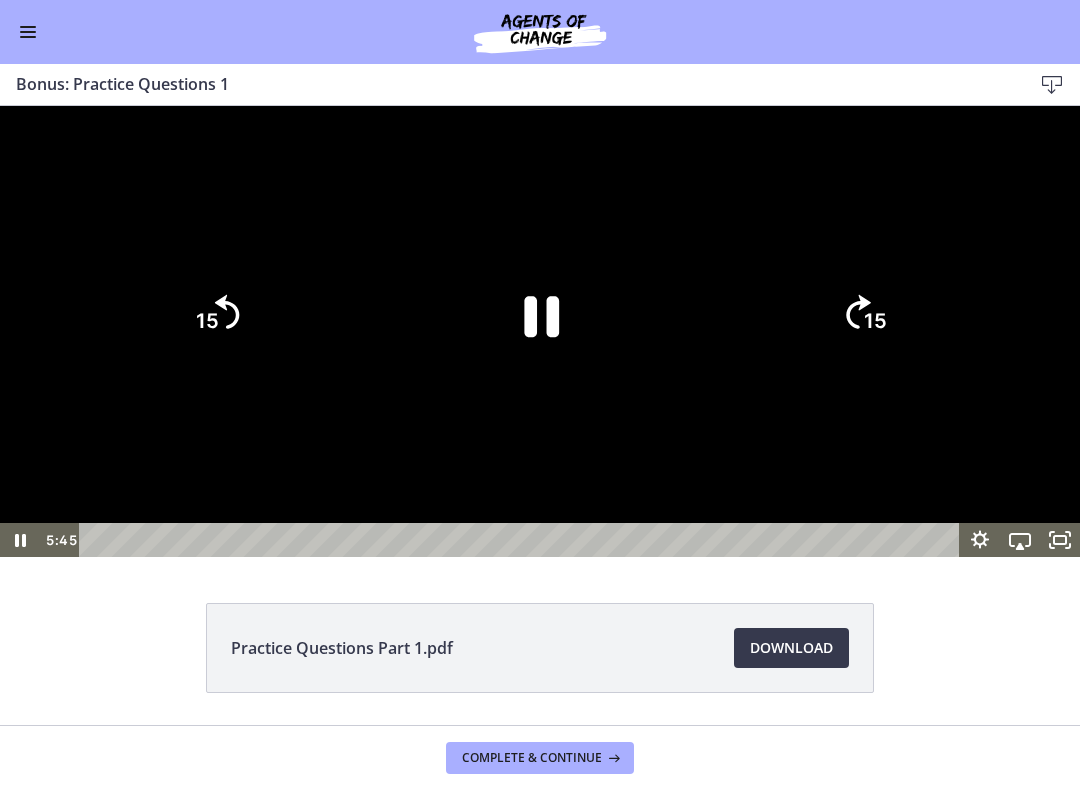 click on "15" 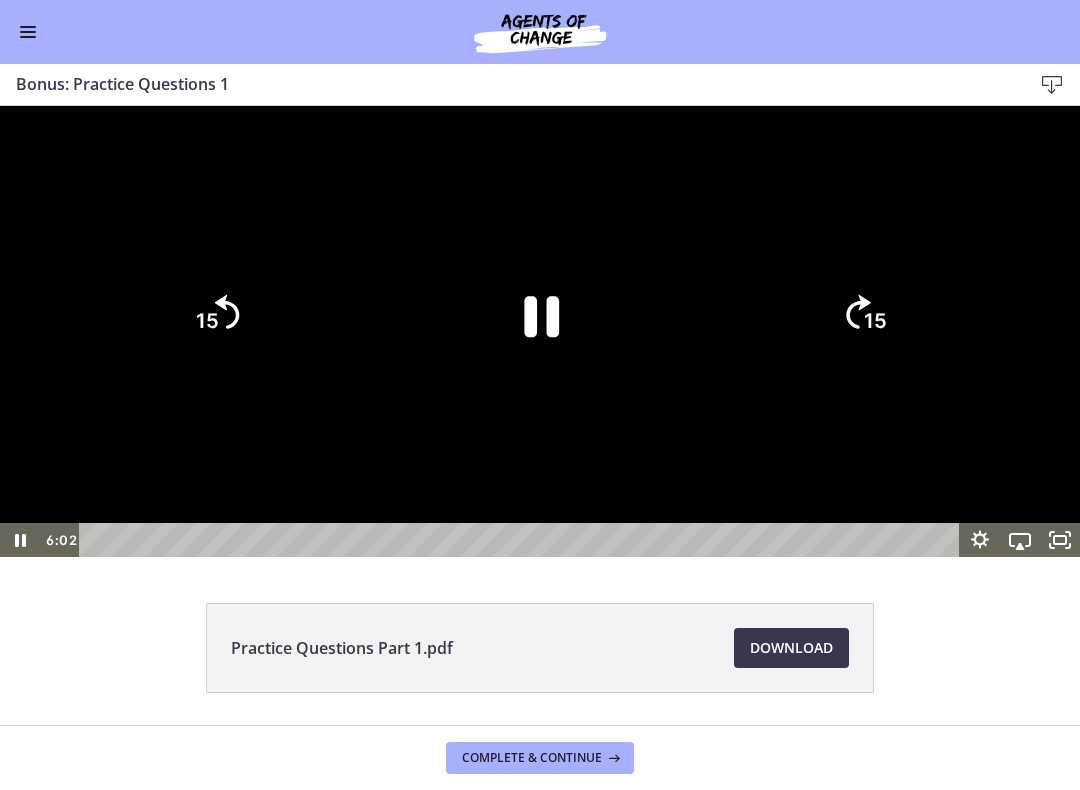 click 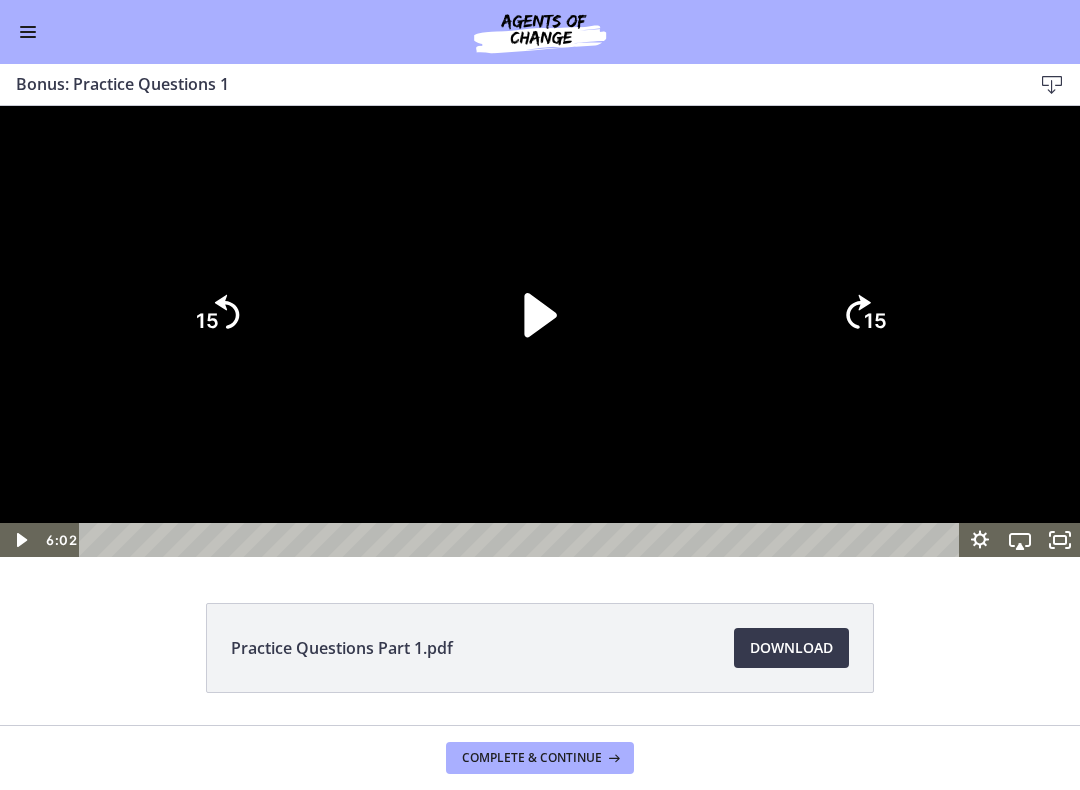 click at bounding box center [540, 331] 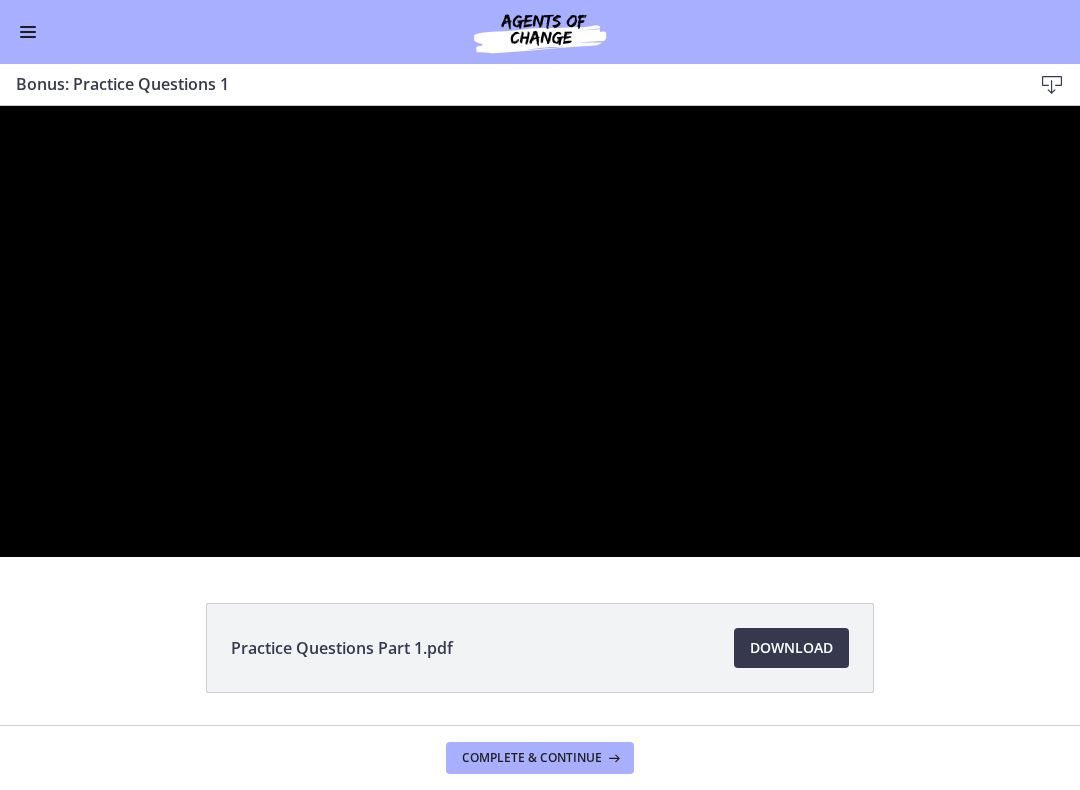 click at bounding box center (540, 331) 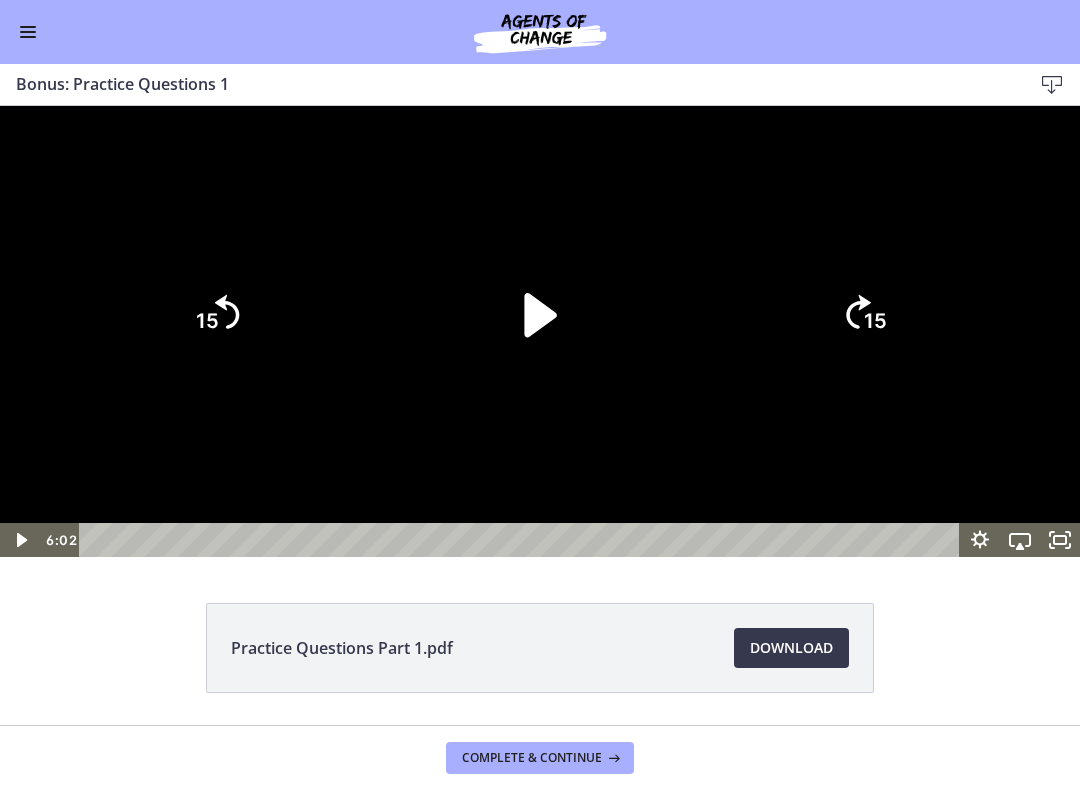click 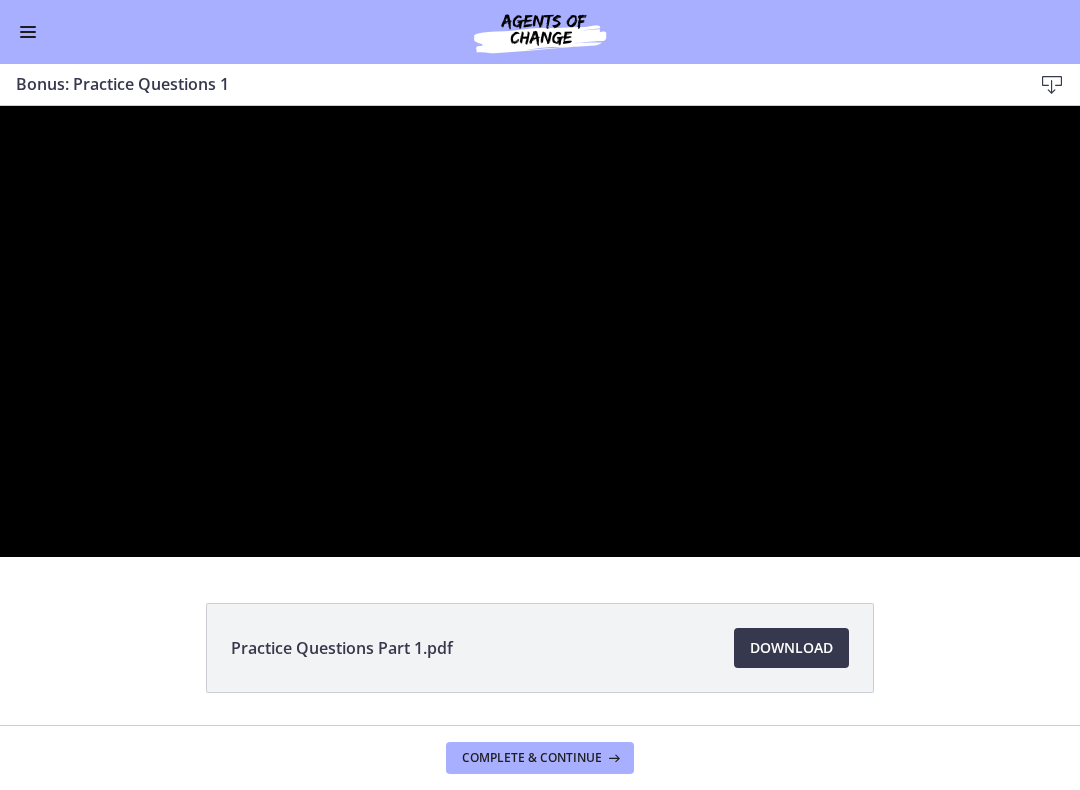click at bounding box center (540, 331) 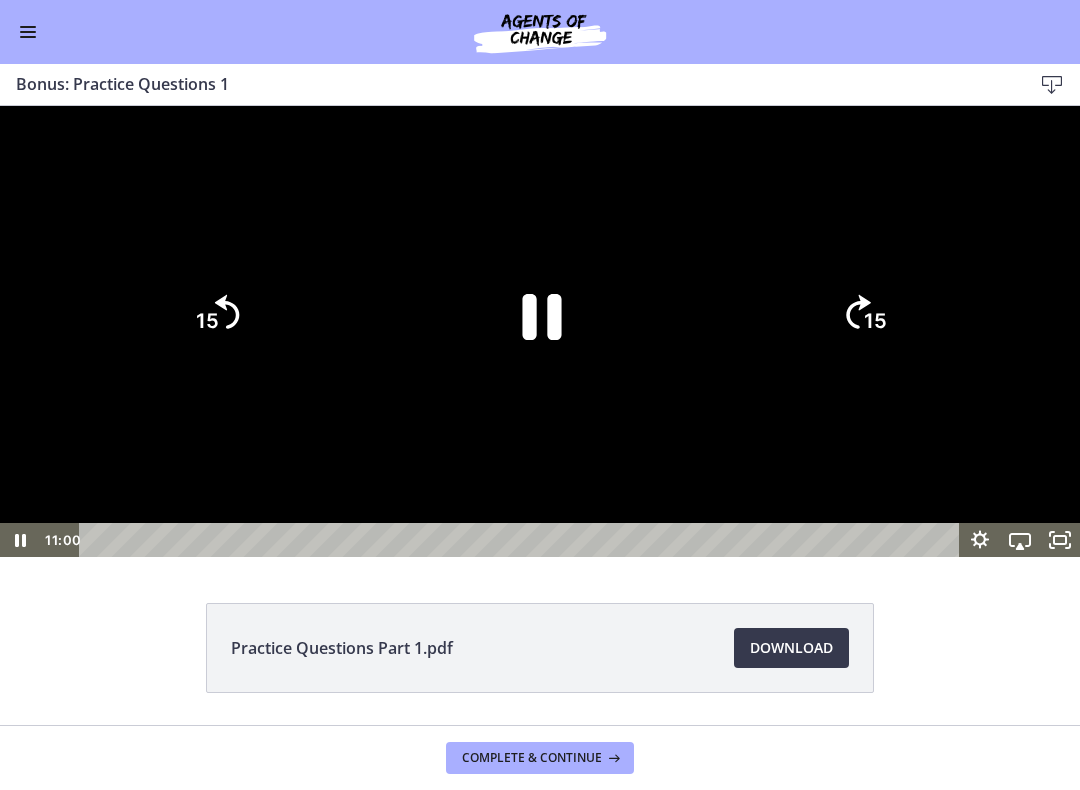 click 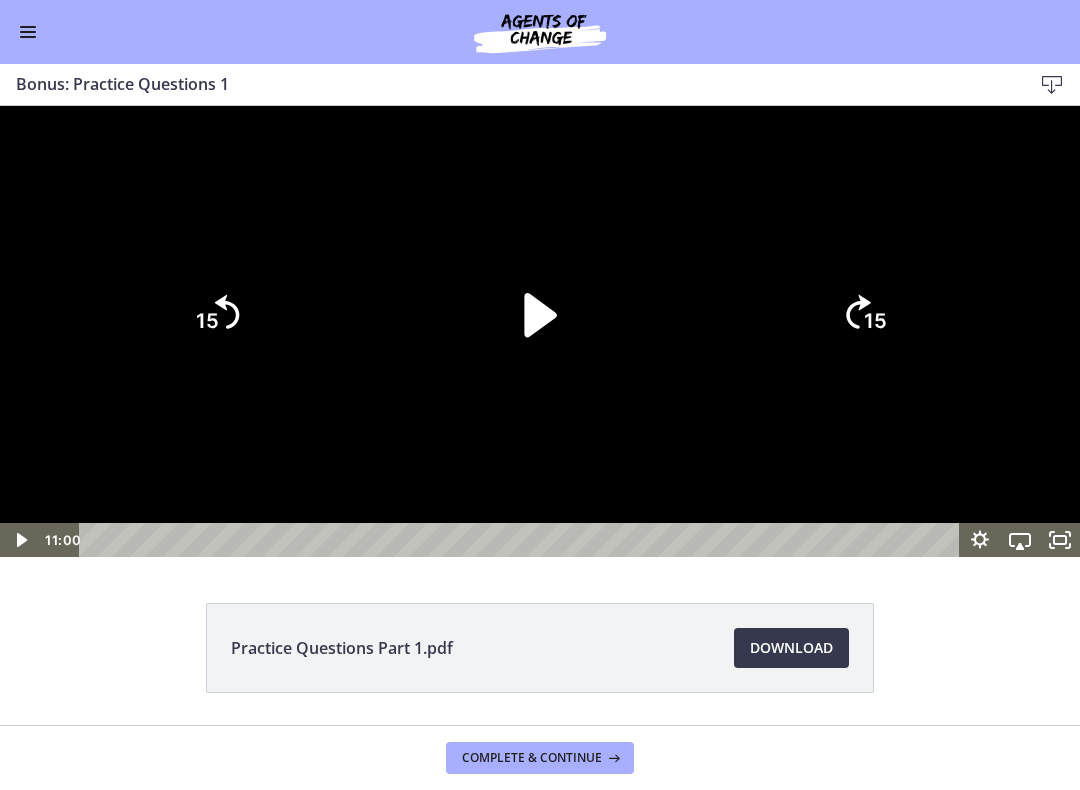 click at bounding box center (540, 331) 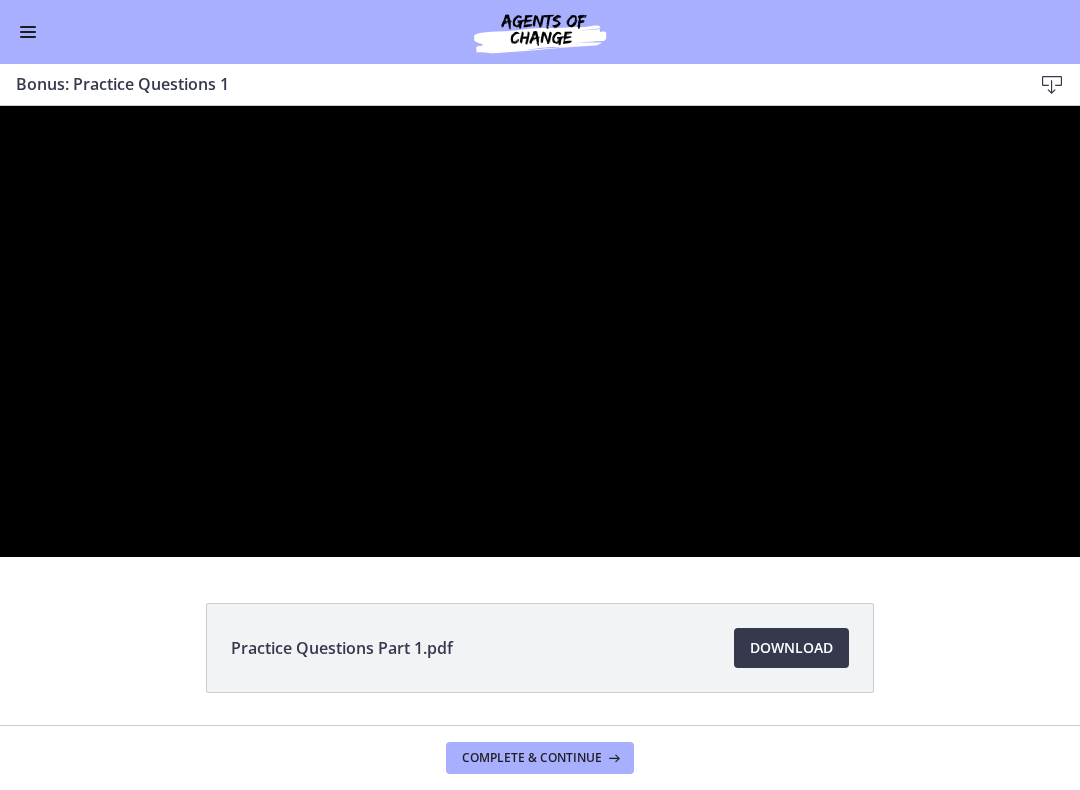 click at bounding box center [540, 331] 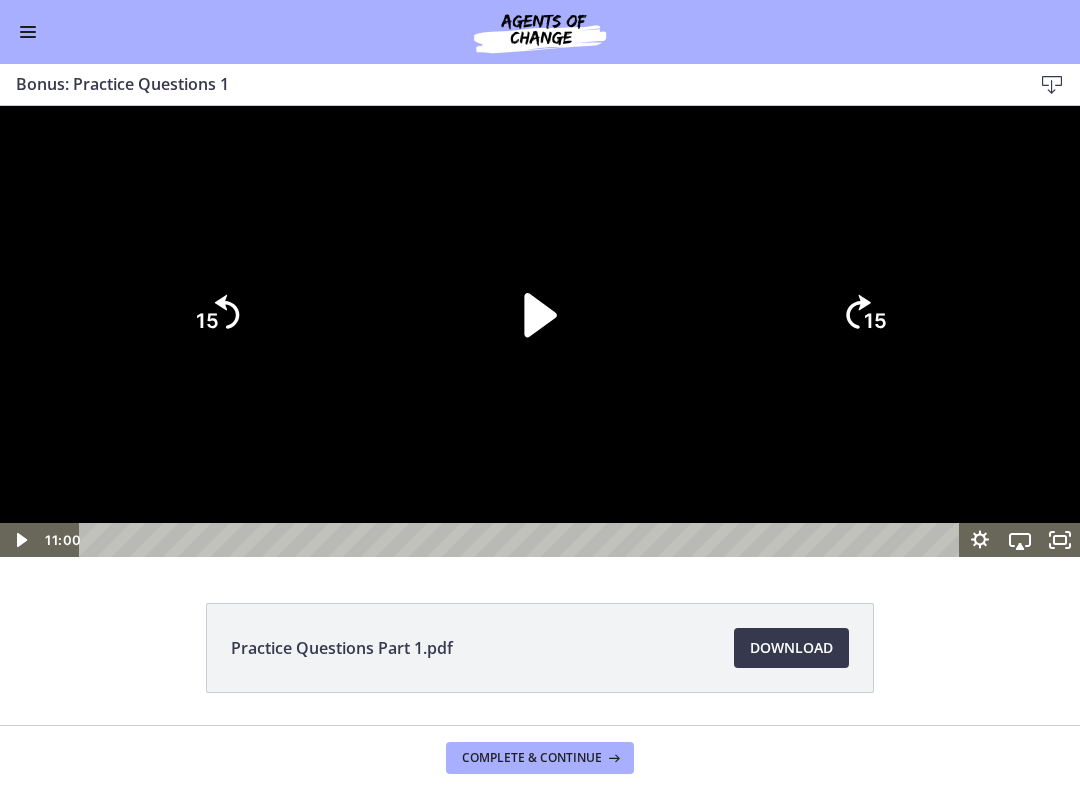 click 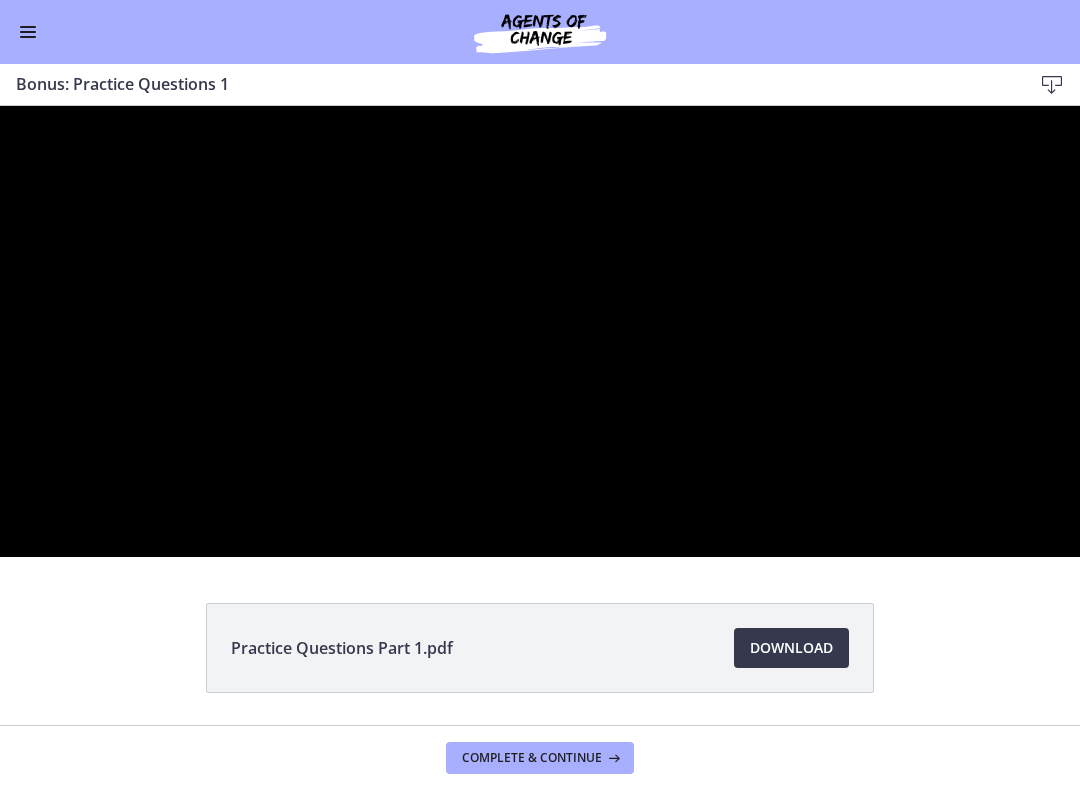 click at bounding box center [540, 331] 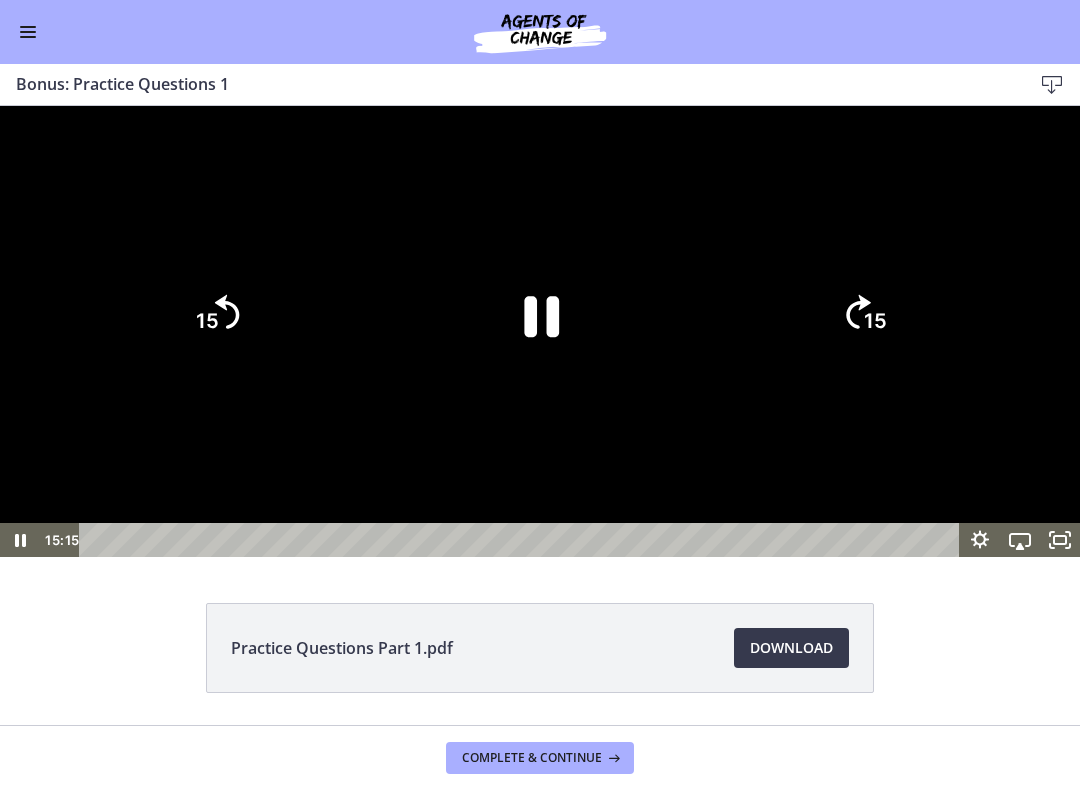 click 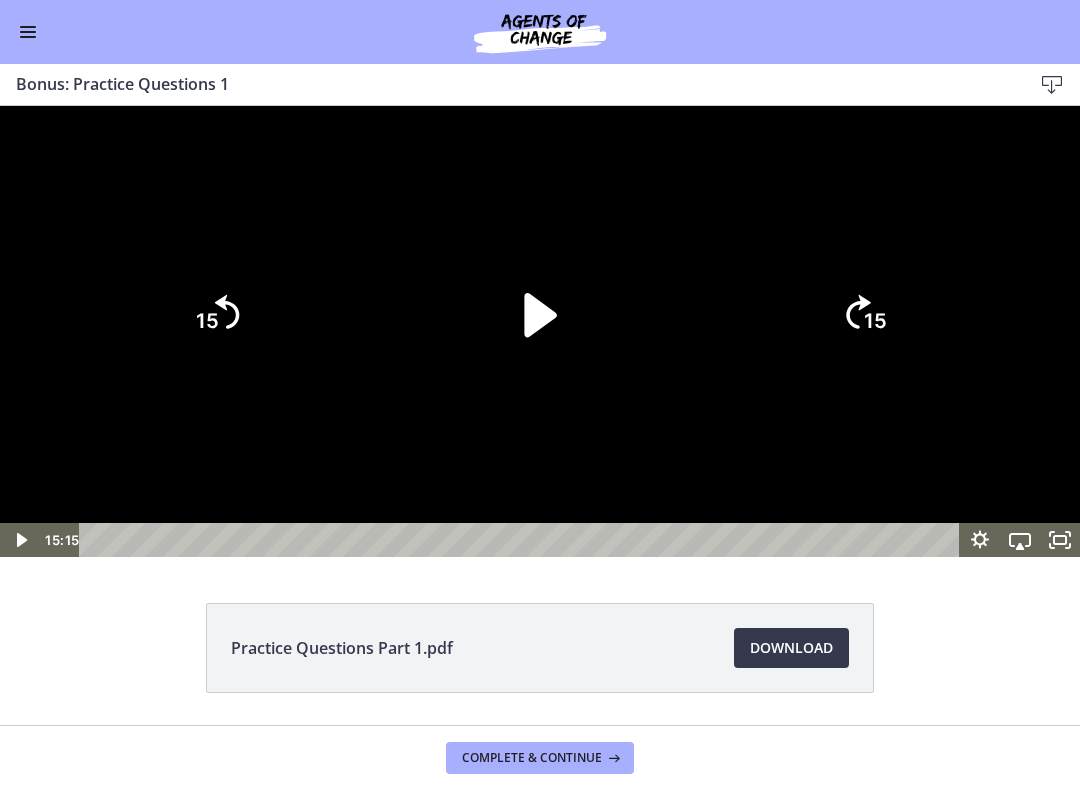 click at bounding box center (540, 331) 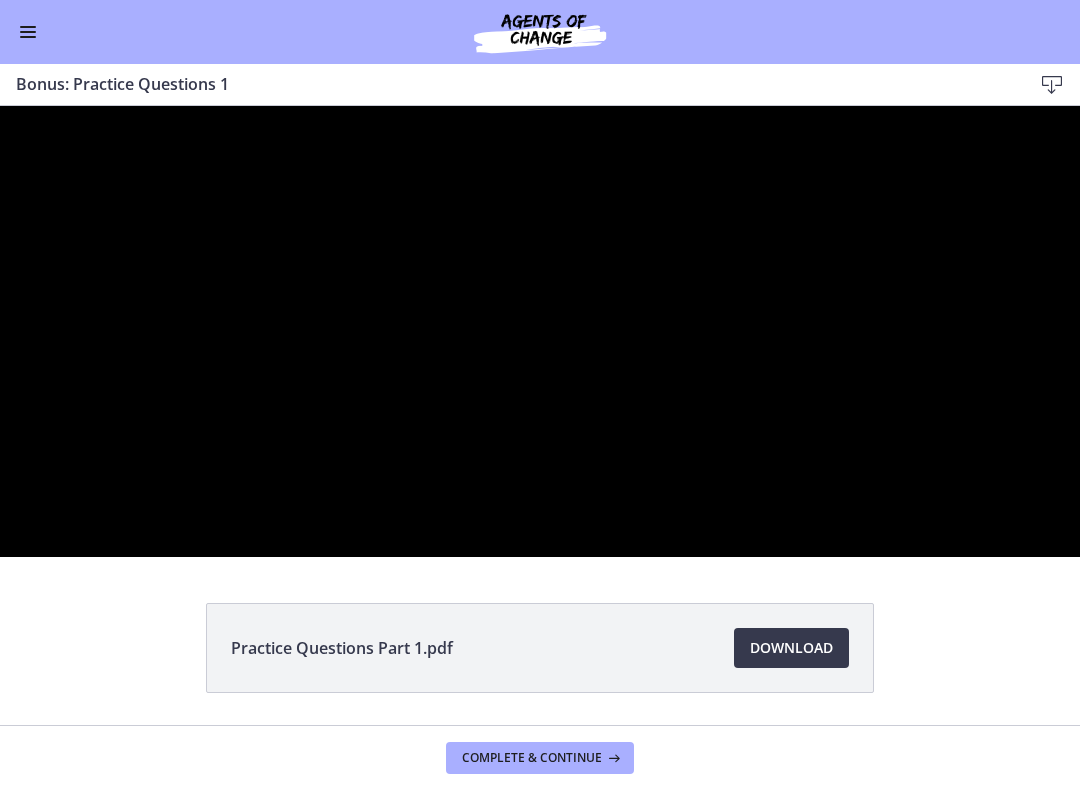 click at bounding box center (540, 331) 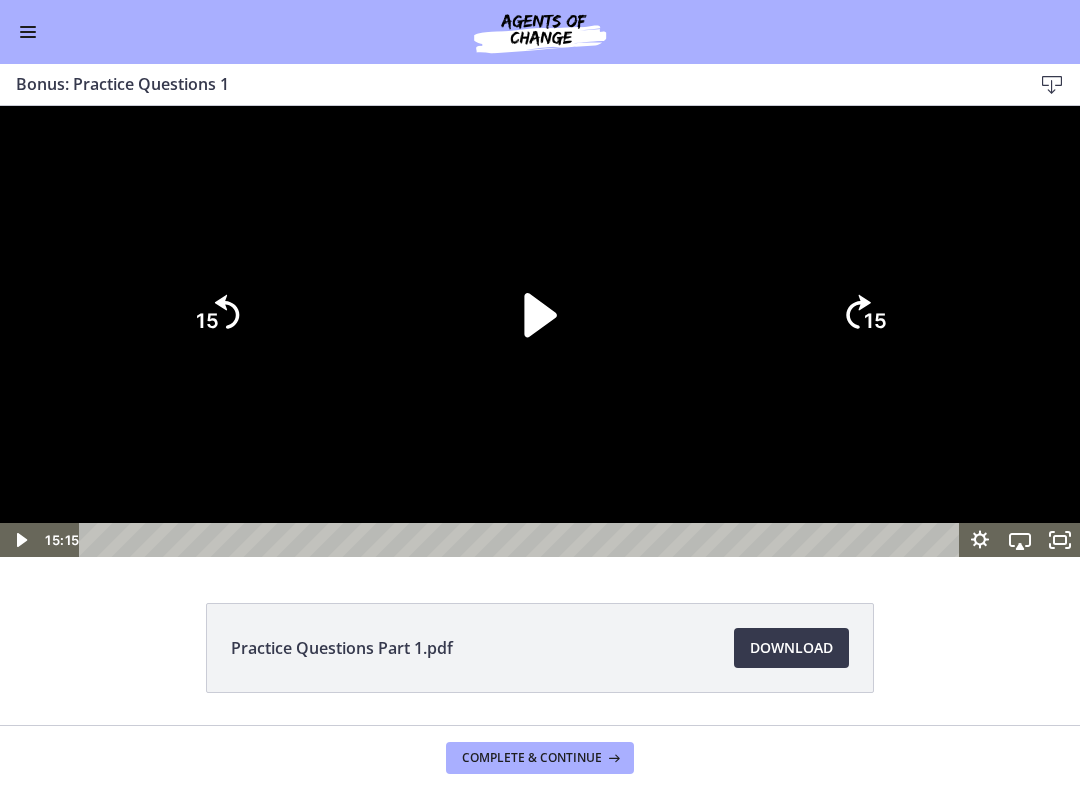 click 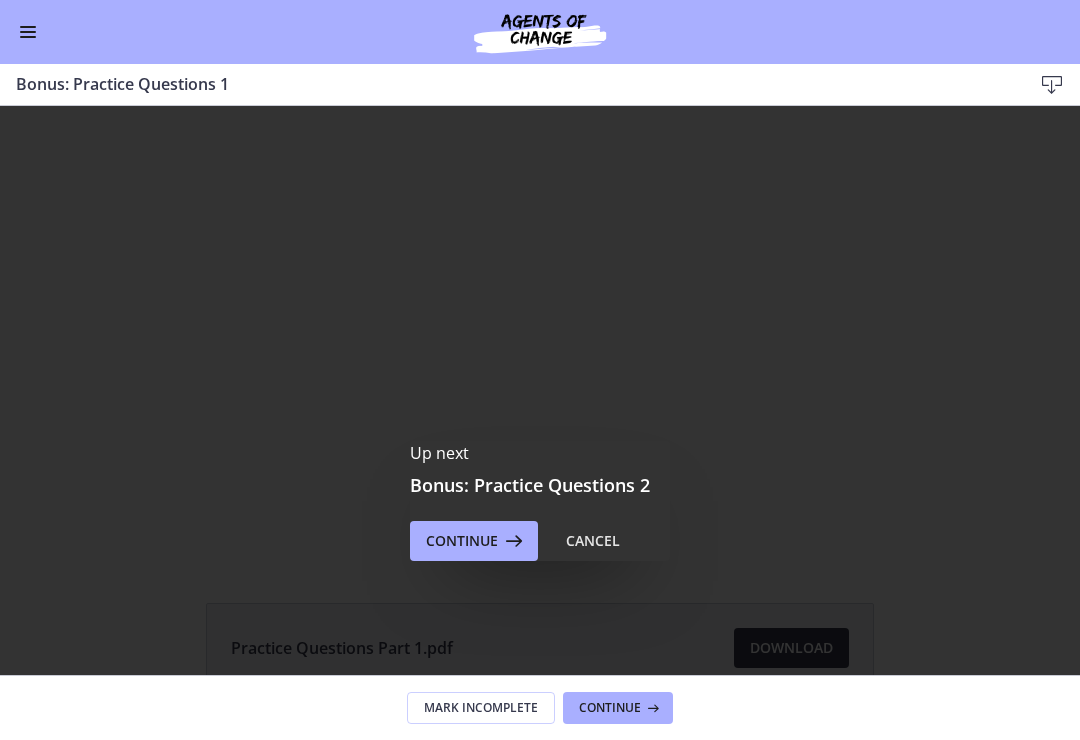 scroll, scrollTop: 0, scrollLeft: 0, axis: both 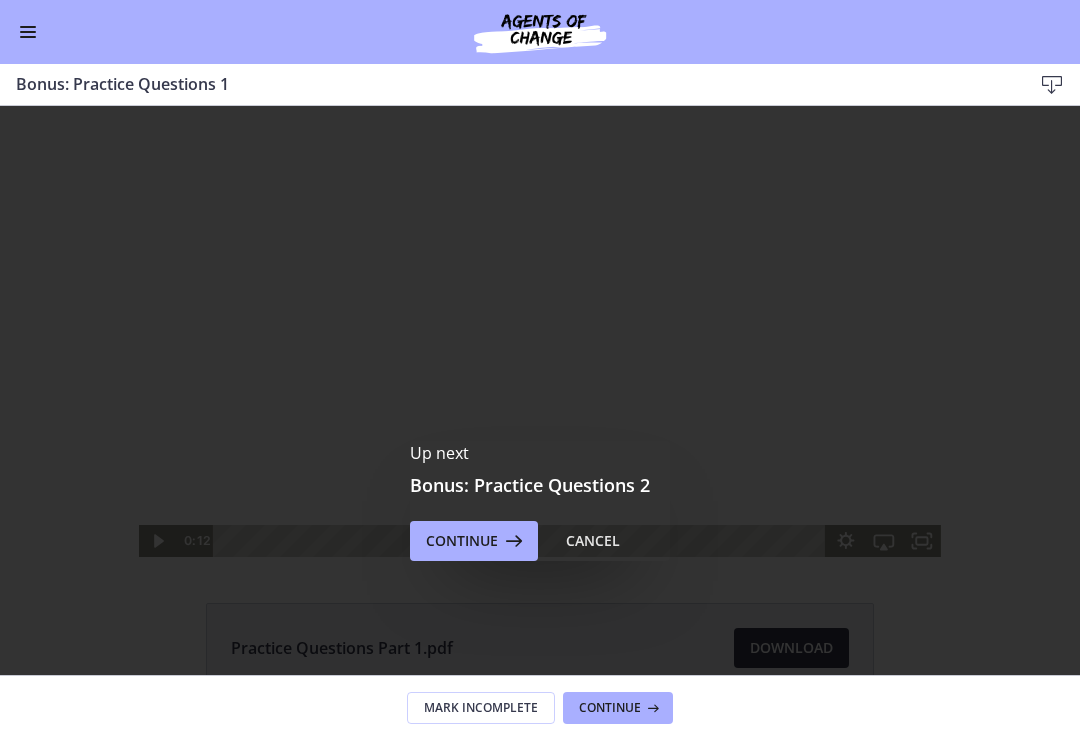 click at bounding box center (512, 541) 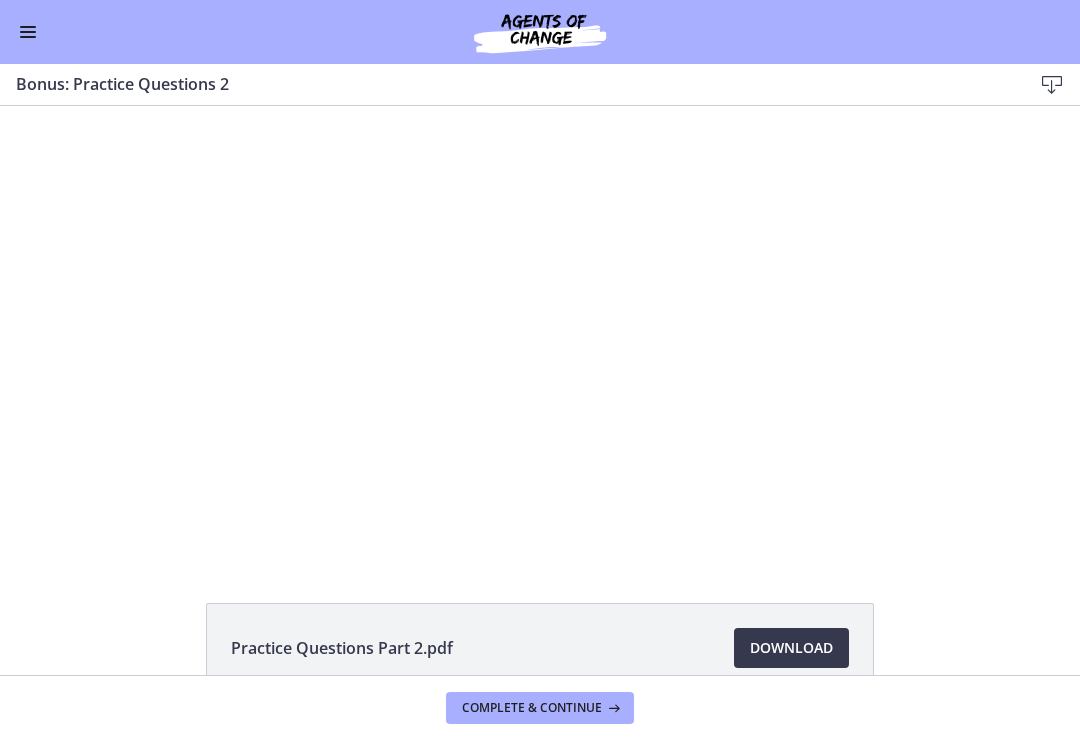 scroll, scrollTop: 0, scrollLeft: 0, axis: both 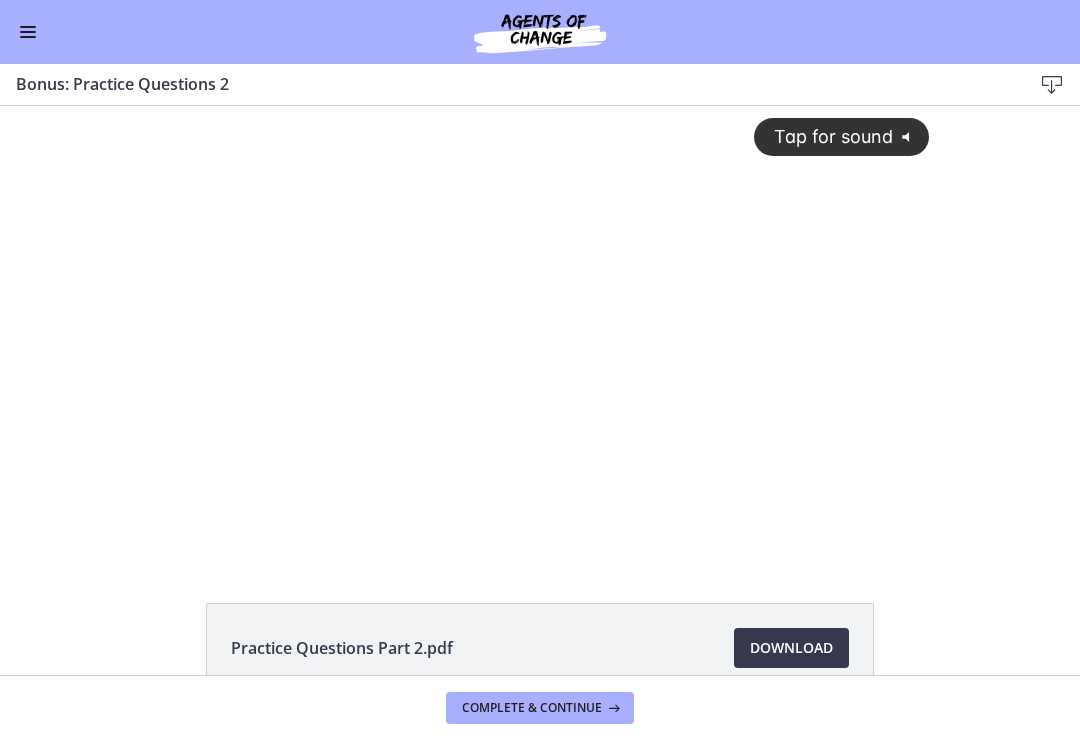 click on "Tap for sound
@keyframes VOLUME_SMALL_WAVE_FLASH {
0% { opacity: 0; }
33% { opacity: 1; }
66% { opacity: 1; }
100% { opacity: 0; }
}
@keyframes VOLUME_LARGE_WAVE_FLASH {
0% { opacity: 0; }
33% { opacity: 1; }
66% { opacity: 1; }
100% { opacity: 0; }
}
.volume__small-wave {
animation: VOLUME_SMALL_WAVE_FLASH 2s infinite;
opacity: 0;
}
.volume__large-wave {
animation: VOLUME_LARGE_WAVE_FLASH 2s infinite .3s;
opacity: 0;
}" at bounding box center [540, 315] 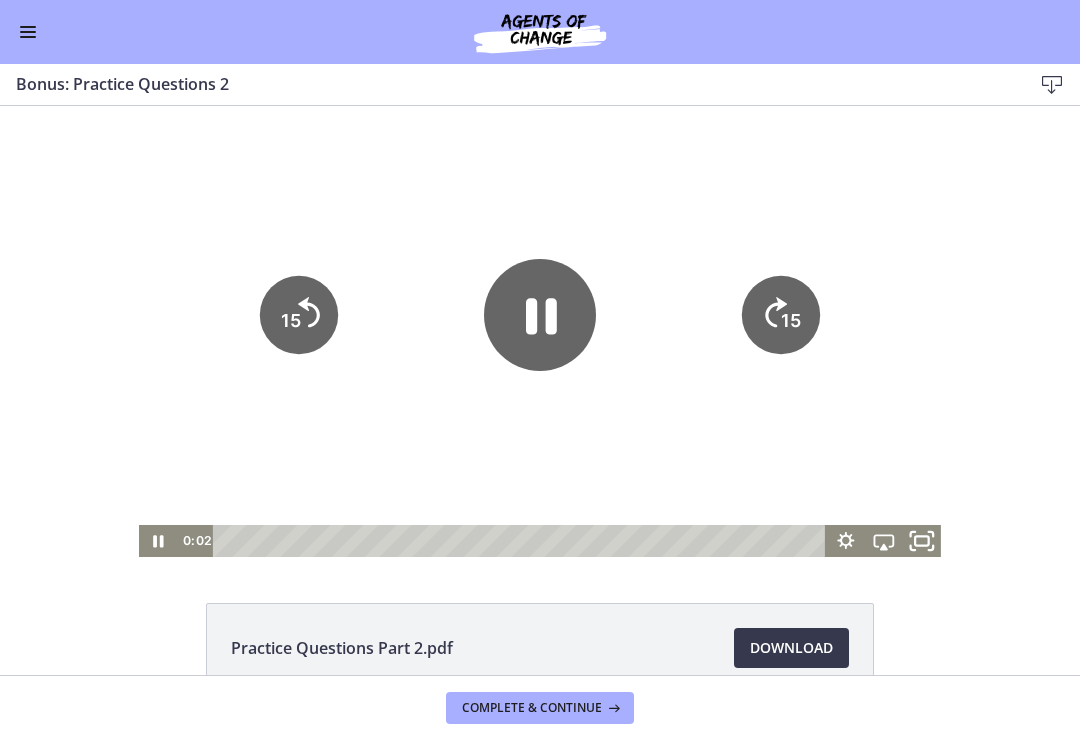 click 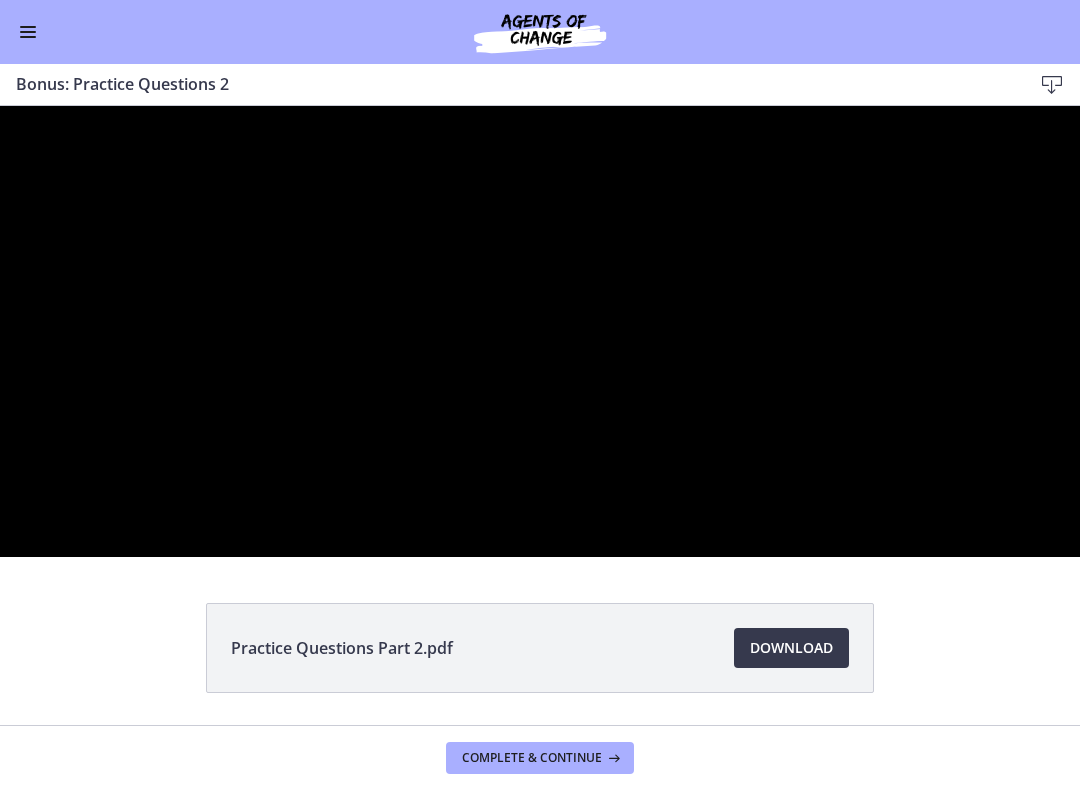 click at bounding box center (540, 331) 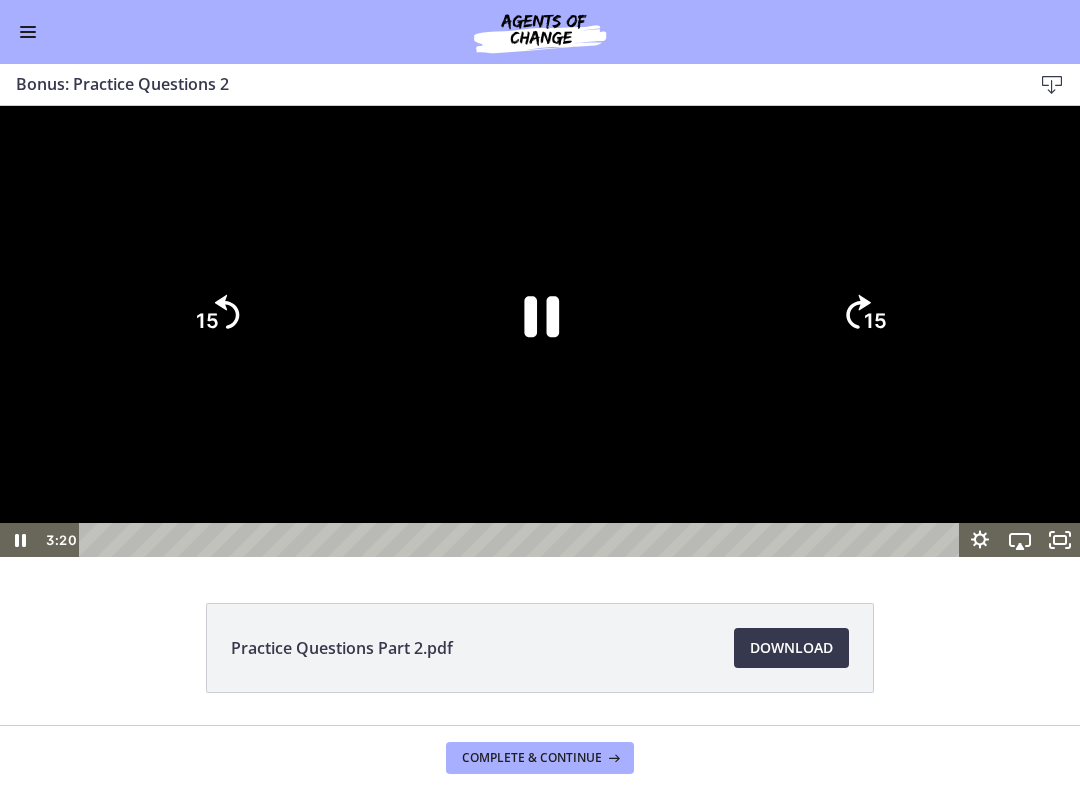 click 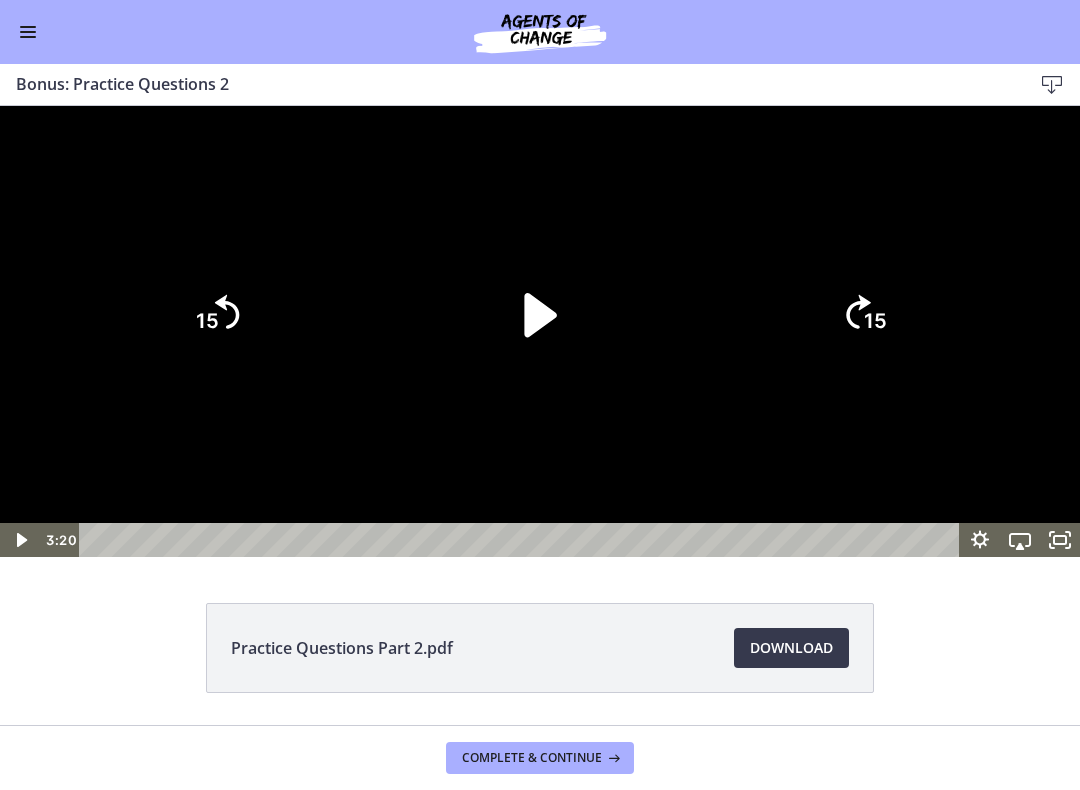 click at bounding box center (540, 331) 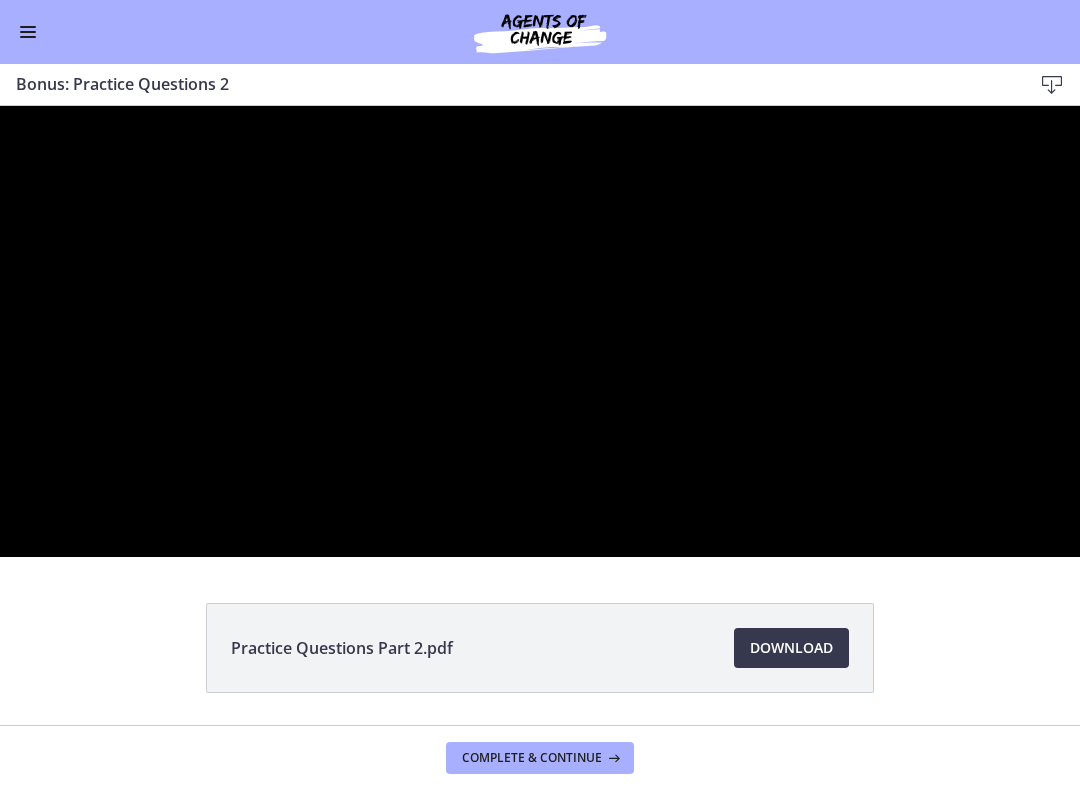 click at bounding box center (540, 331) 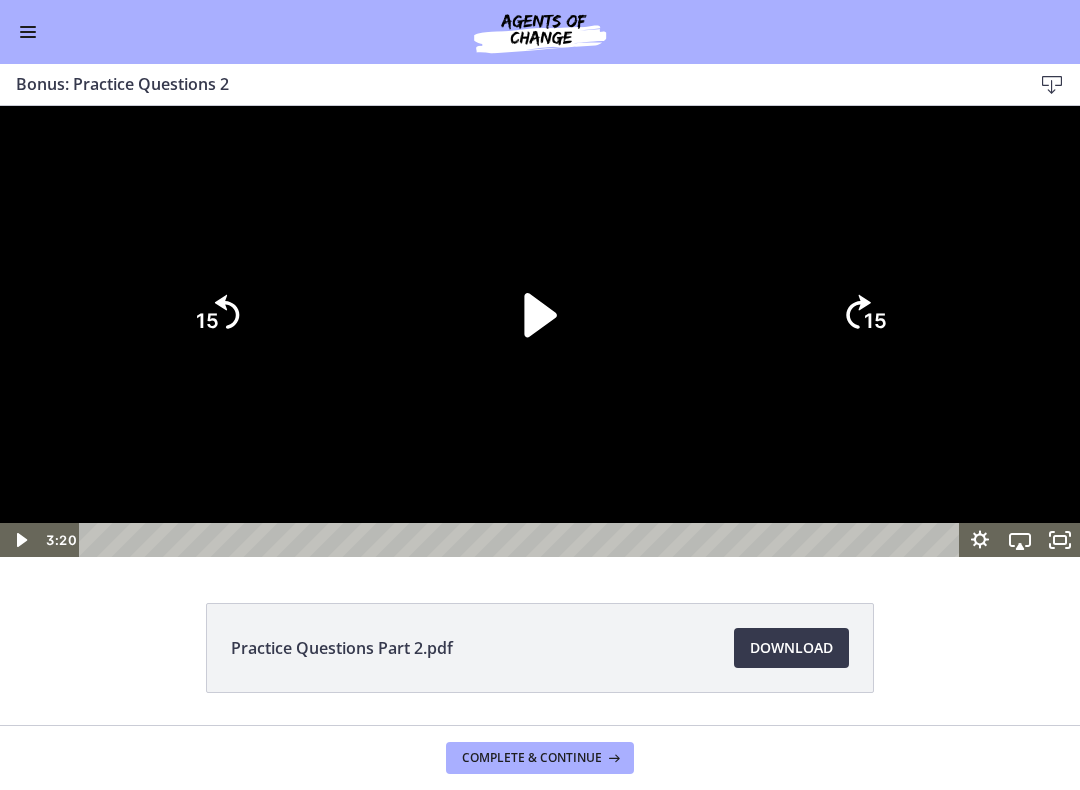click 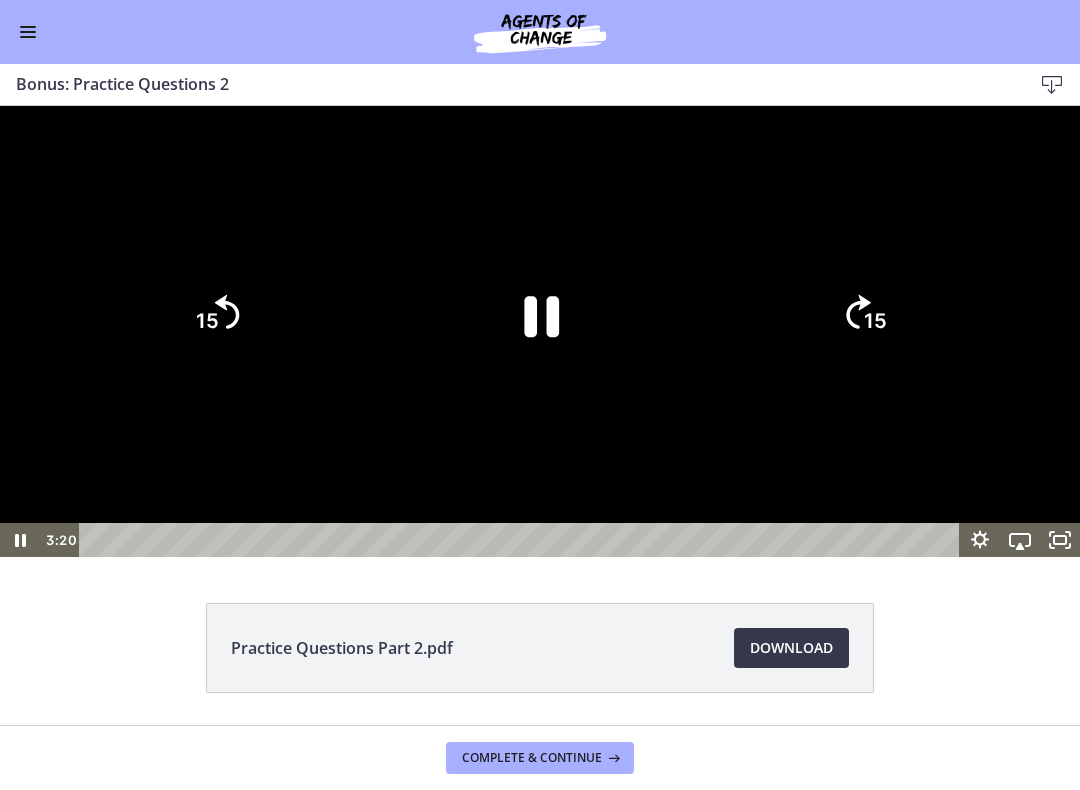 click at bounding box center (540, 331) 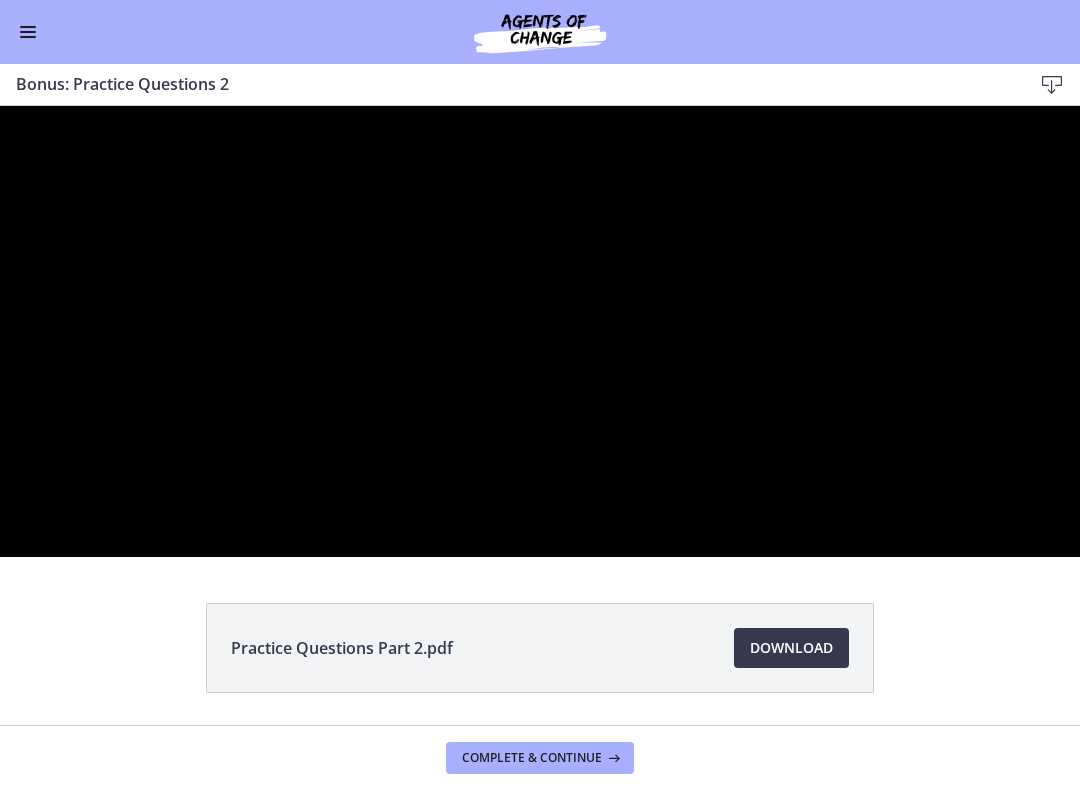 click at bounding box center (540, 331) 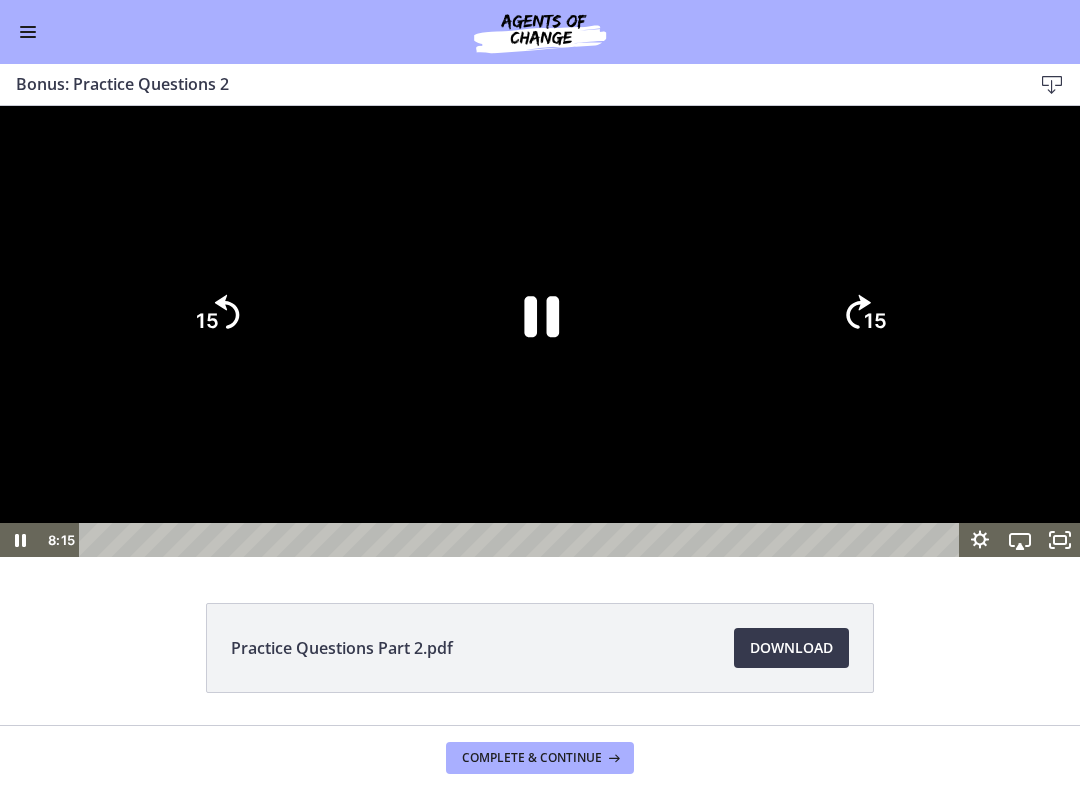 click 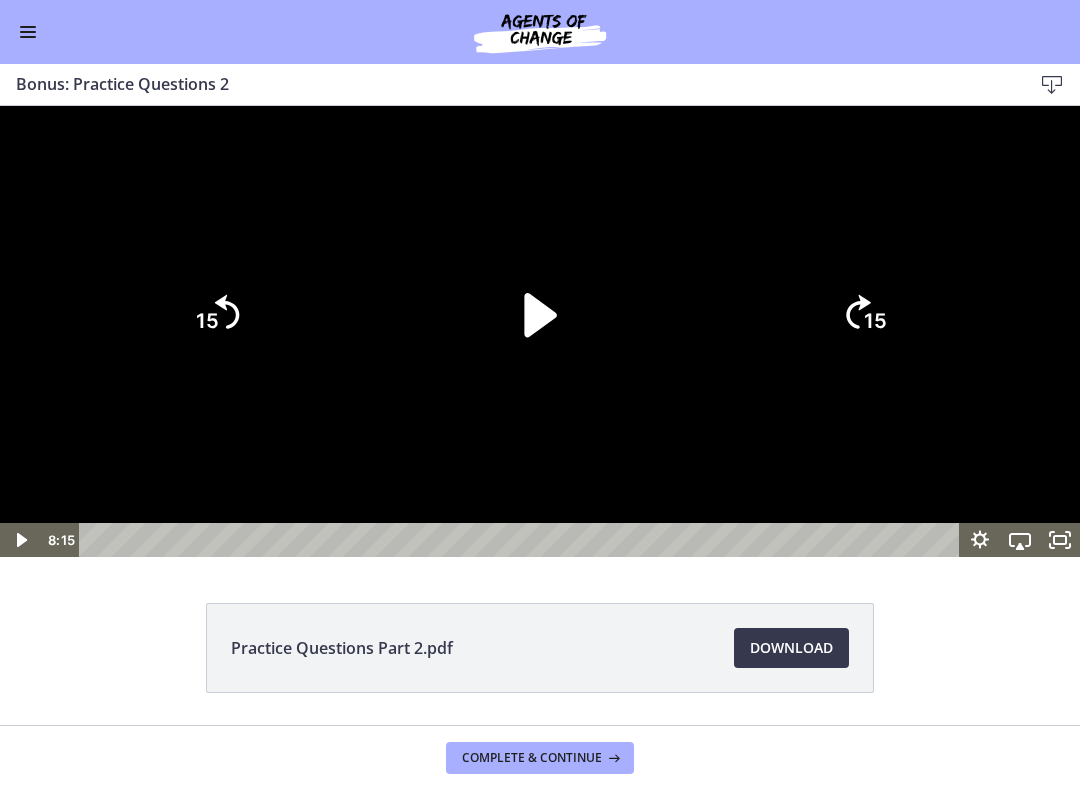 click at bounding box center (540, 331) 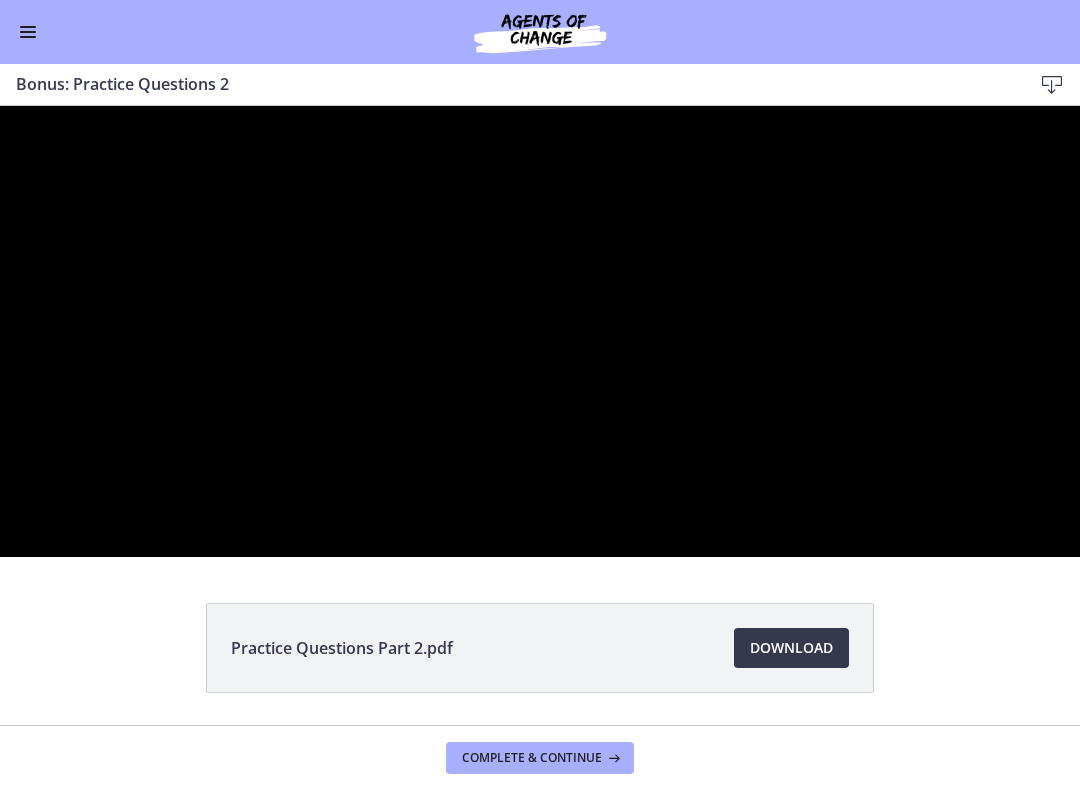 click at bounding box center [540, 331] 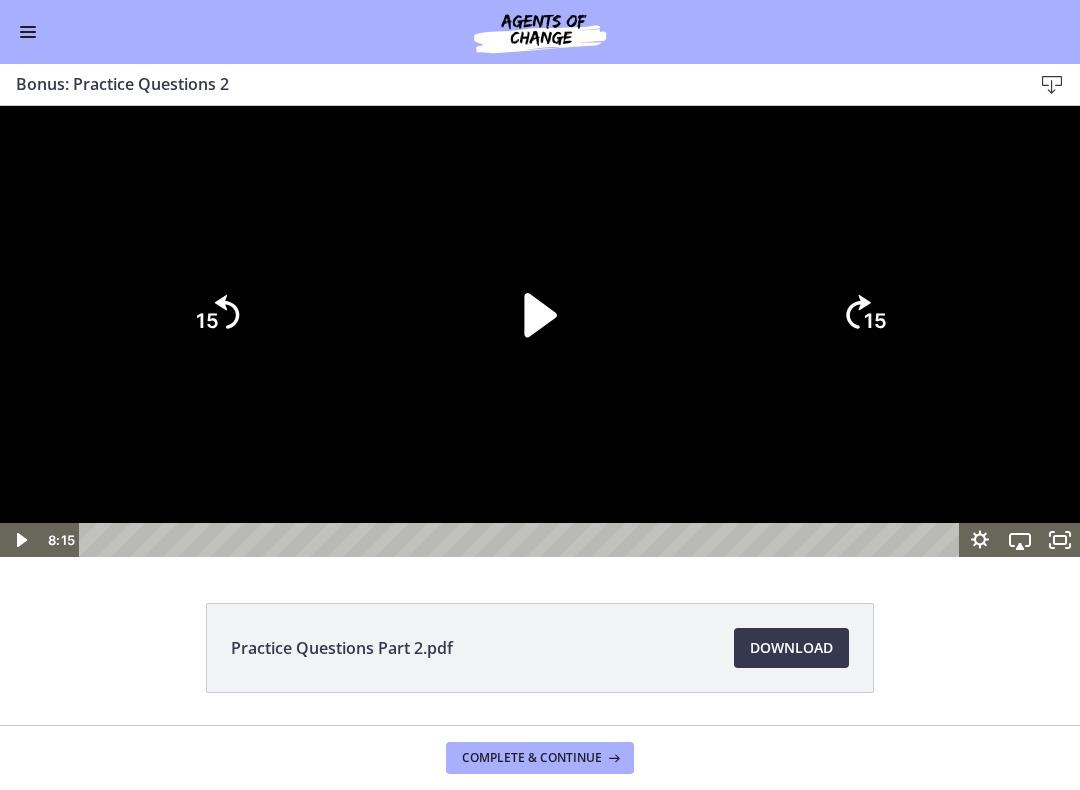 click 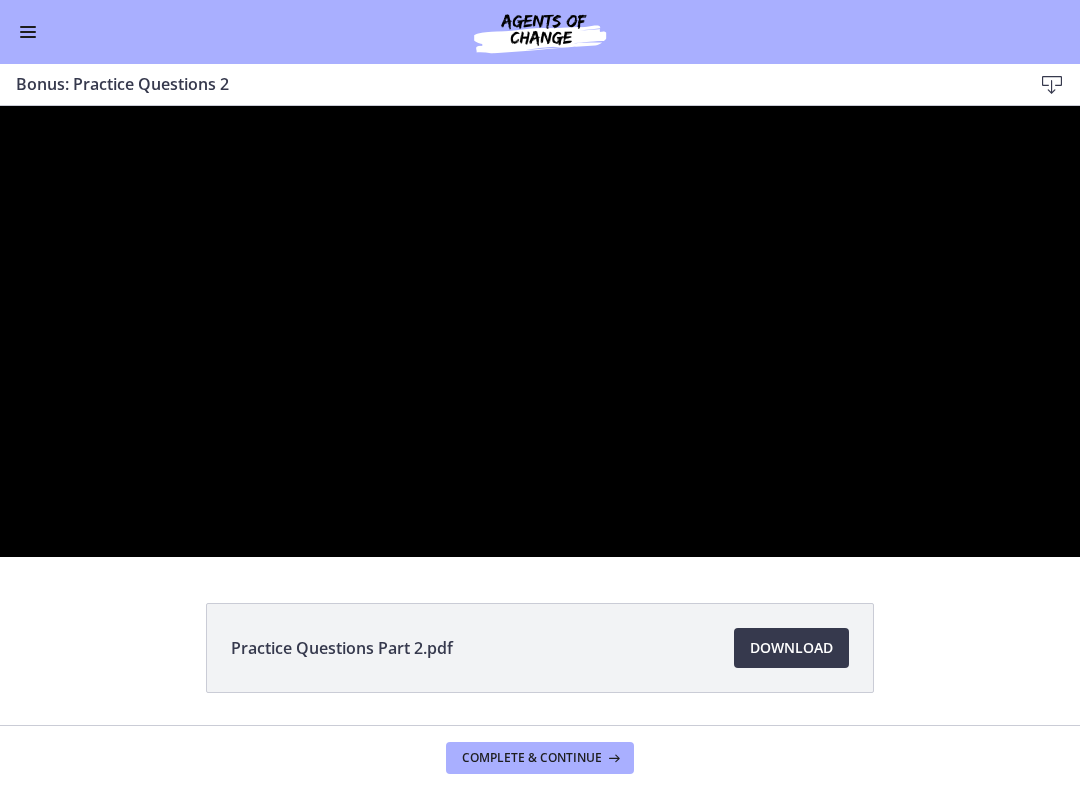 click at bounding box center [540, 331] 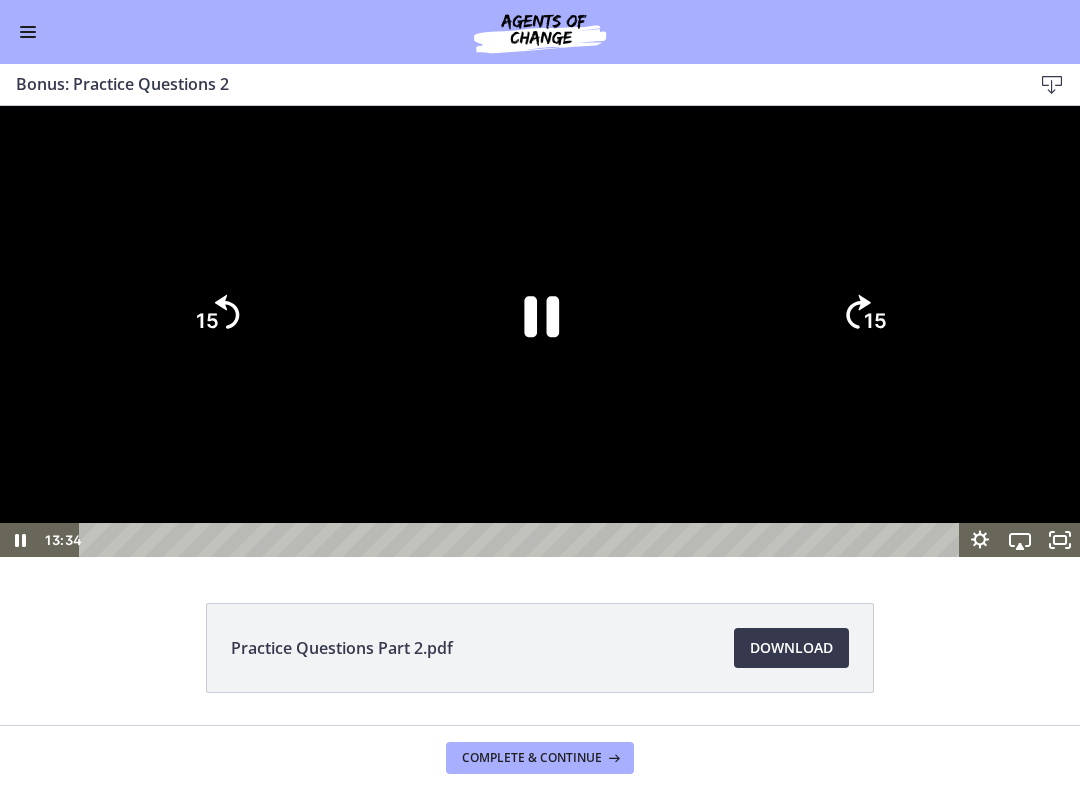 click 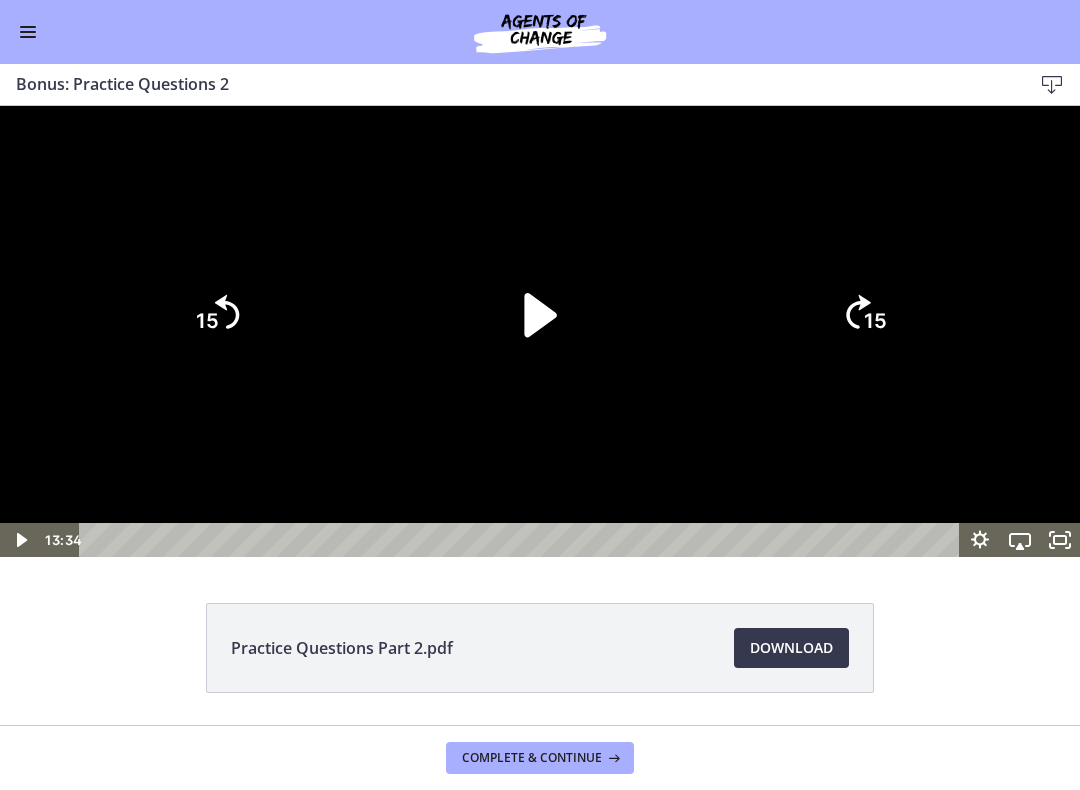 click at bounding box center (540, 331) 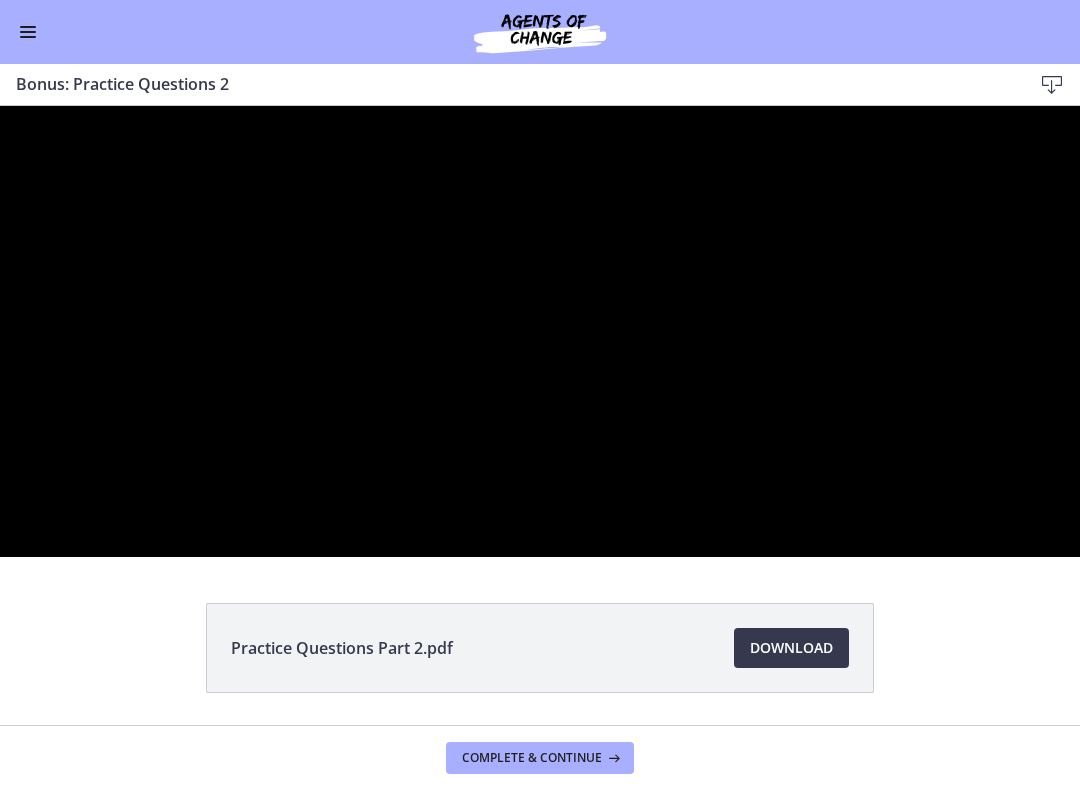 click at bounding box center (540, 331) 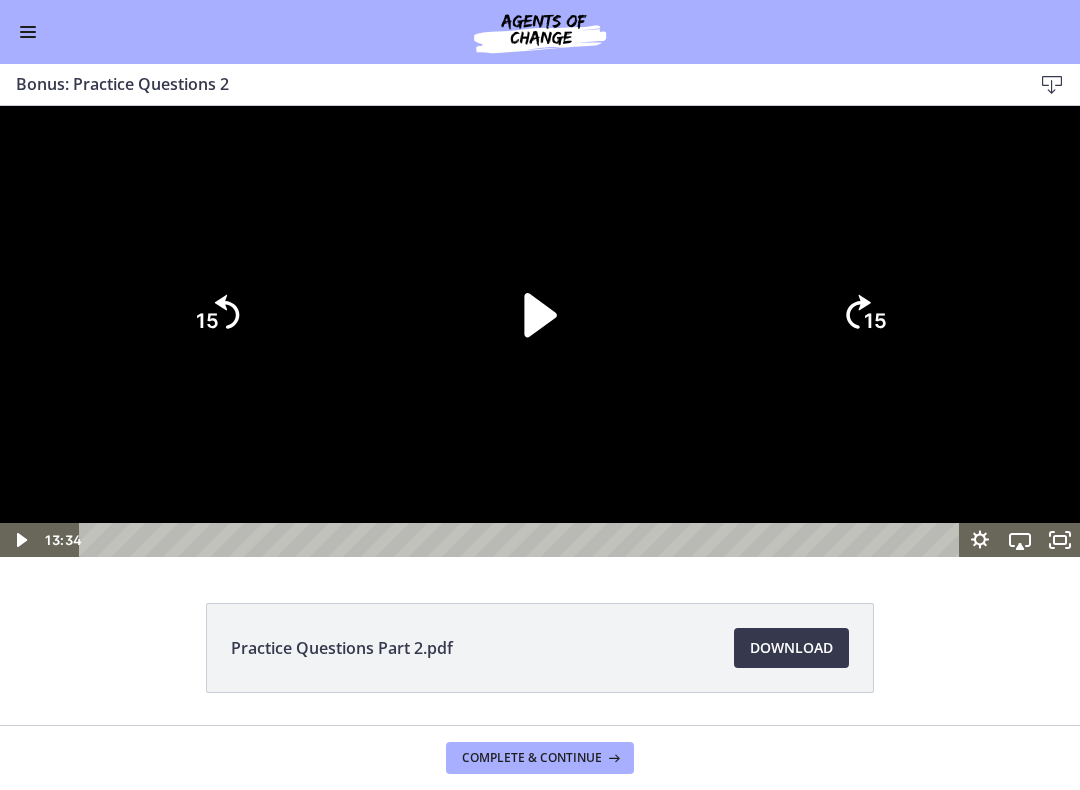 click 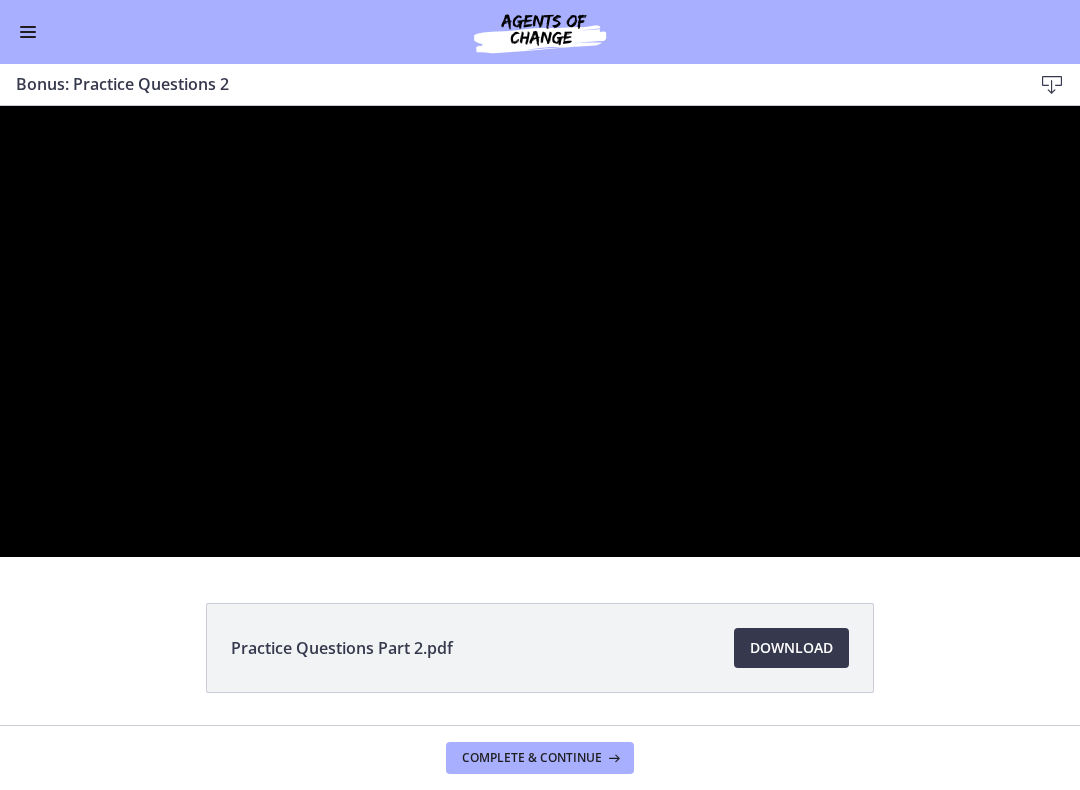 click at bounding box center [540, 331] 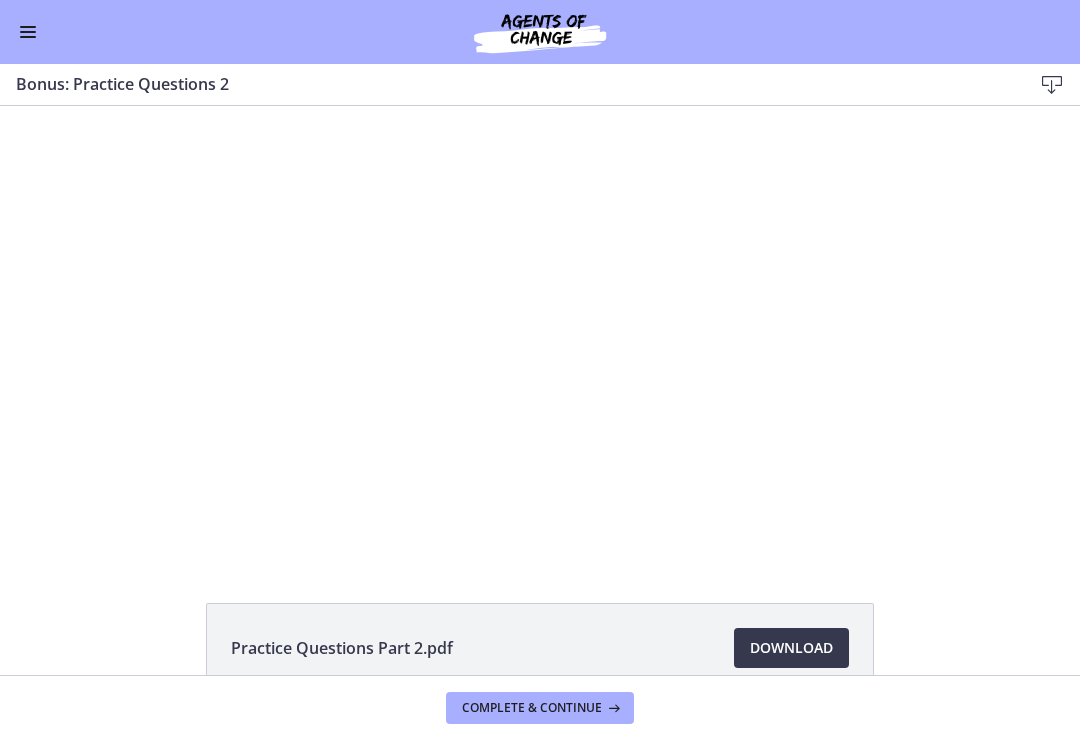 click on "Complete & continue" at bounding box center [532, 708] 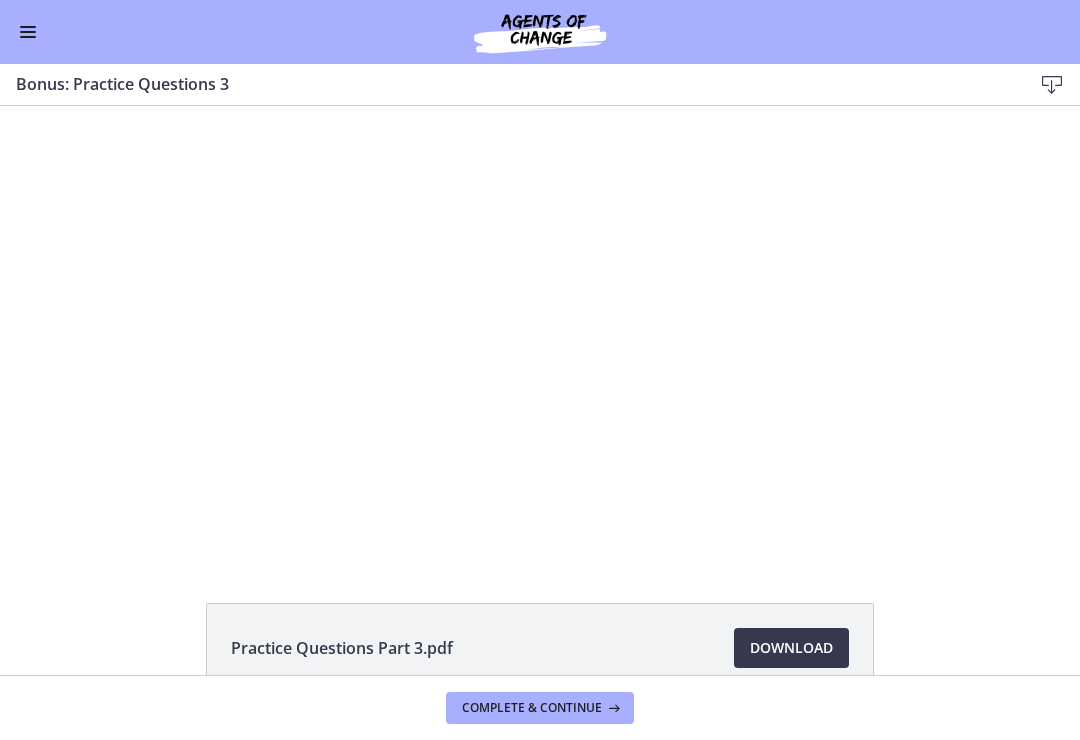 scroll, scrollTop: 0, scrollLeft: 0, axis: both 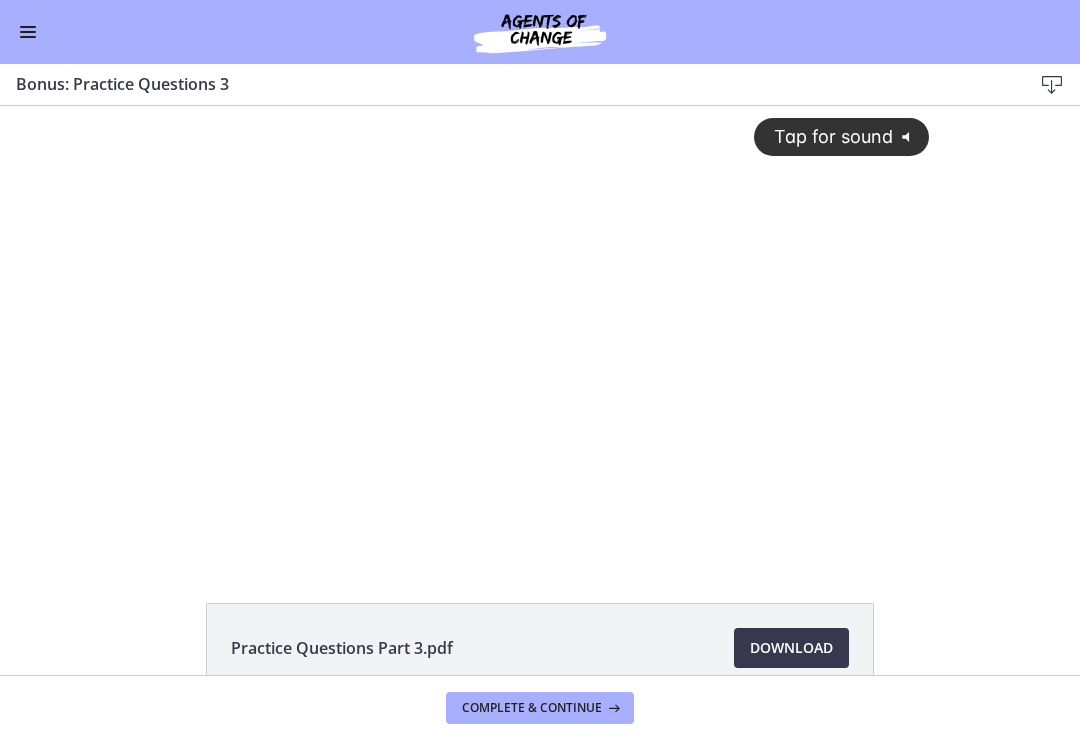 click on "Tap for sound
@keyframes VOLUME_SMALL_WAVE_FLASH {
0% { opacity: 0; }
33% { opacity: 1; }
66% { opacity: 1; }
100% { opacity: 0; }
}
@keyframes VOLUME_LARGE_WAVE_FLASH {
0% { opacity: 0; }
33% { opacity: 1; }
66% { opacity: 1; }
100% { opacity: 0; }
}
.volume__small-wave {
animation: VOLUME_SMALL_WAVE_FLASH 2s infinite;
opacity: 0;
}
.volume__large-wave {
animation: VOLUME_LARGE_WAVE_FLASH 2s infinite .3s;
opacity: 0;
}" at bounding box center [540, 315] 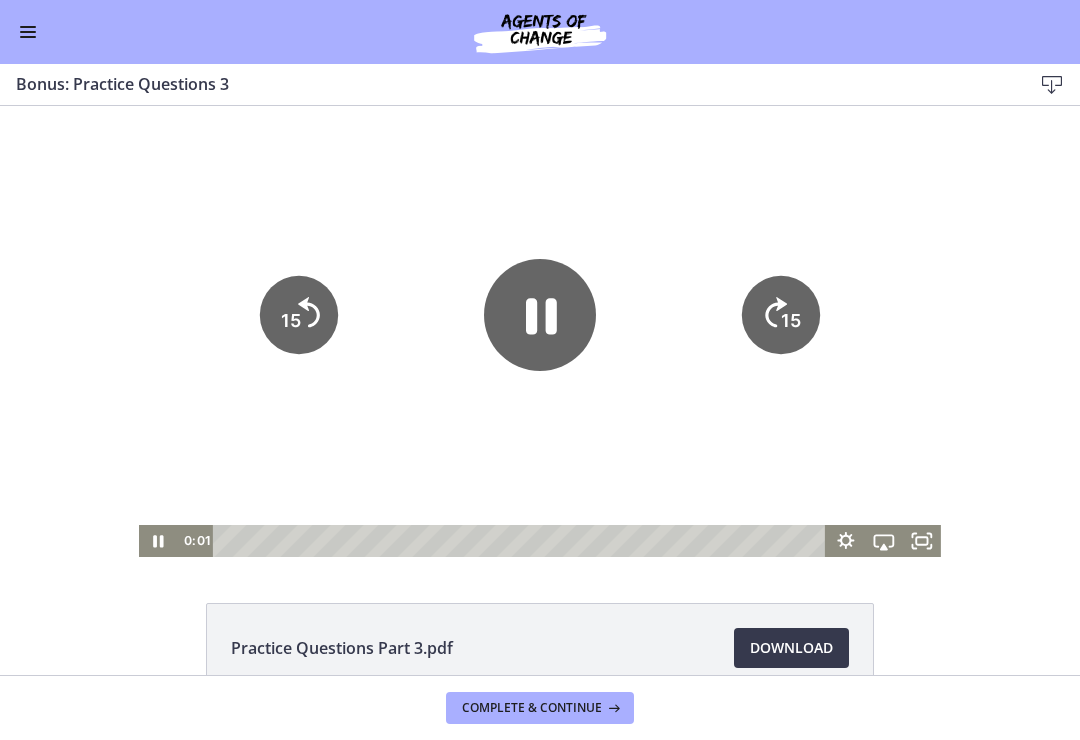 click 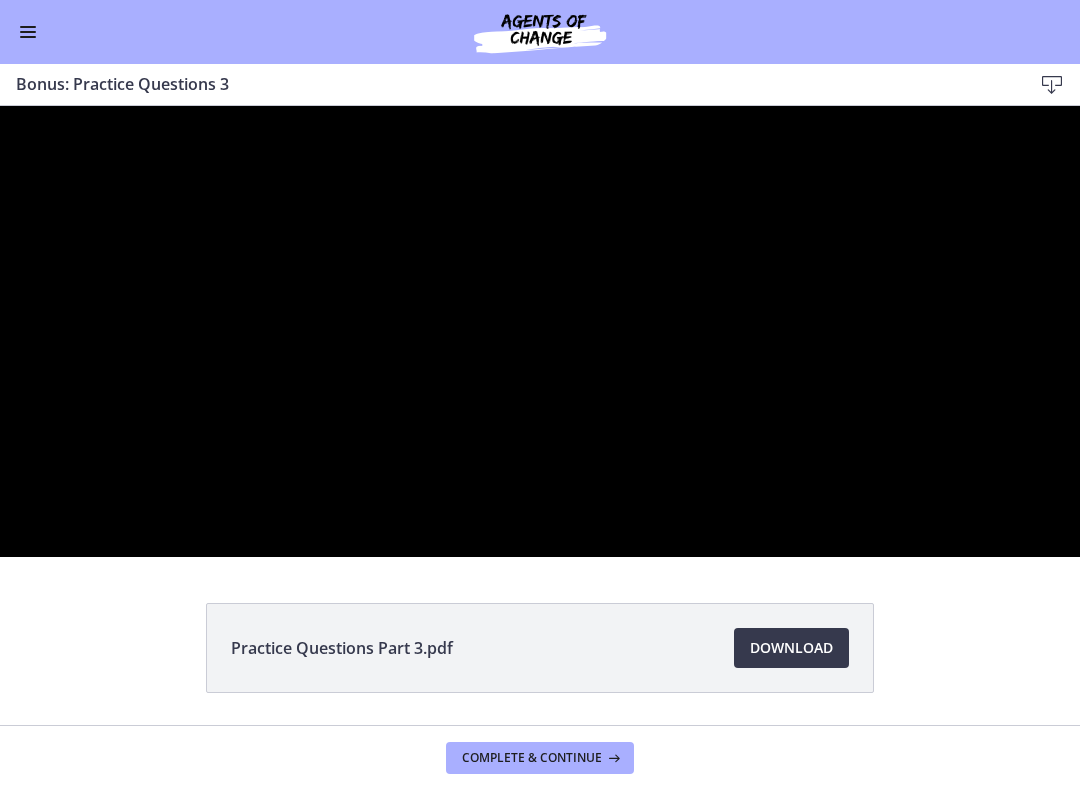 click at bounding box center (540, 331) 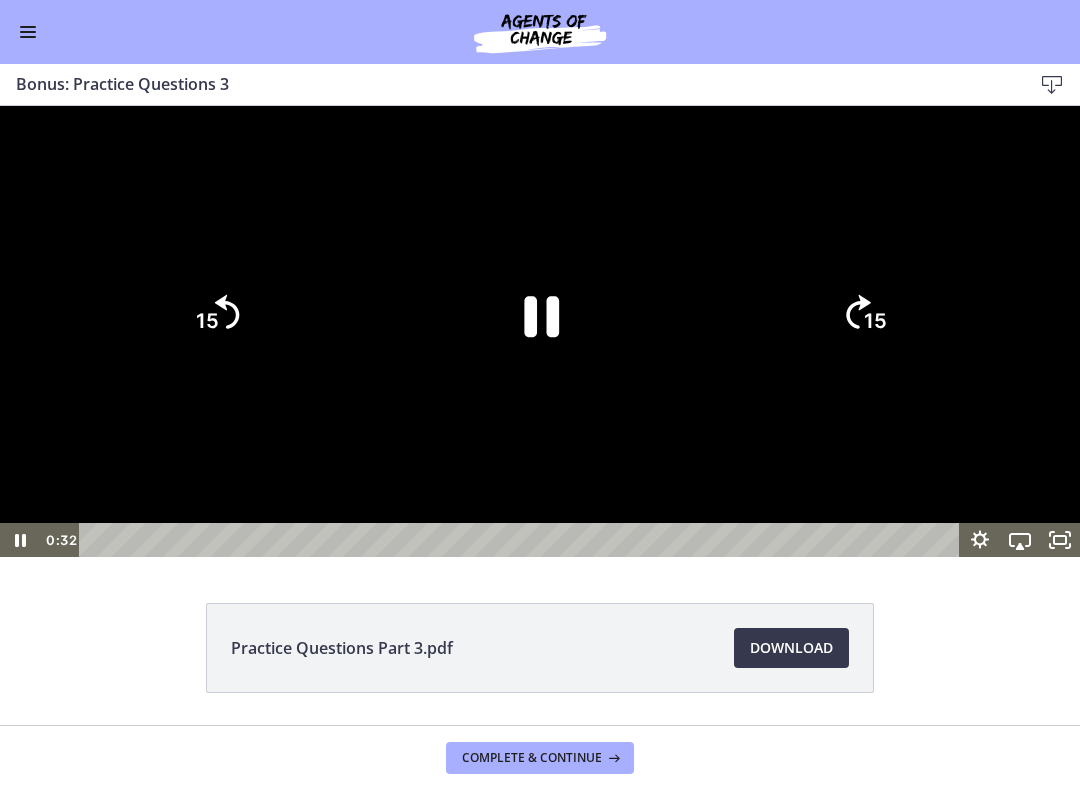 click at bounding box center (540, 331) 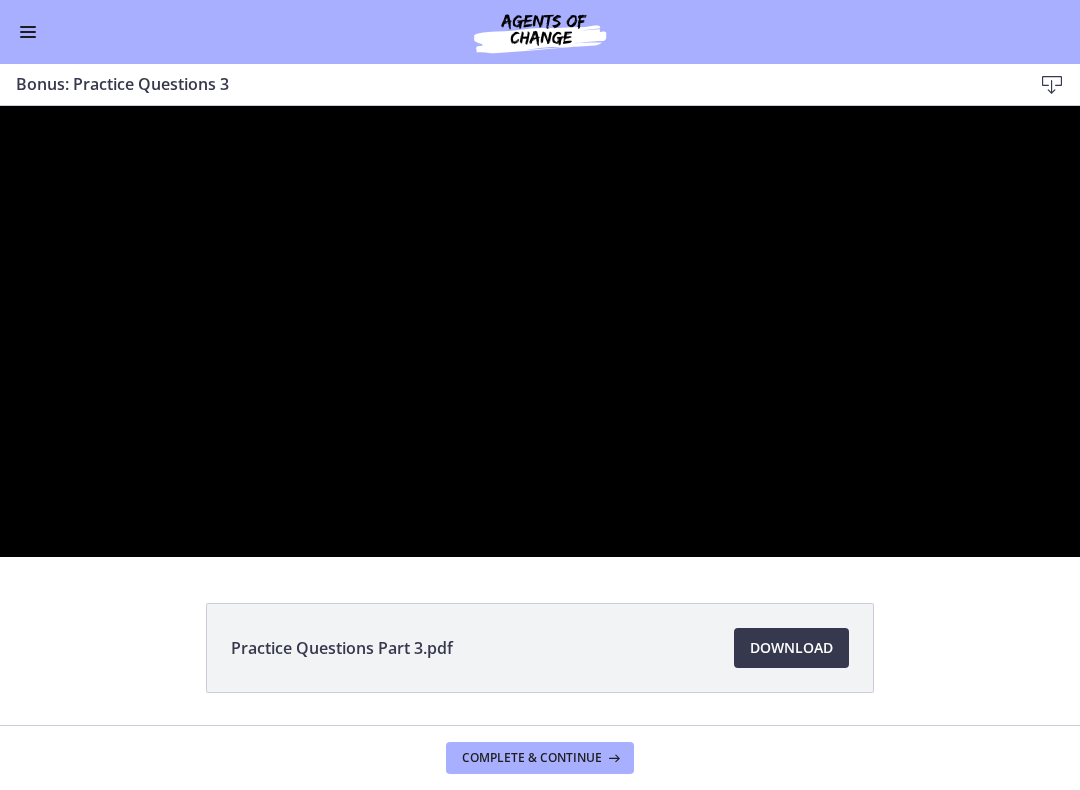 click at bounding box center (540, 331) 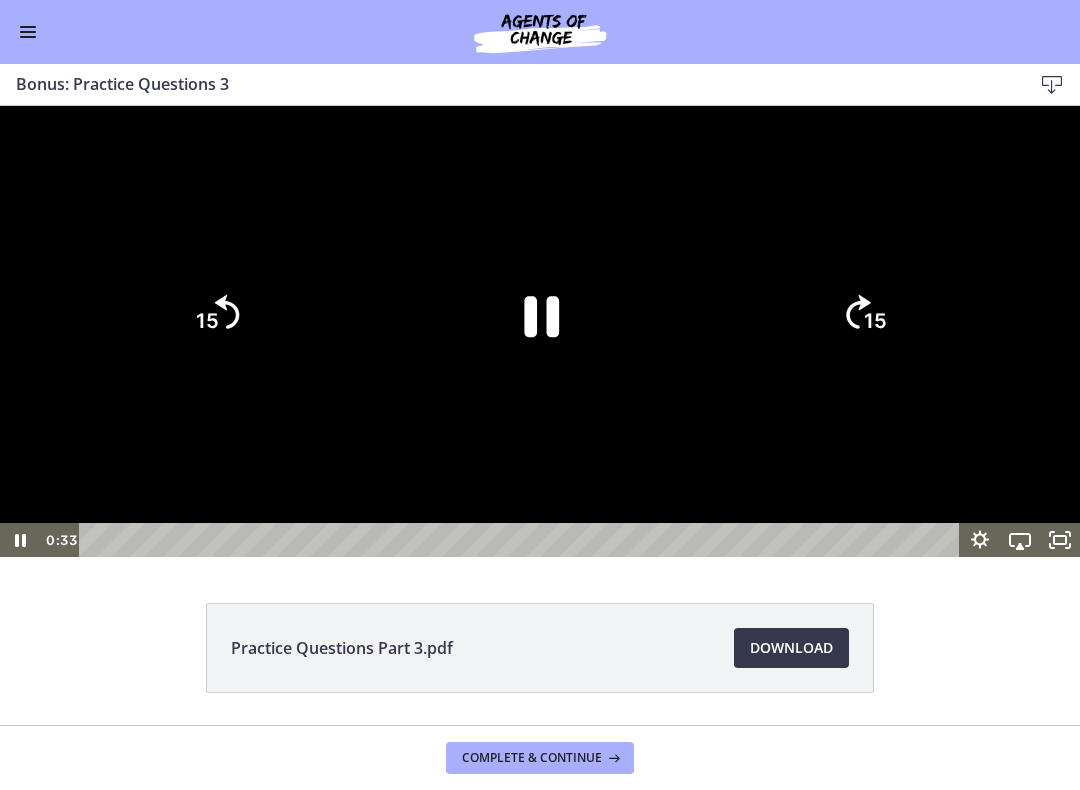 click at bounding box center [540, 331] 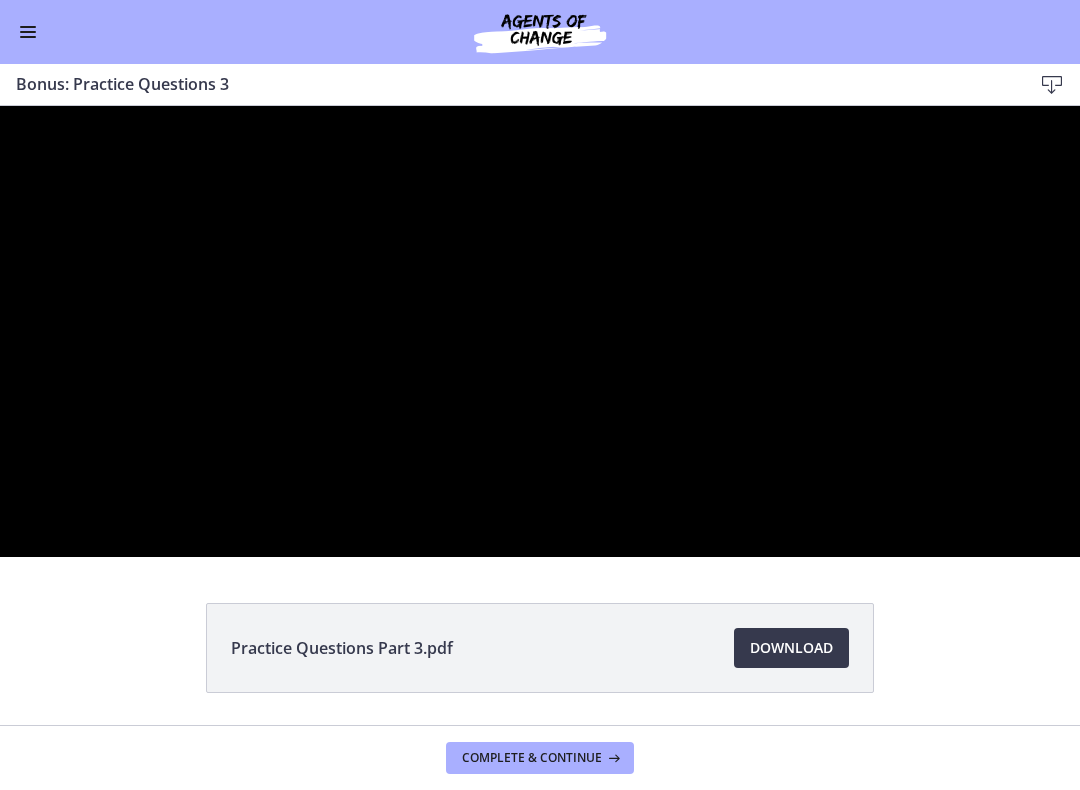 click at bounding box center [540, 331] 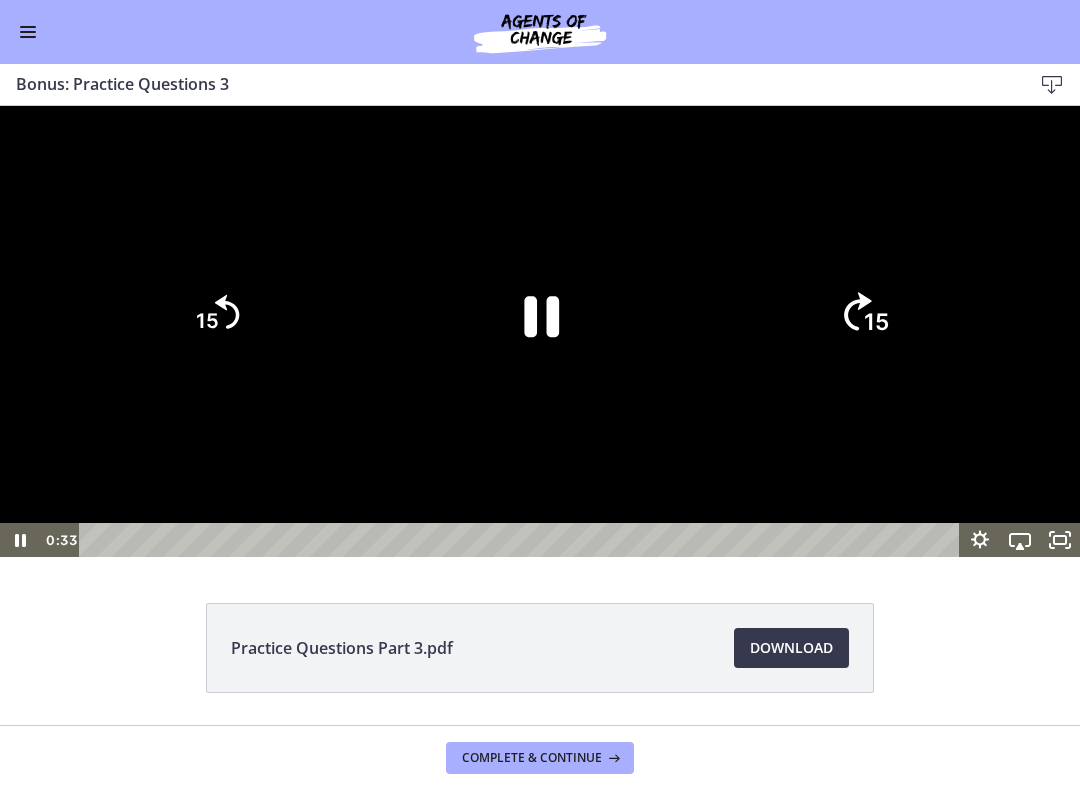 click on "15" 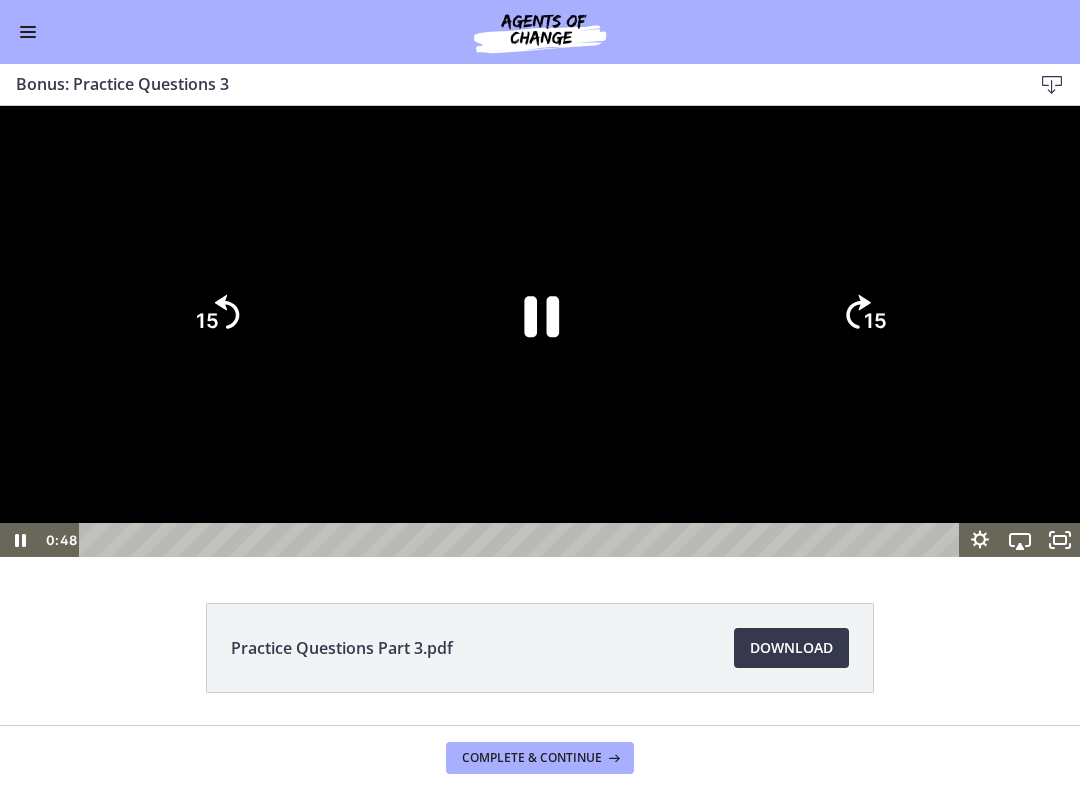 click on "15" 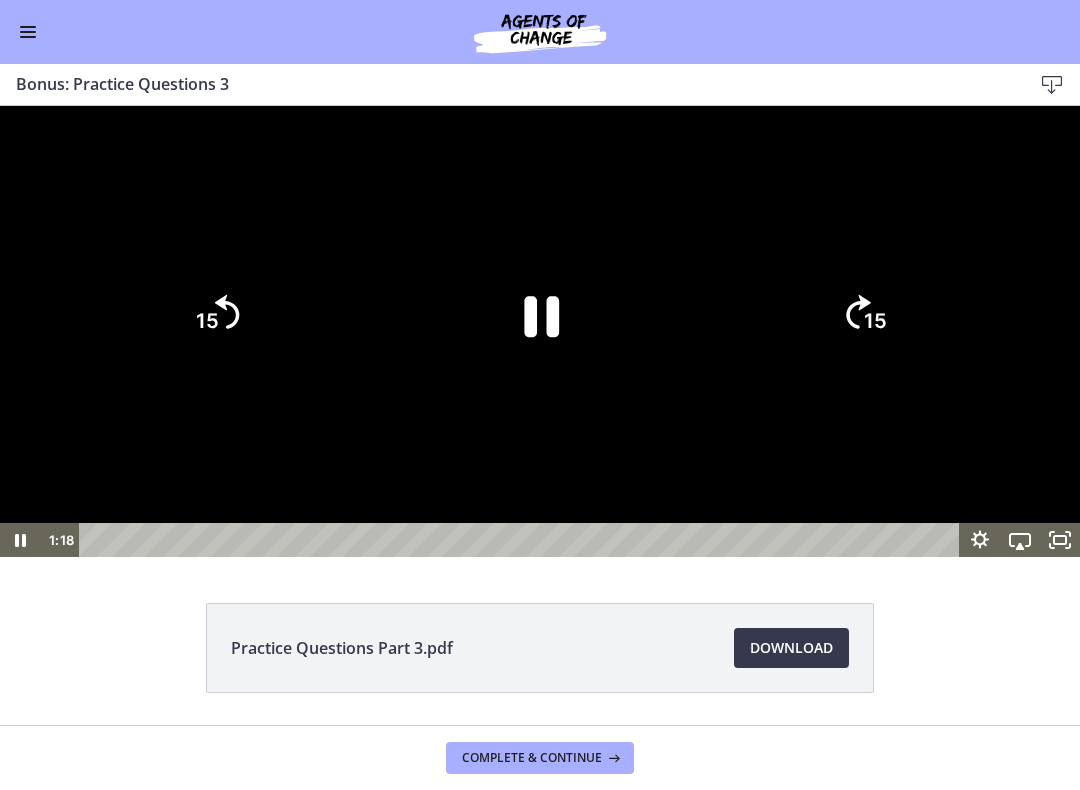 click on "15" 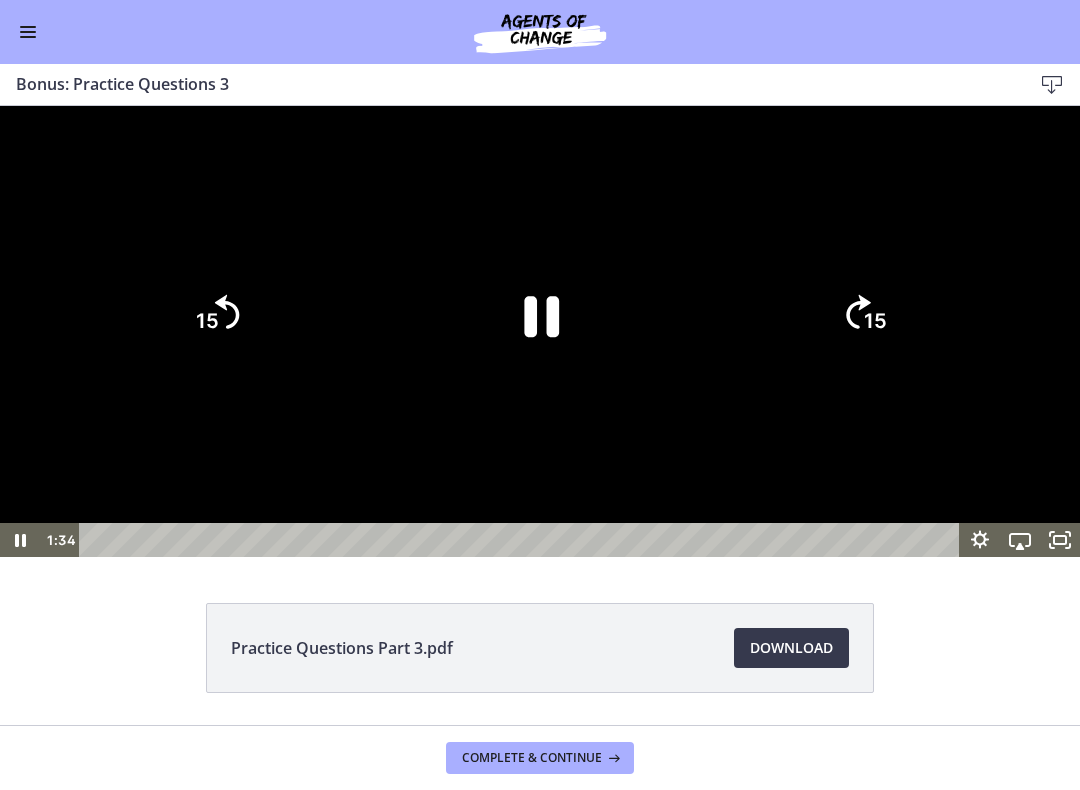click at bounding box center (540, 331) 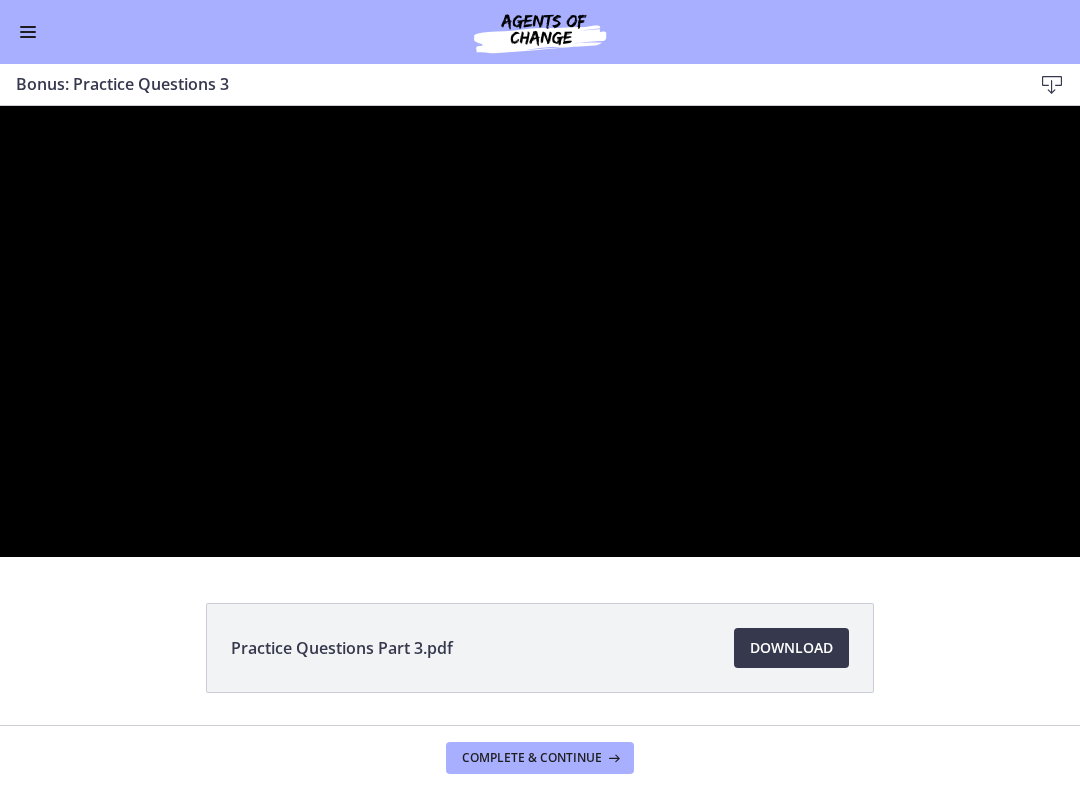 click at bounding box center (540, 331) 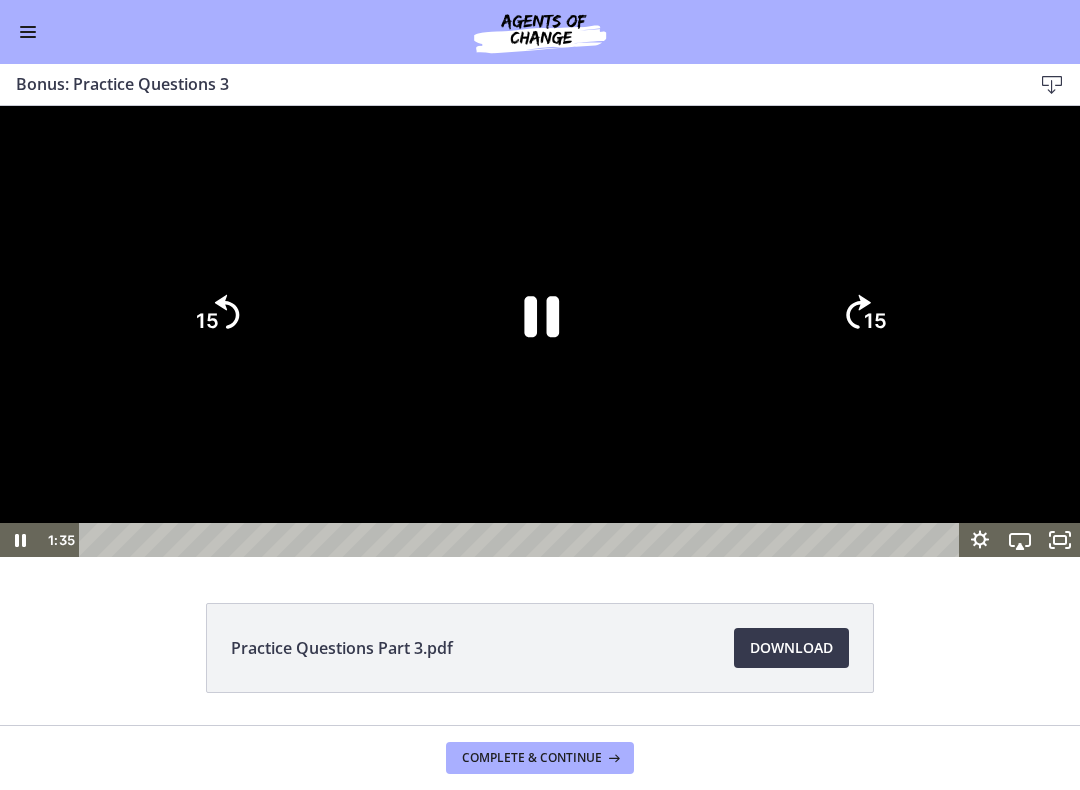 click at bounding box center [540, 331] 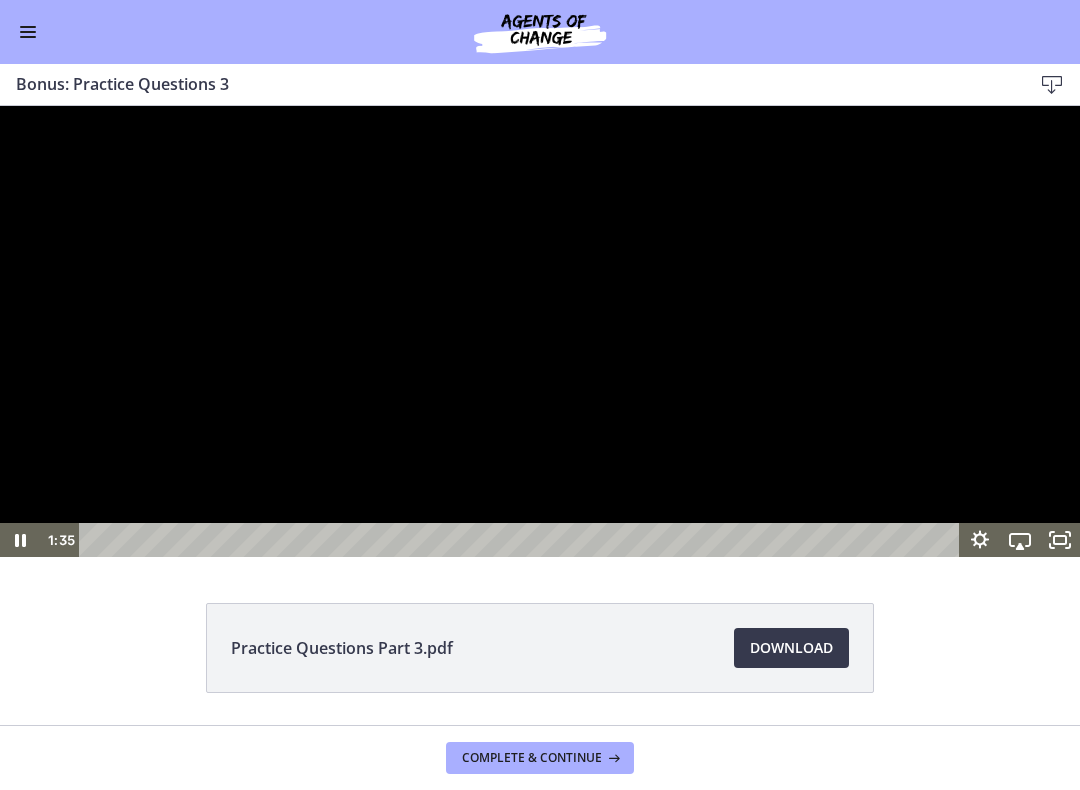 click at bounding box center (540, 331) 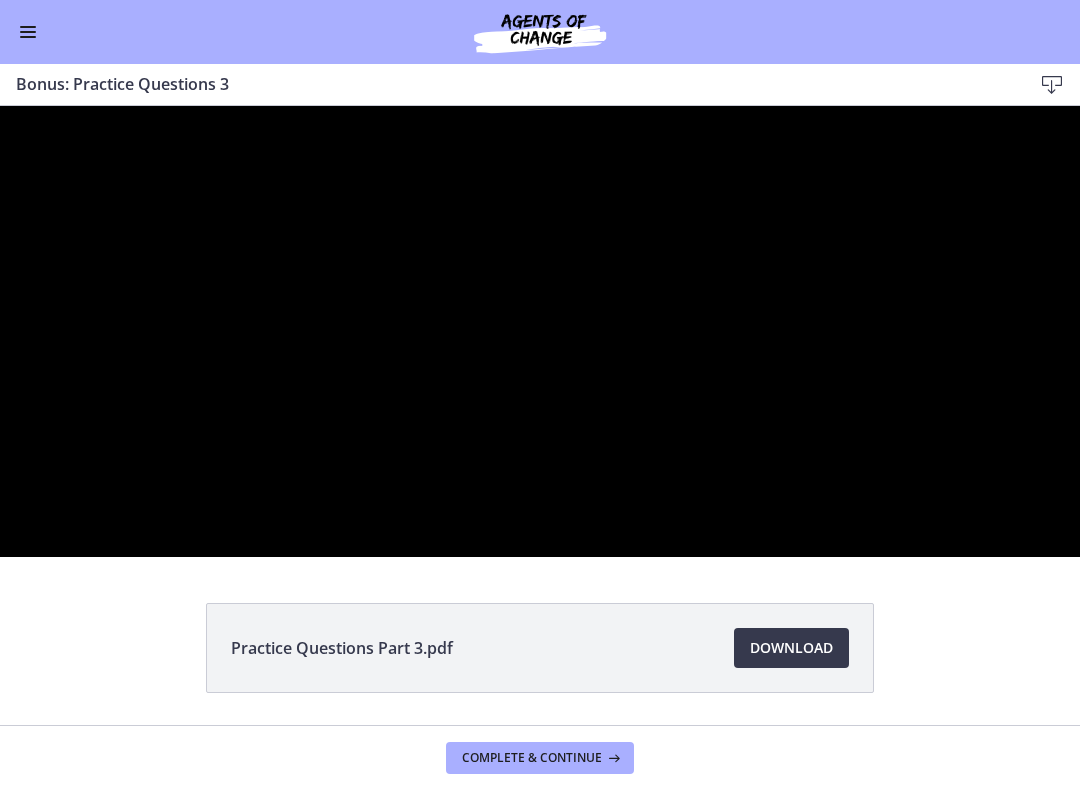click at bounding box center (540, 331) 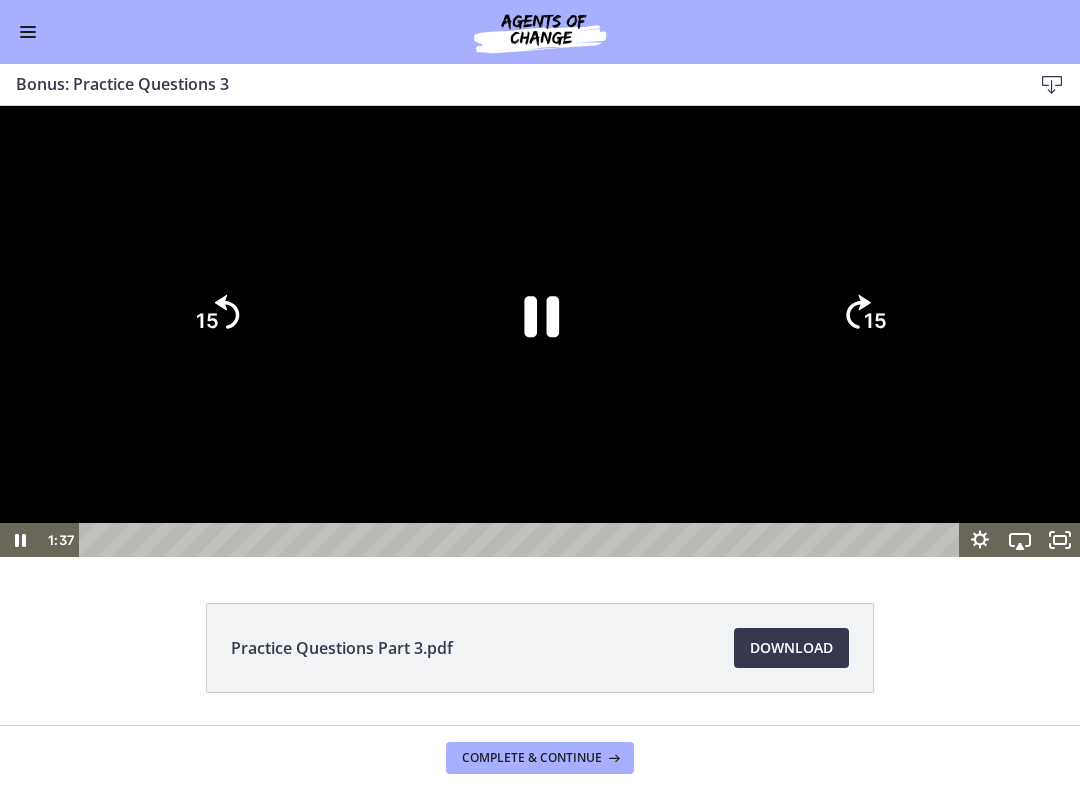 click at bounding box center (540, 331) 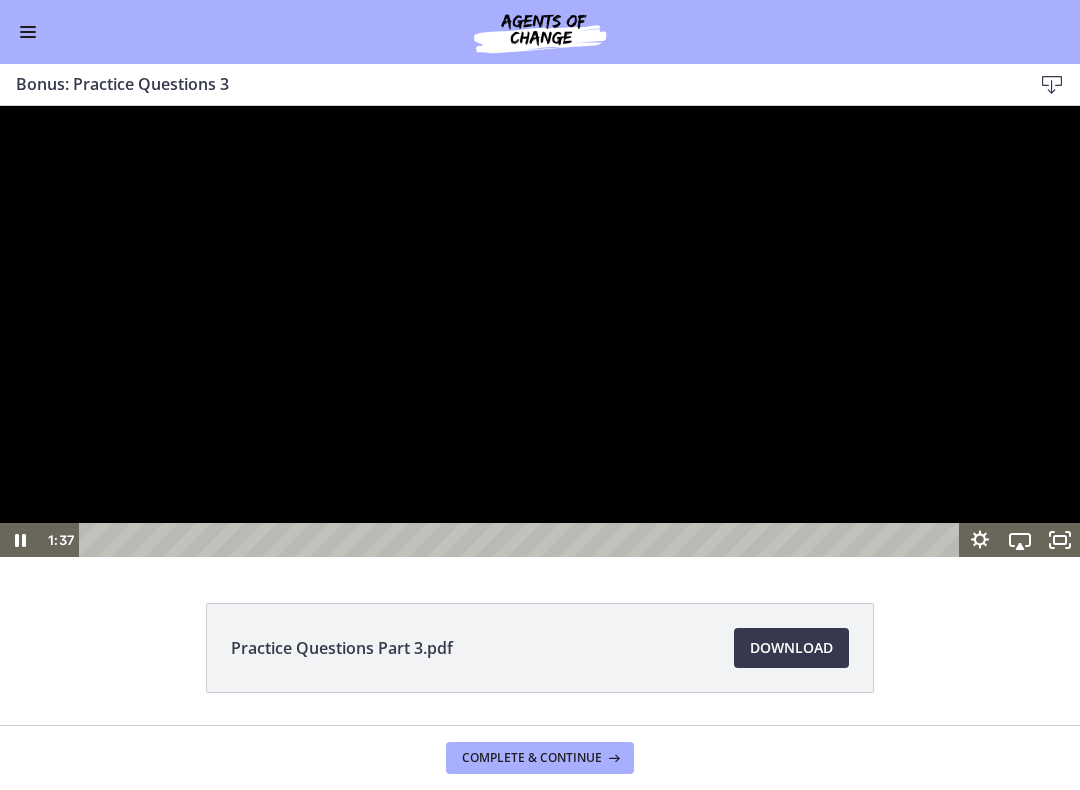 click at bounding box center [540, 331] 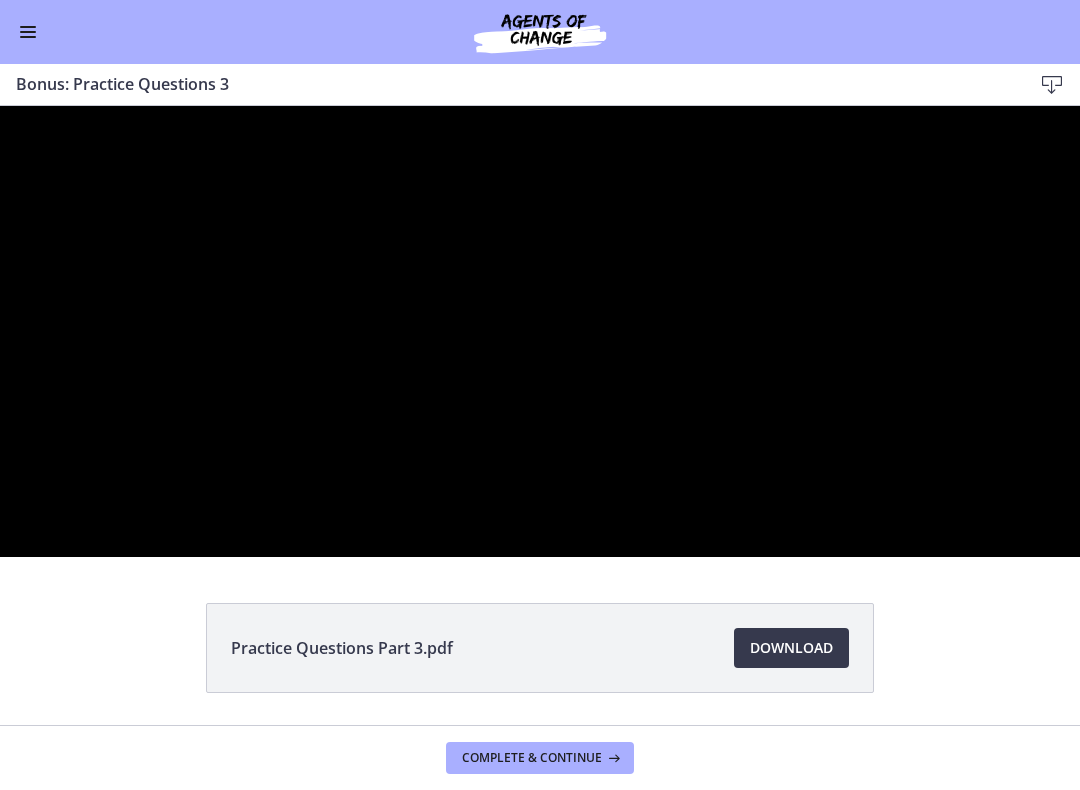 click at bounding box center (540, 331) 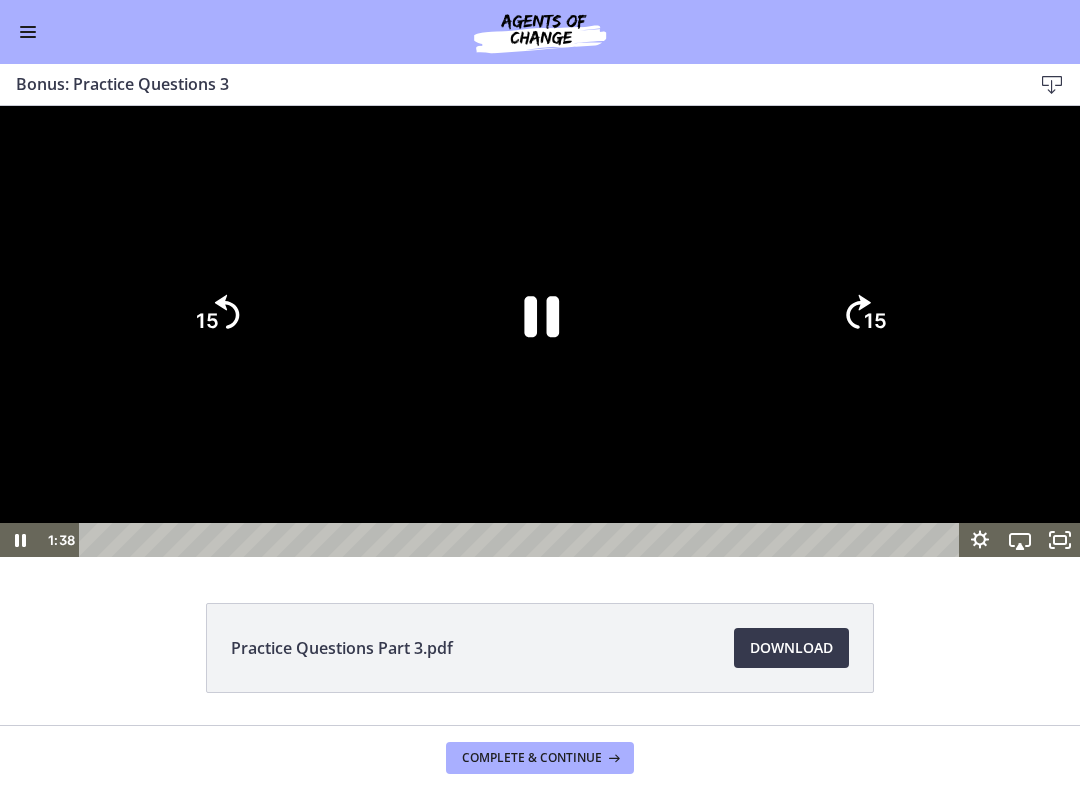 click on "15" 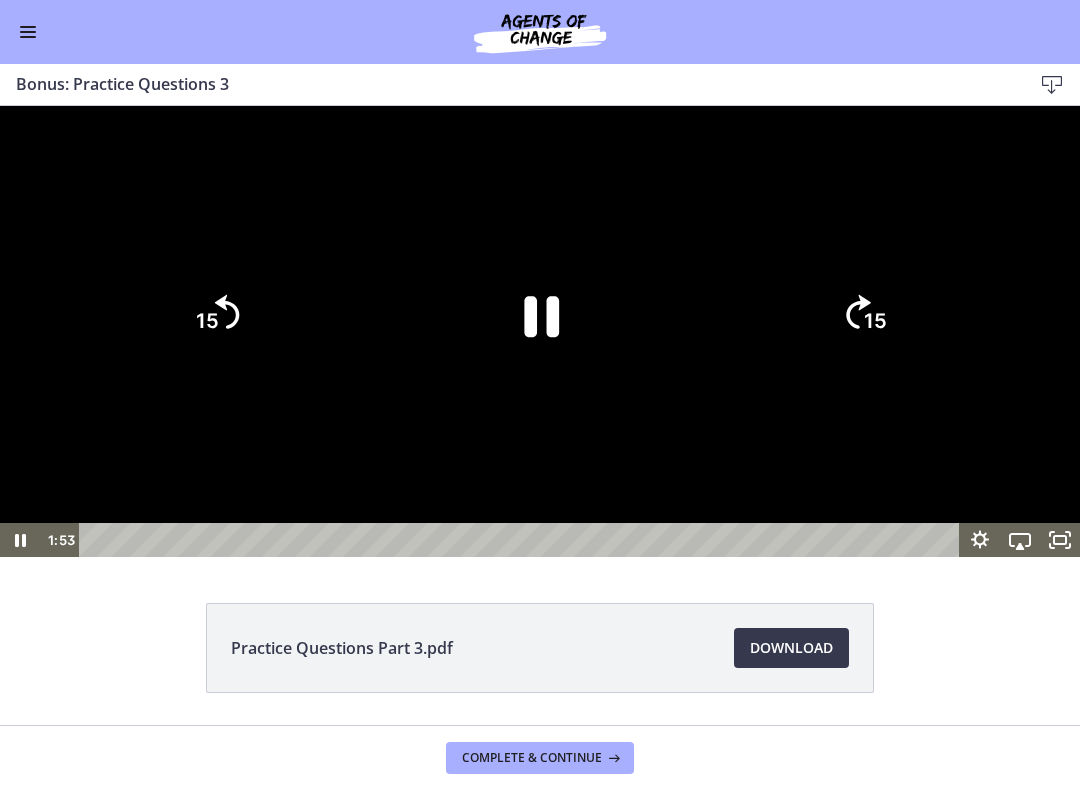 click on "15" 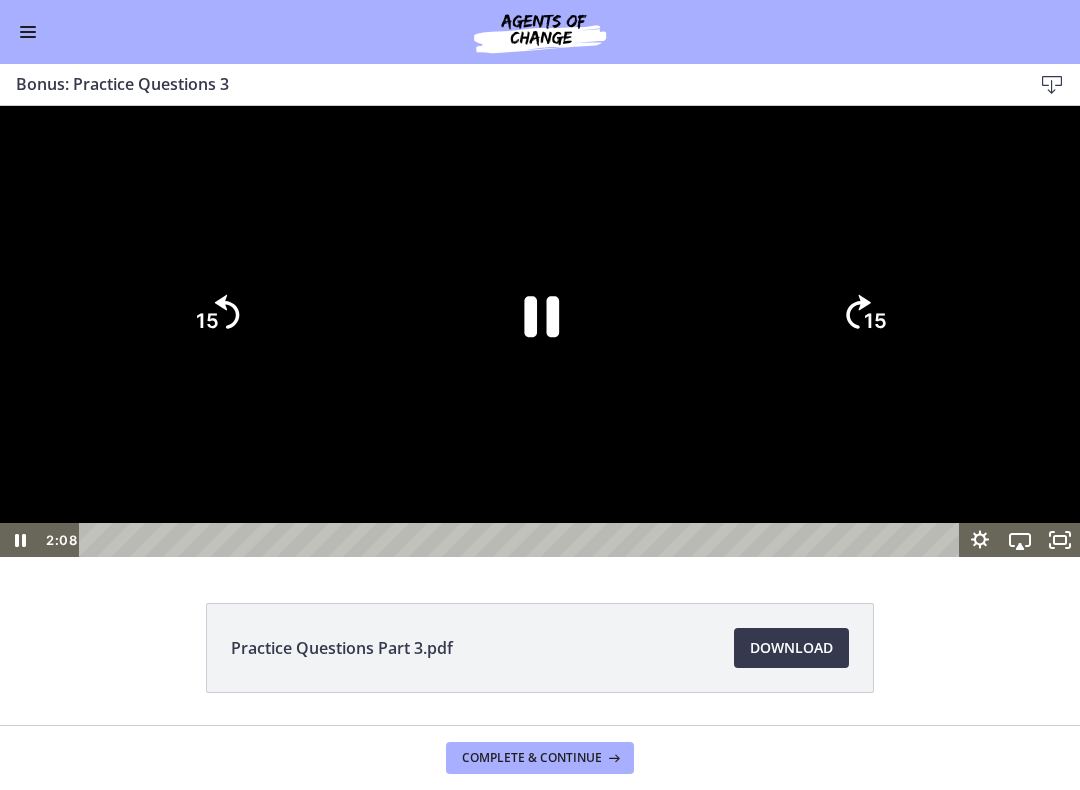 click on "15" 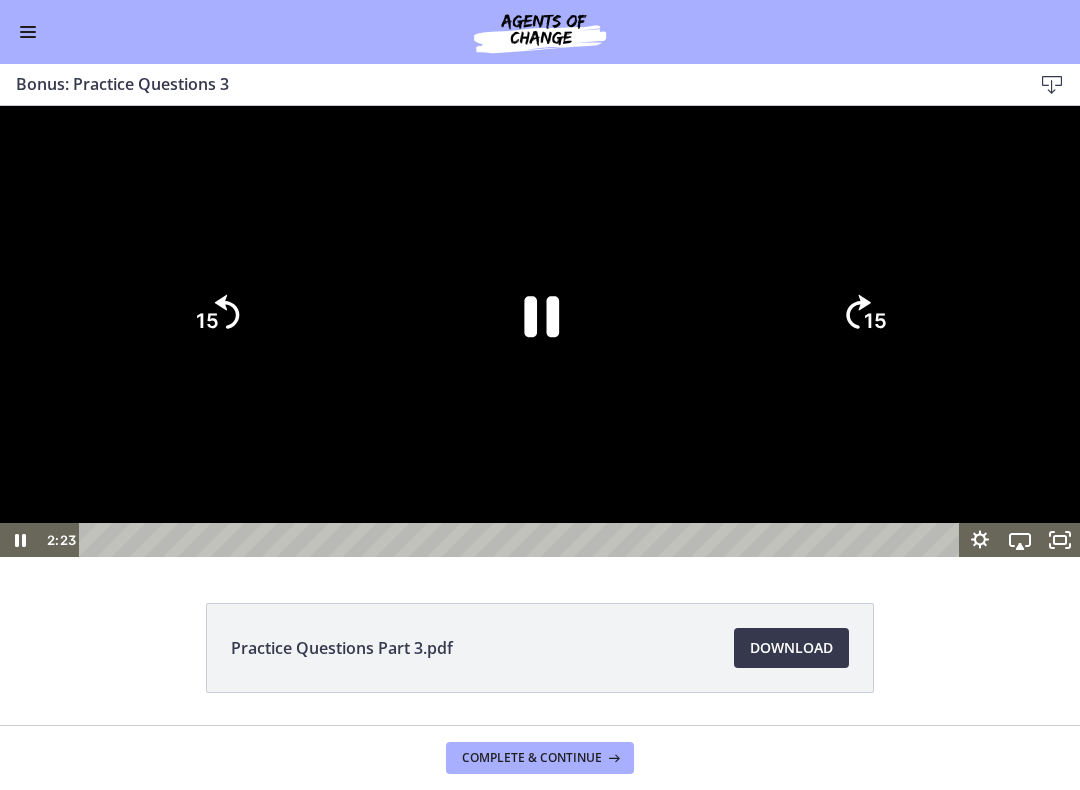 click on "15" 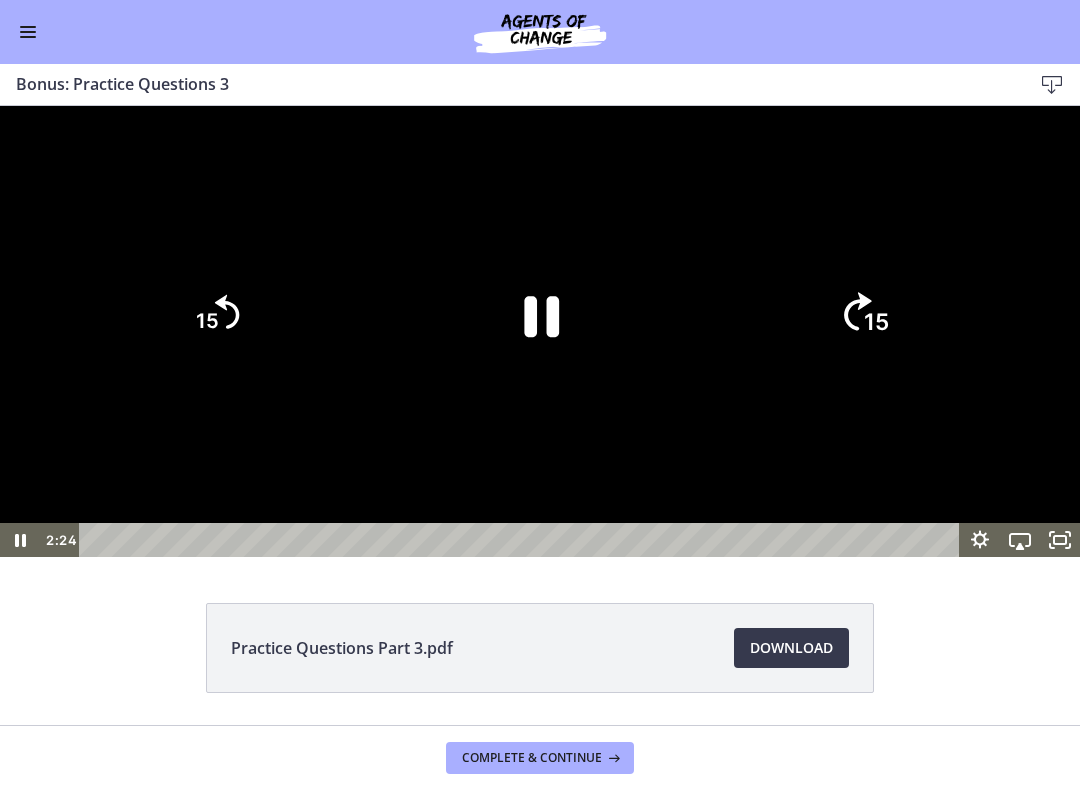 click on "15" 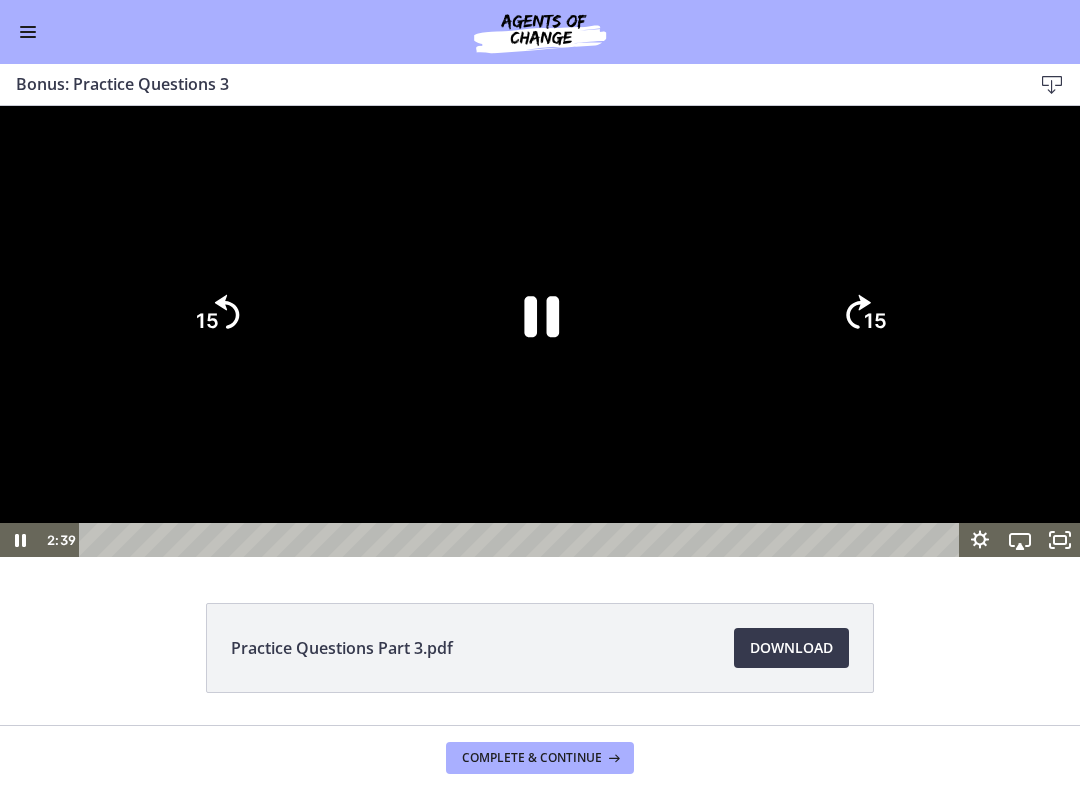 click on "15" 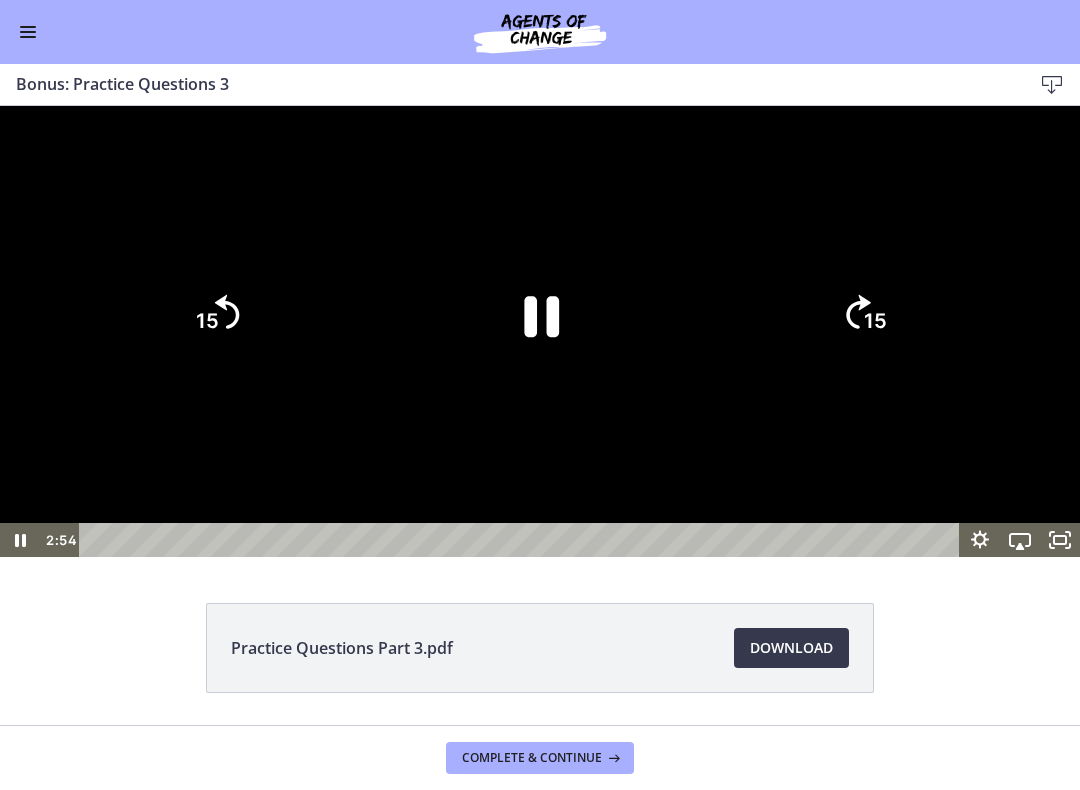 click on "15" 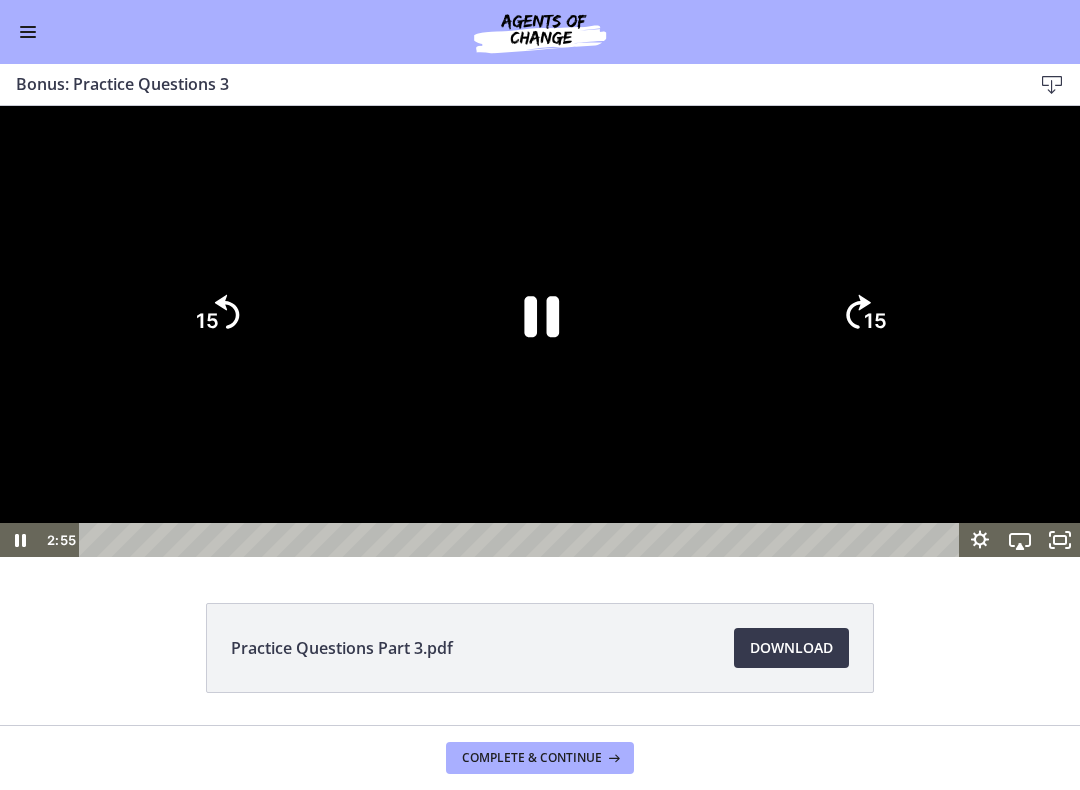 click on "15" 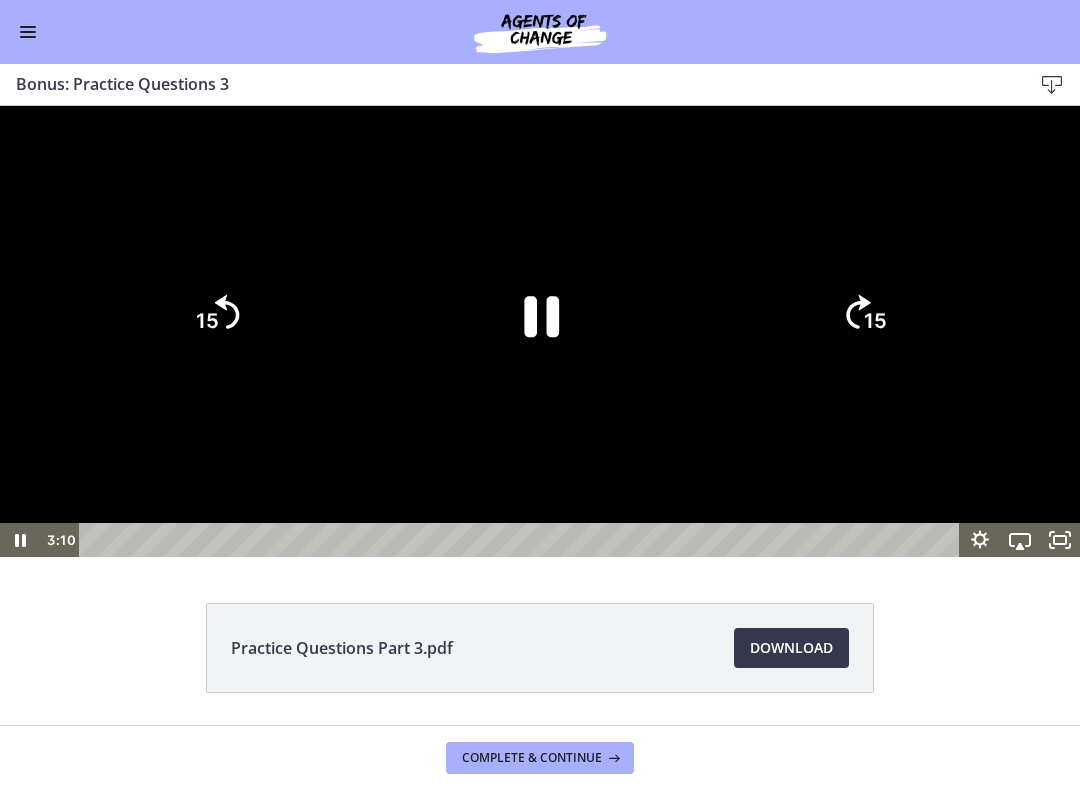 click on "15" 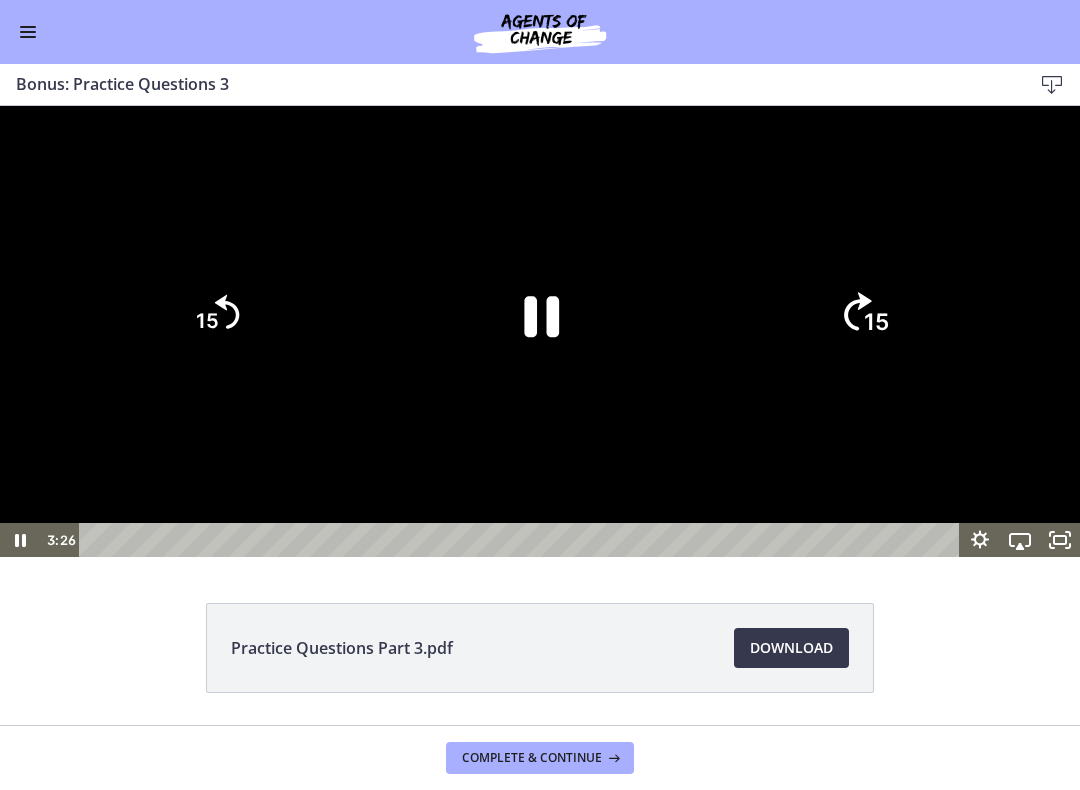 click on "15" 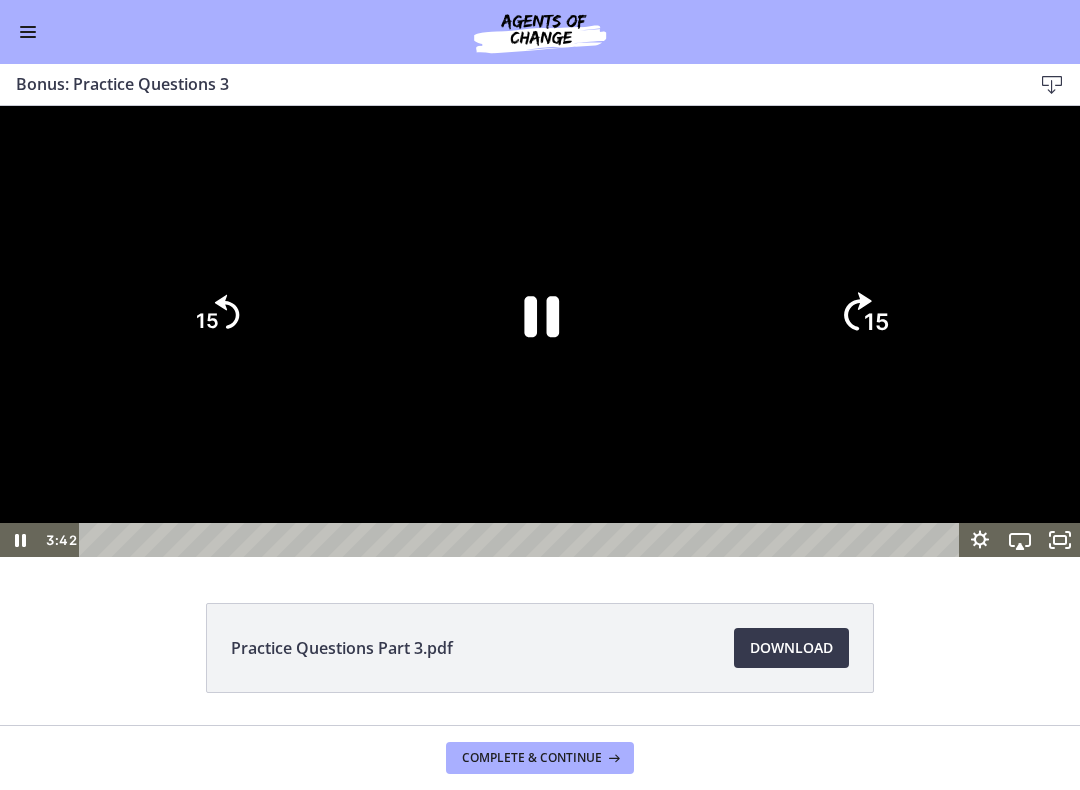click on "15" 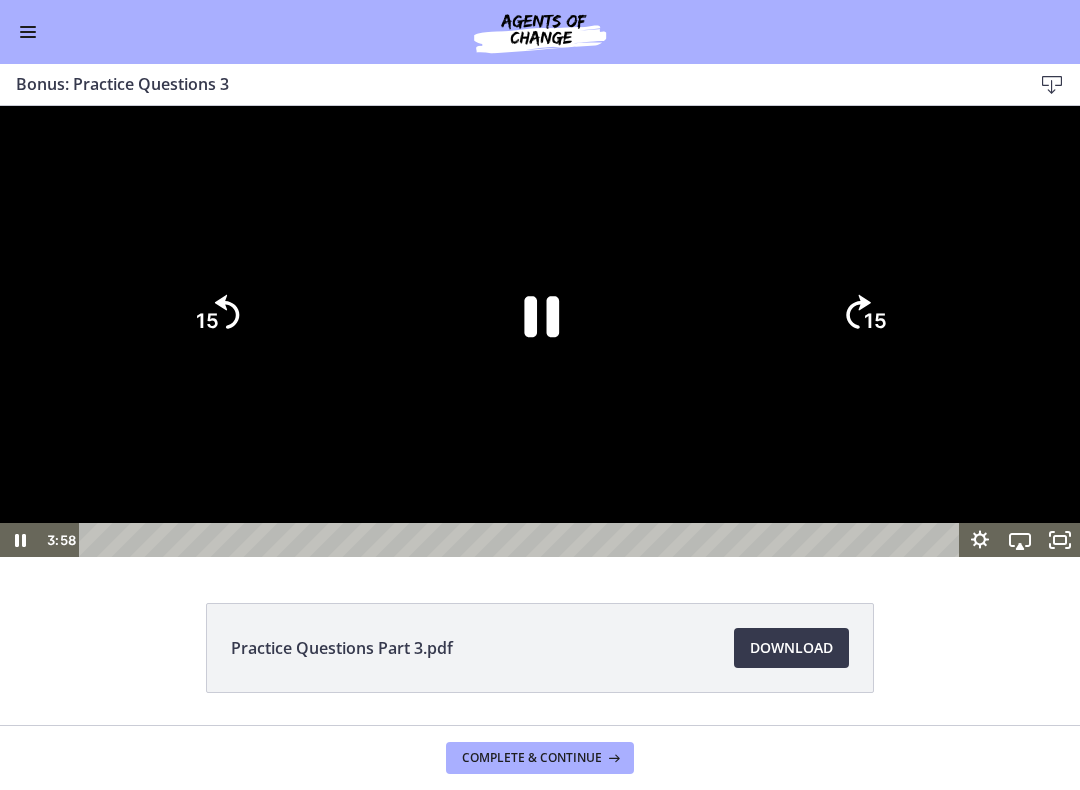 click 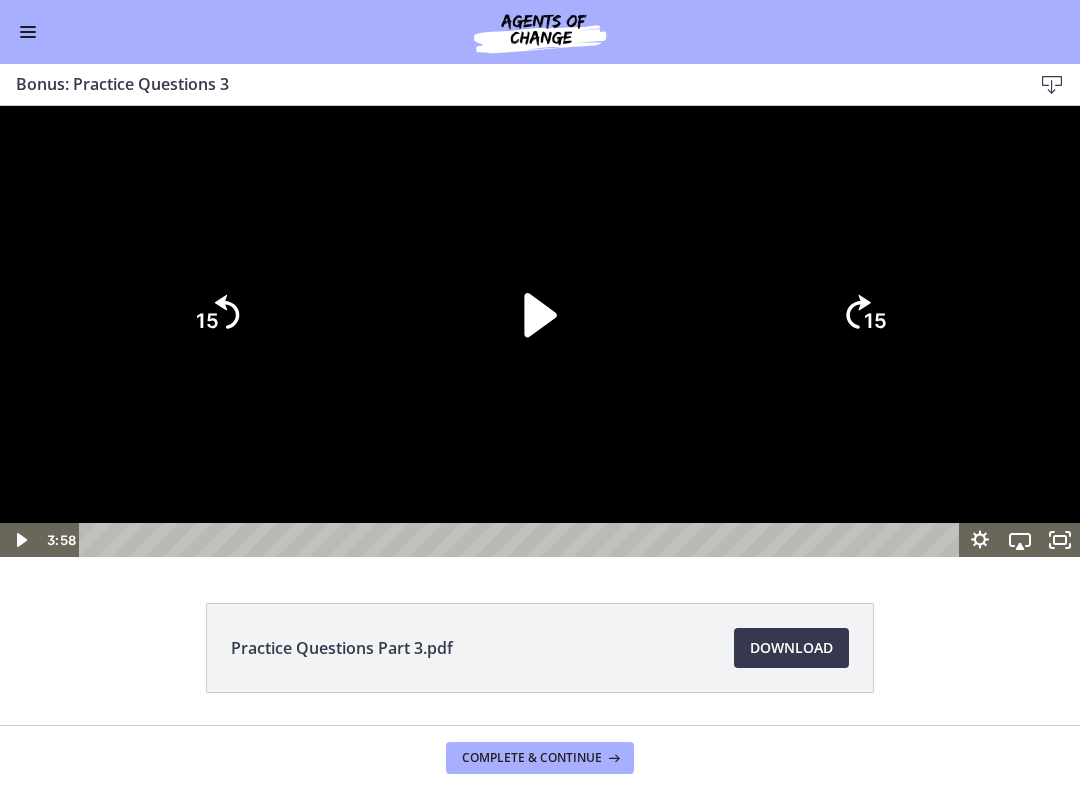 click at bounding box center (540, 331) 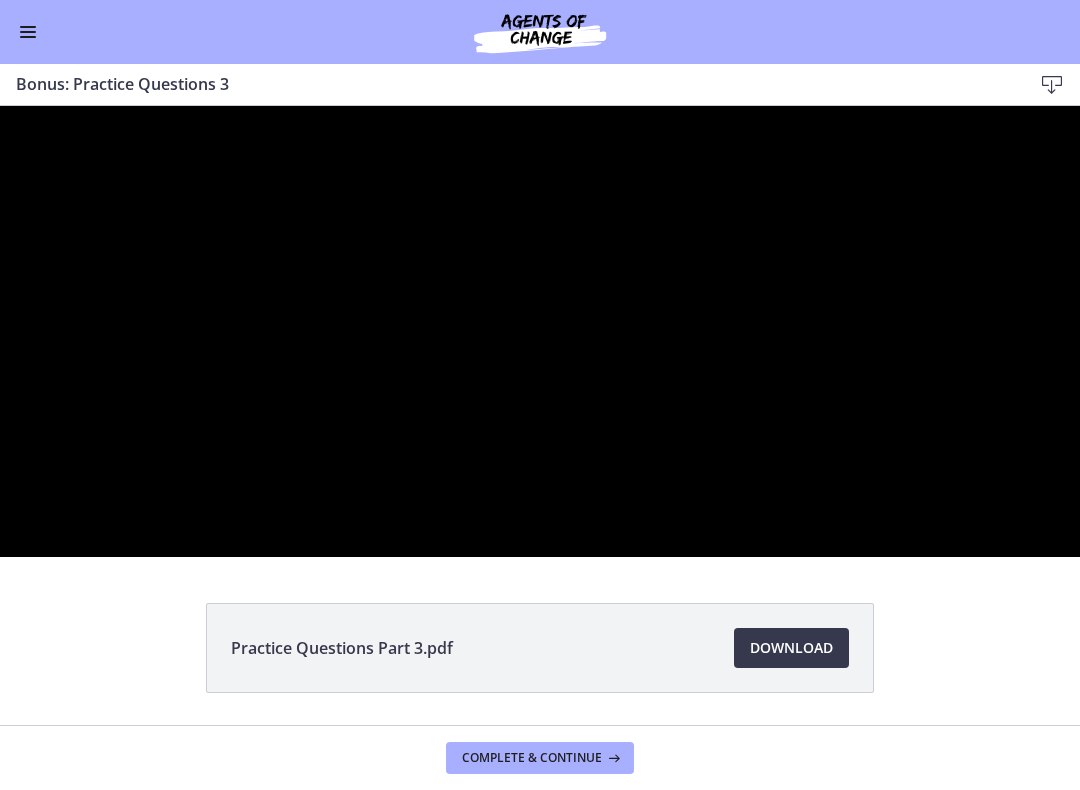 click at bounding box center [540, 331] 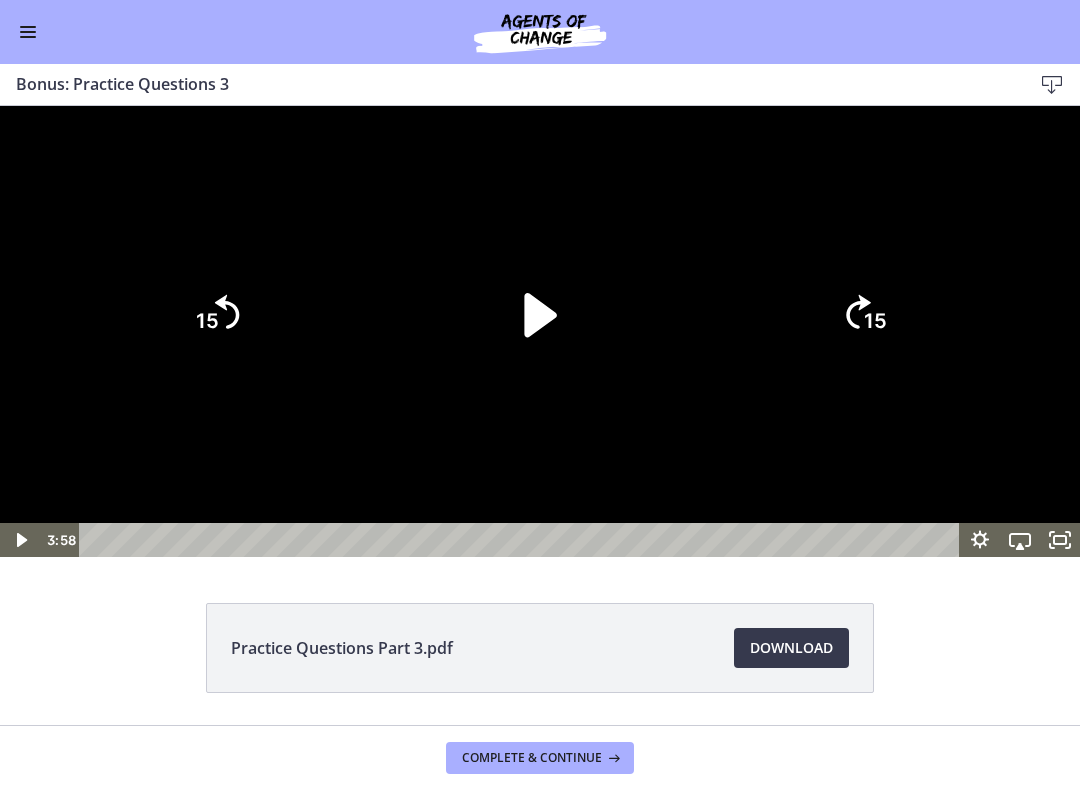 click 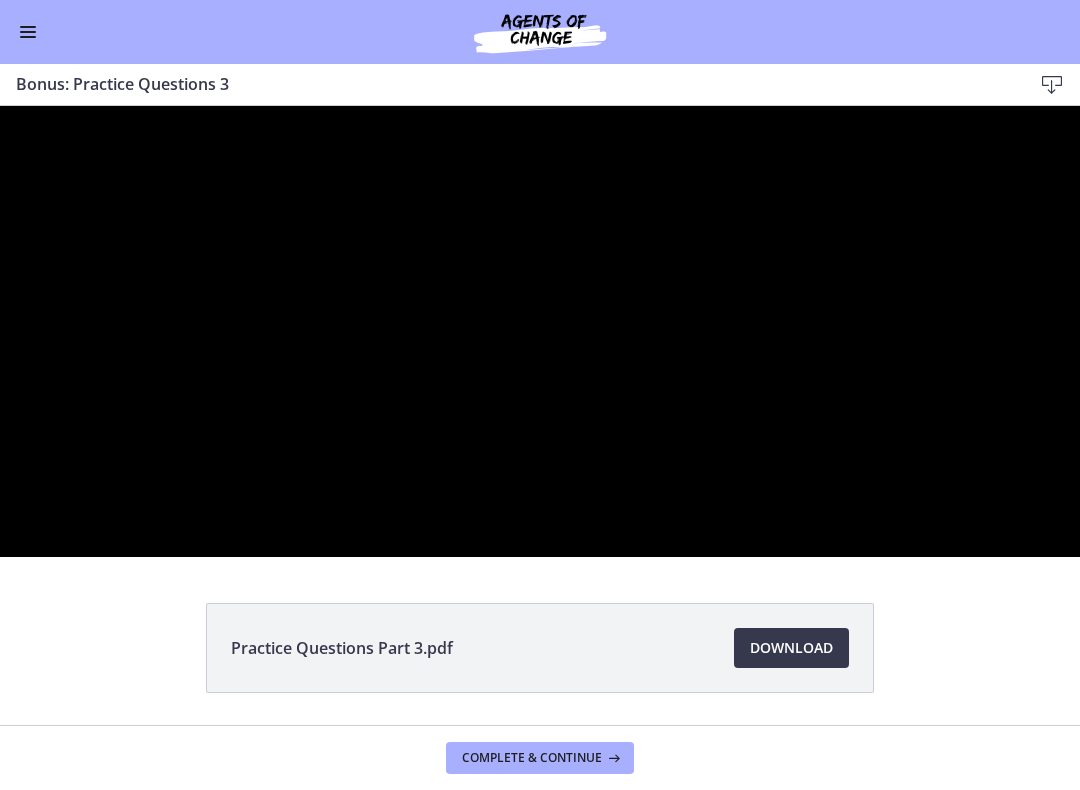 click at bounding box center (540, 331) 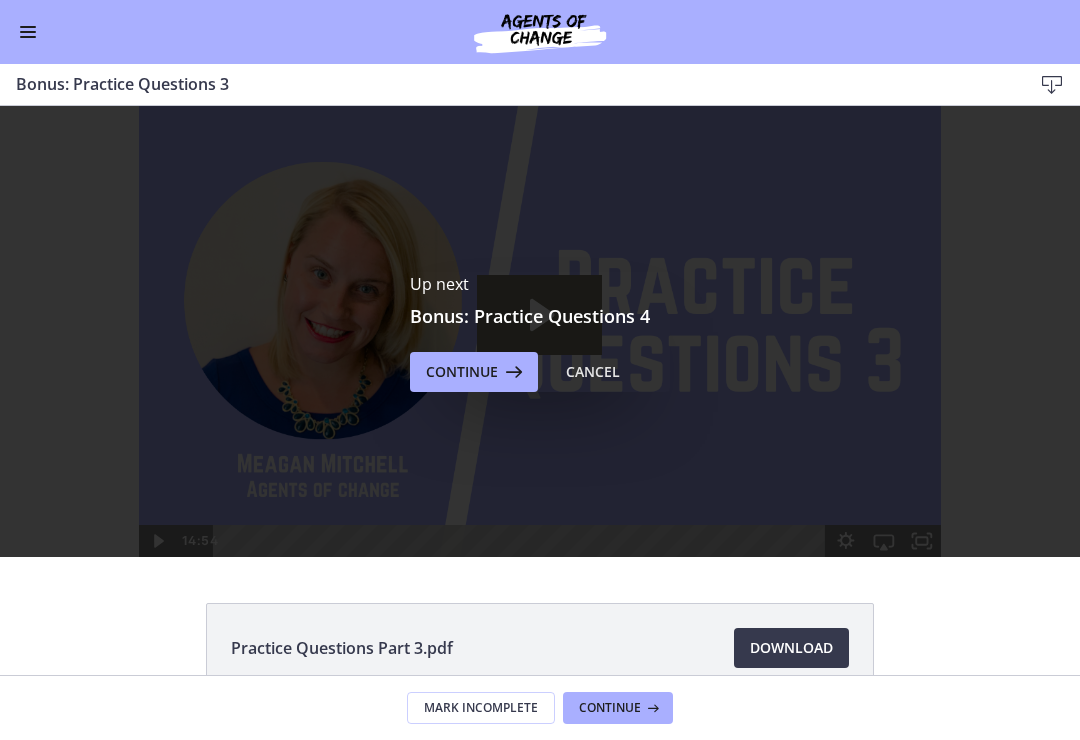 scroll, scrollTop: 0, scrollLeft: 0, axis: both 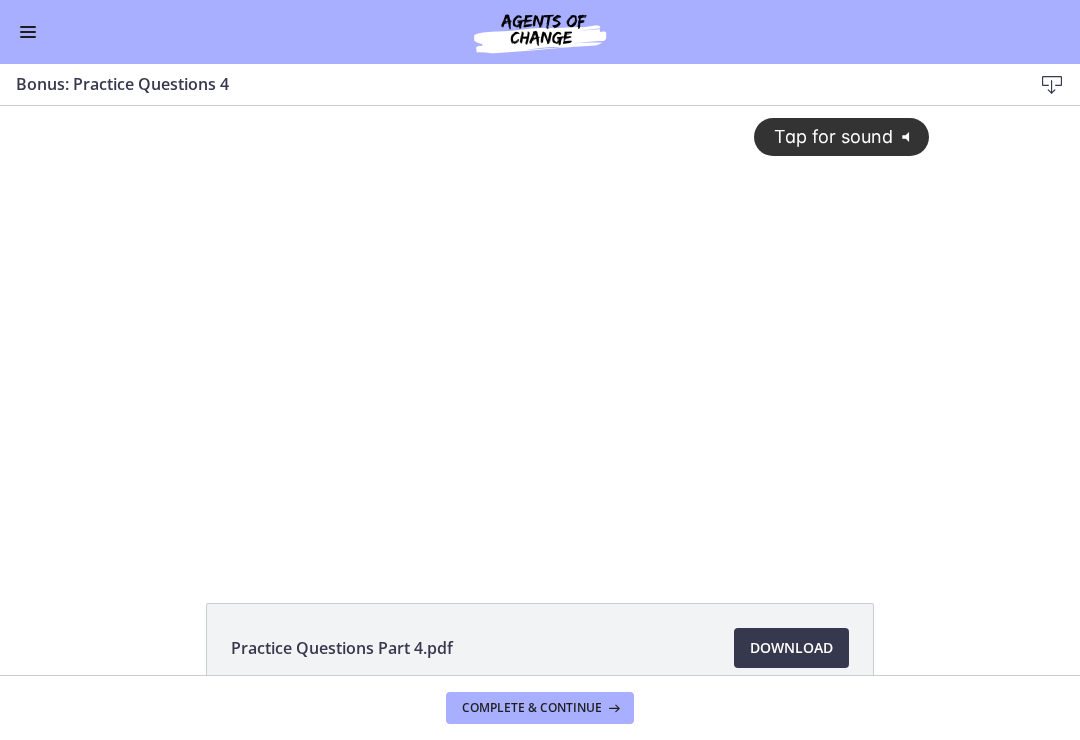 click on "Tap for sound
@keyframes VOLUME_SMALL_WAVE_FLASH {
0% { opacity: 0; }
33% { opacity: 1; }
66% { opacity: 1; }
100% { opacity: 0; }
}
@keyframes VOLUME_LARGE_WAVE_FLASH {
0% { opacity: 0; }
33% { opacity: 1; }
66% { opacity: 1; }
100% { opacity: 0; }
}
.volume__small-wave {
animation: VOLUME_SMALL_WAVE_FLASH 2s infinite;
opacity: 0;
}
.volume__large-wave {
animation: VOLUME_LARGE_WAVE_FLASH 2s infinite .3s;
opacity: 0;
}" at bounding box center [540, 315] 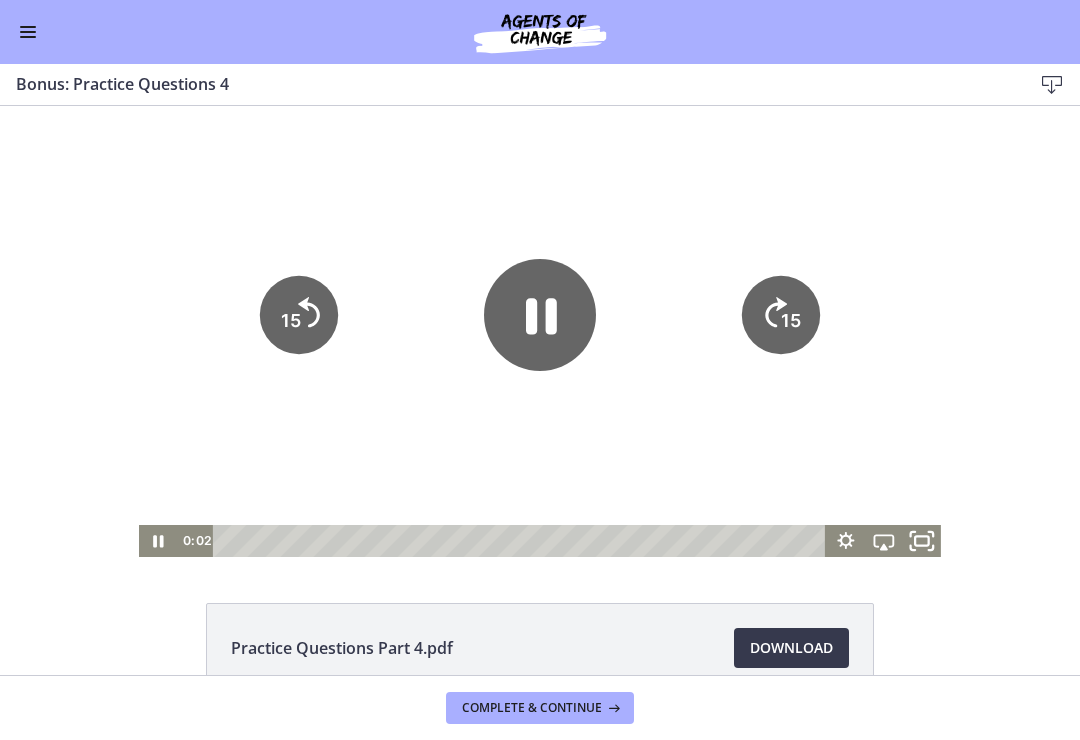 click 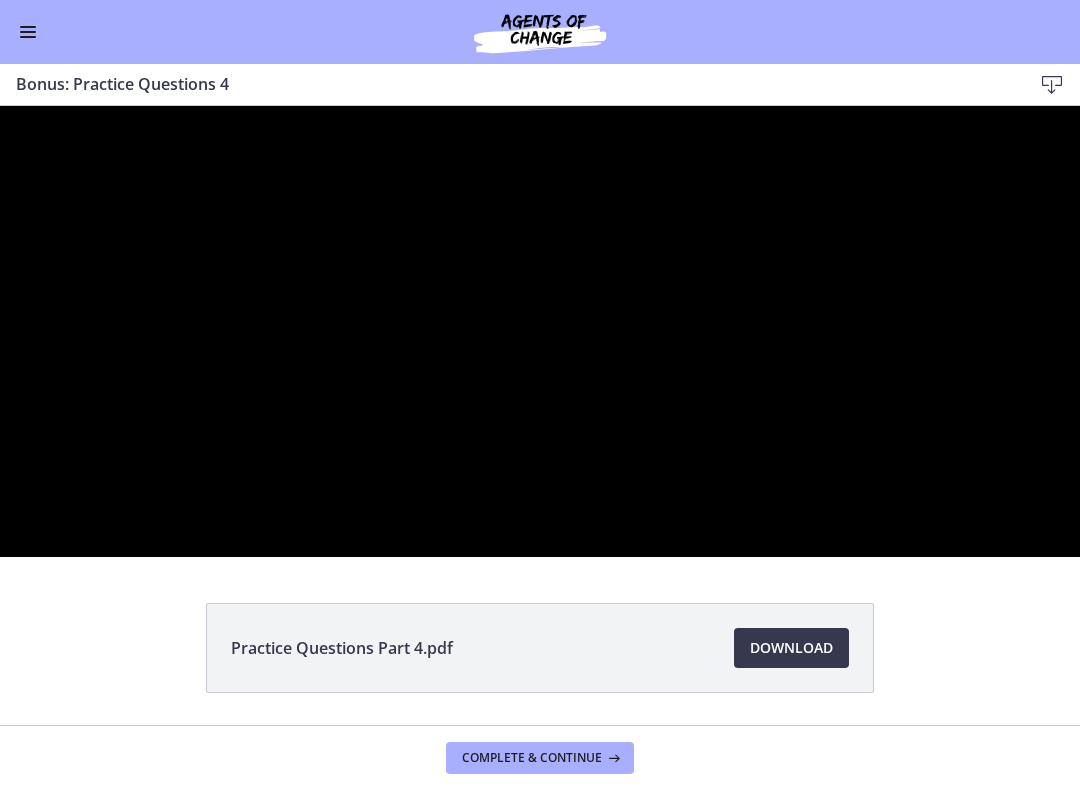 click at bounding box center [540, 331] 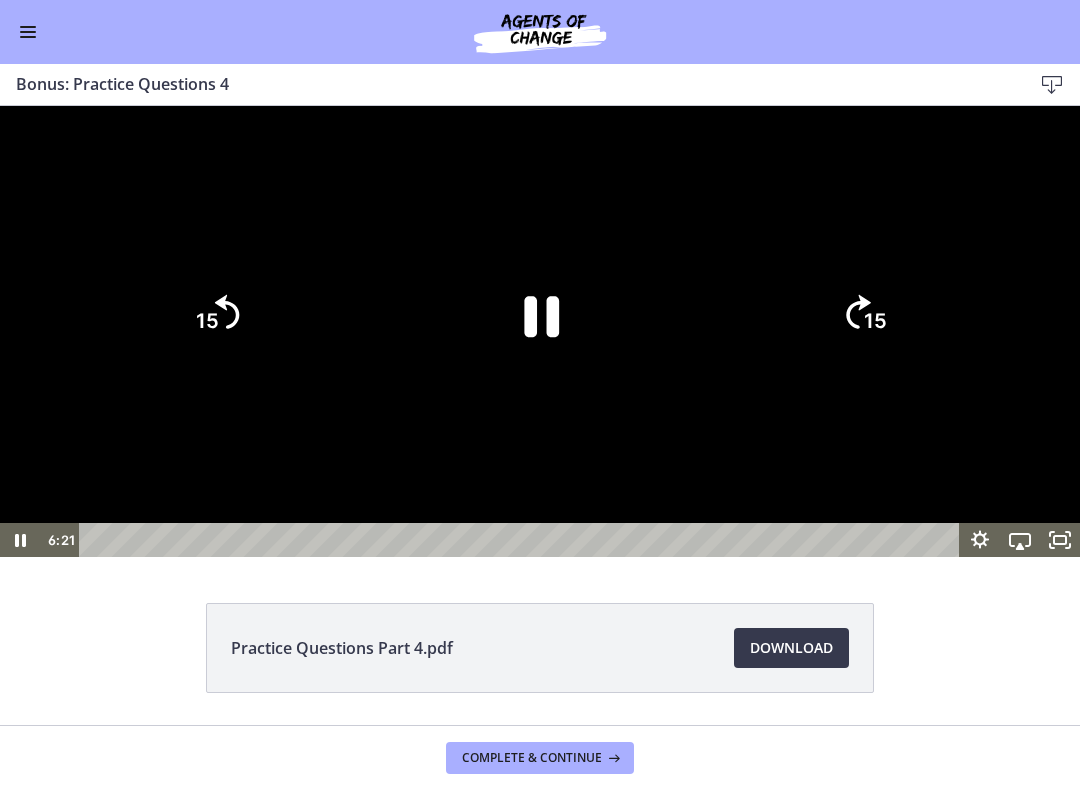click 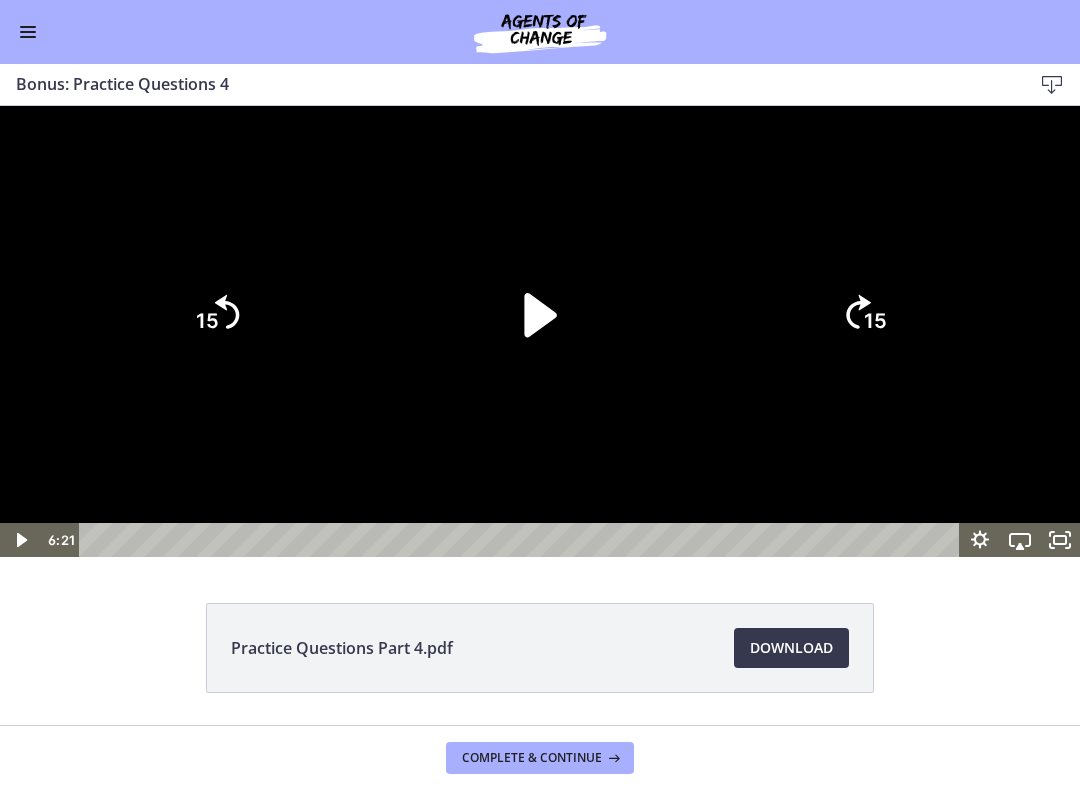 click at bounding box center [540, 331] 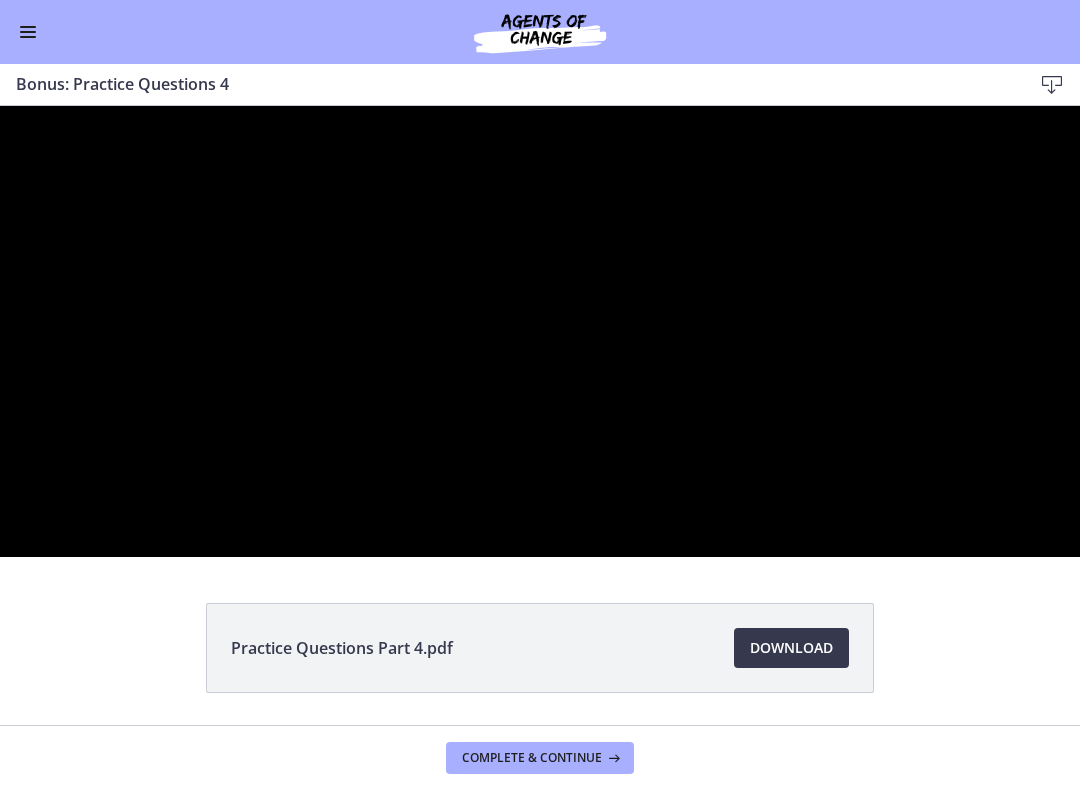 click at bounding box center (540, 331) 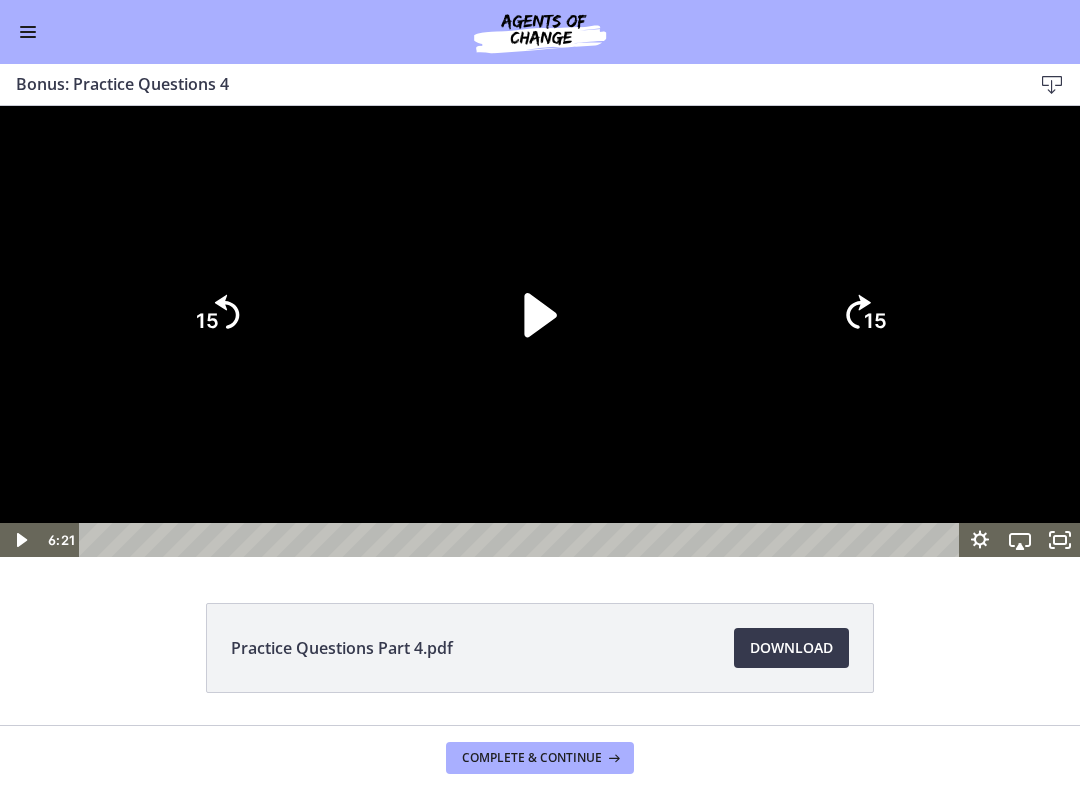 click 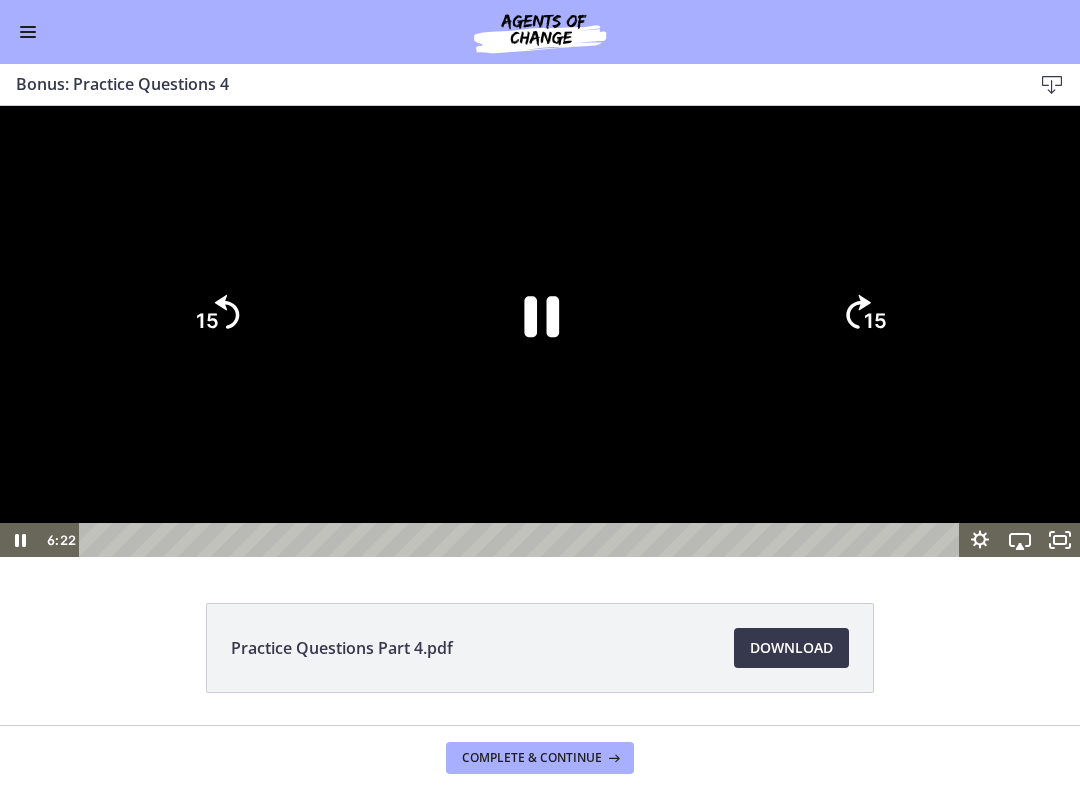 click at bounding box center (540, 331) 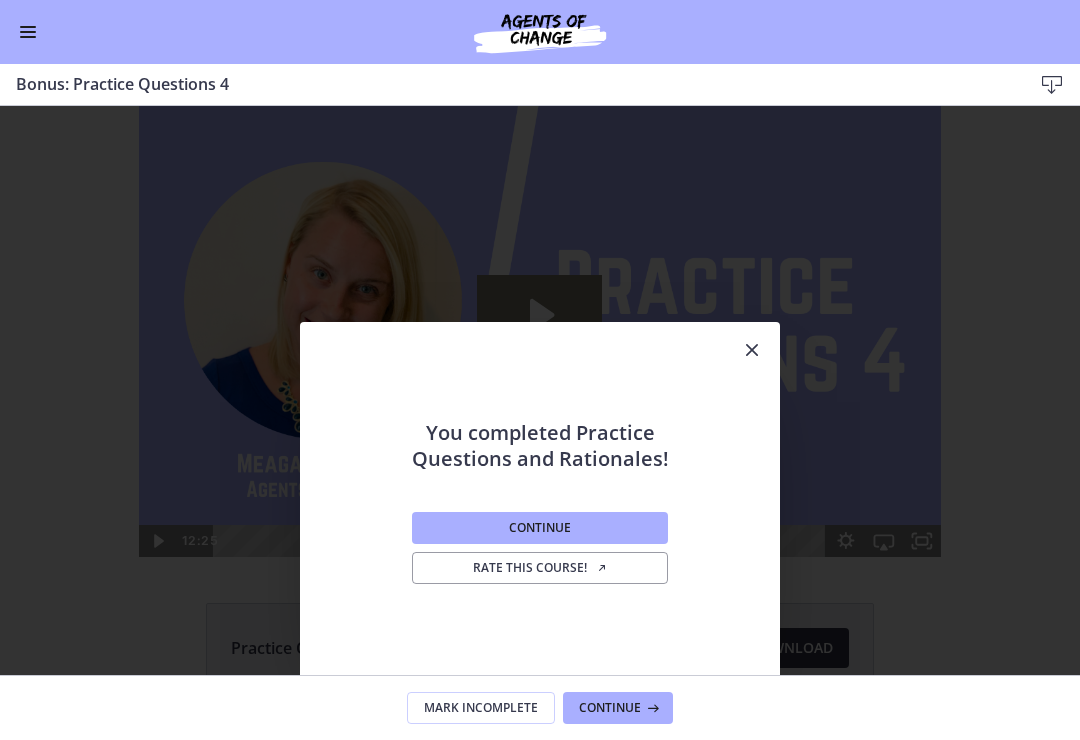 scroll, scrollTop: 0, scrollLeft: 0, axis: both 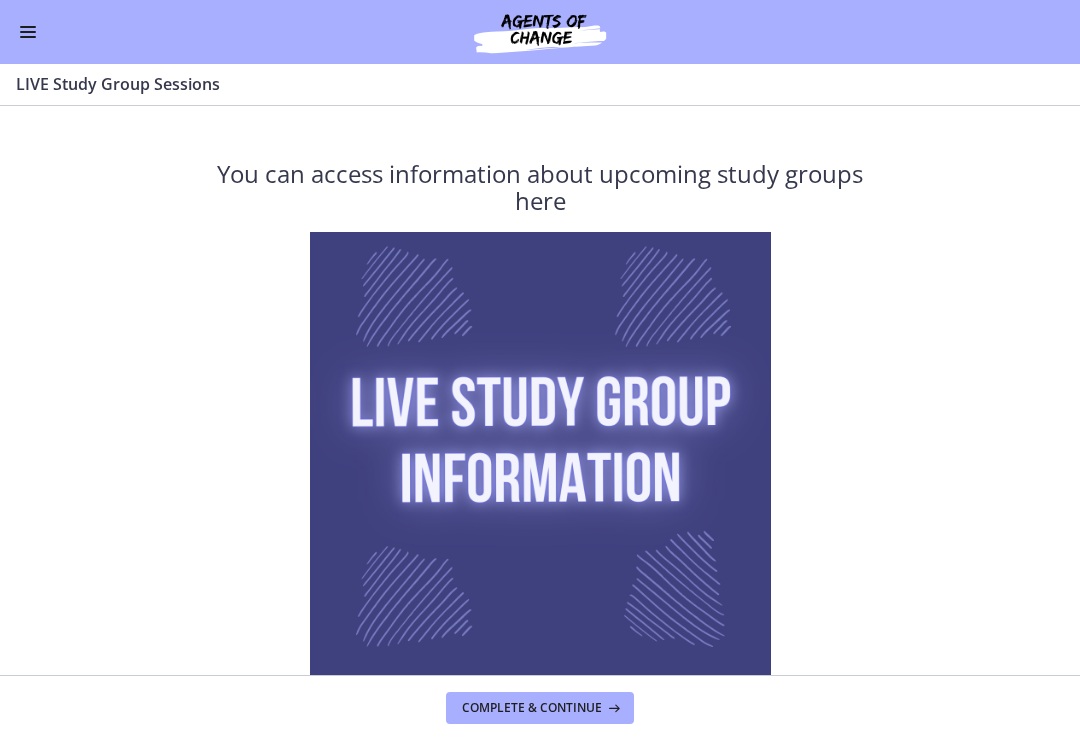 click on "Complete & continue" at bounding box center (532, 708) 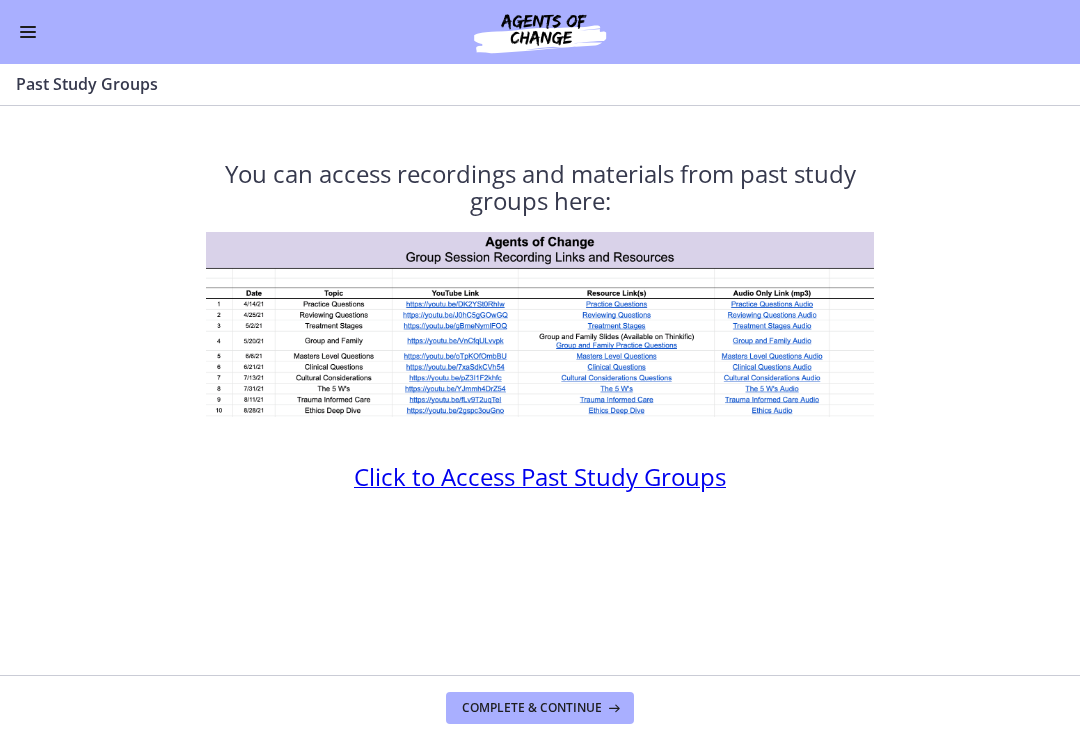 click on "Complete & continue" at bounding box center [532, 708] 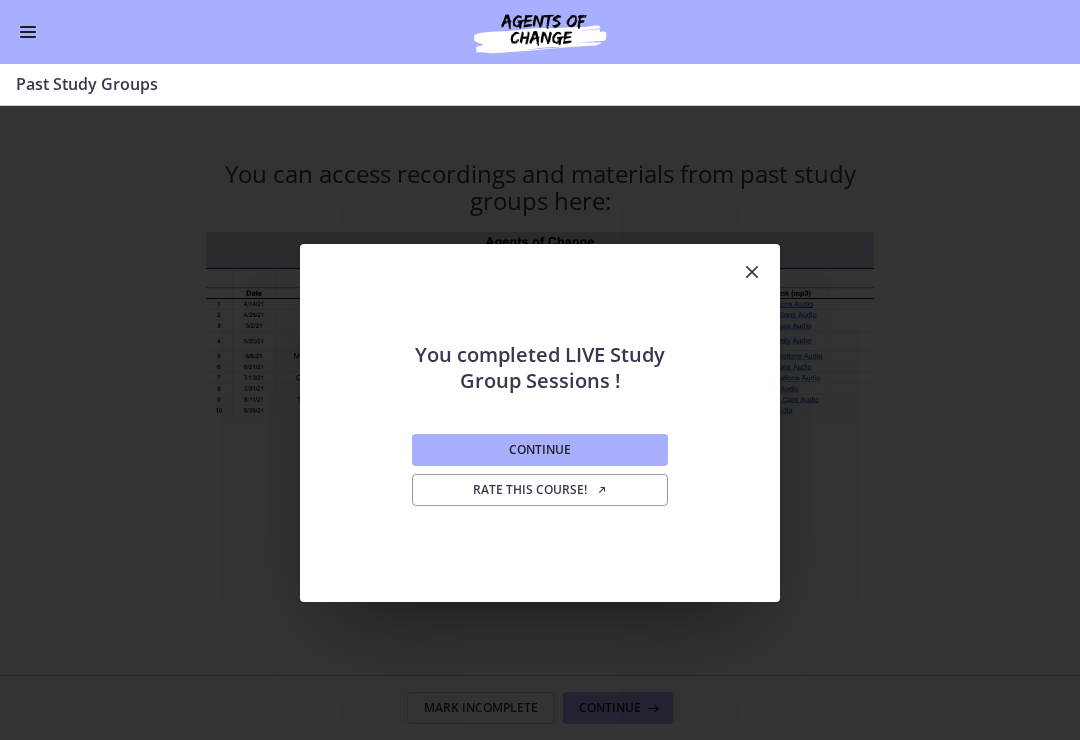 click on "Continue" at bounding box center (540, 450) 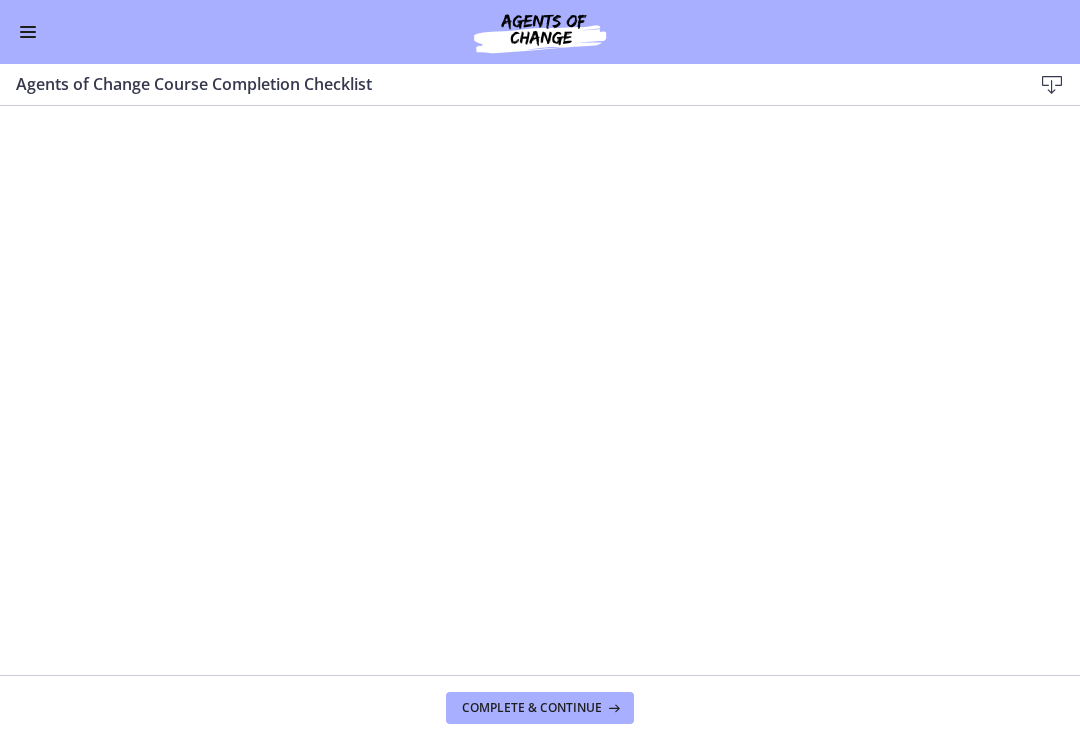 click at bounding box center [28, 32] 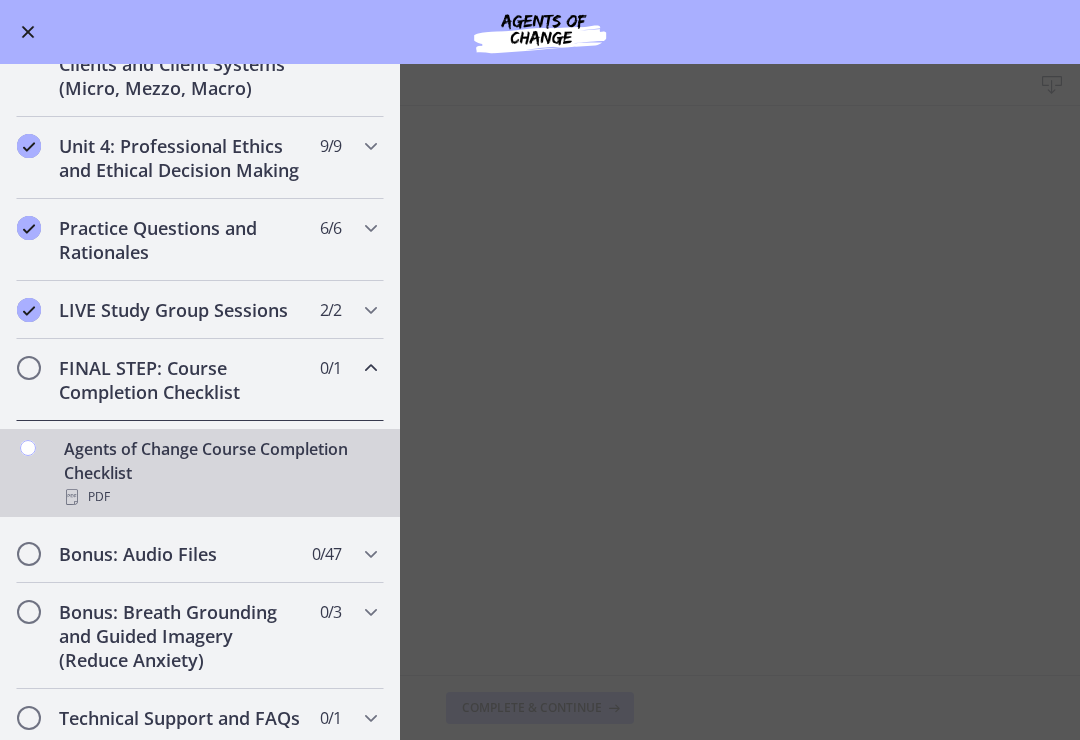 scroll, scrollTop: 680, scrollLeft: 0, axis: vertical 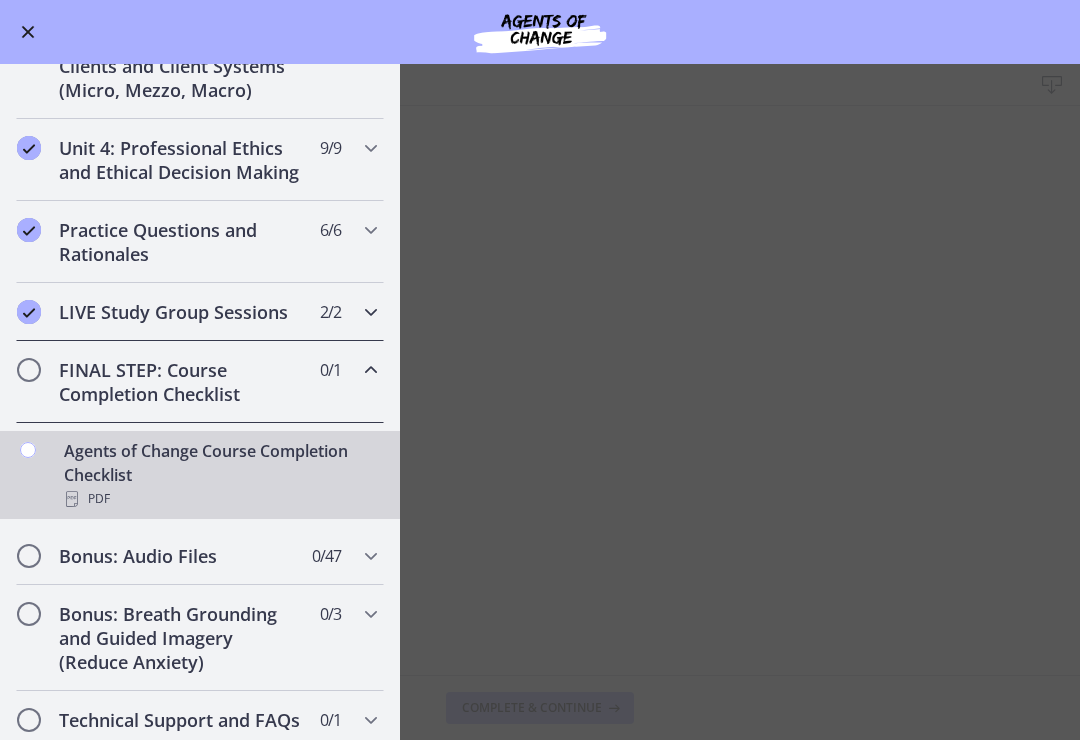 click at bounding box center (371, 312) 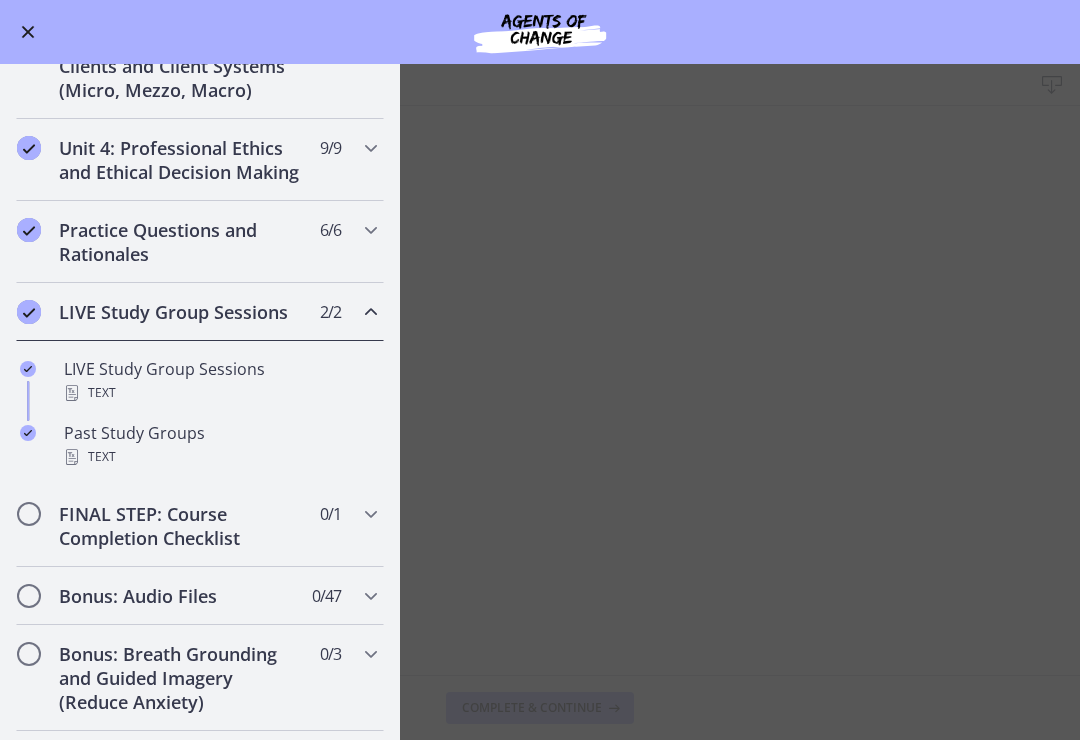 click at bounding box center [28, 453] 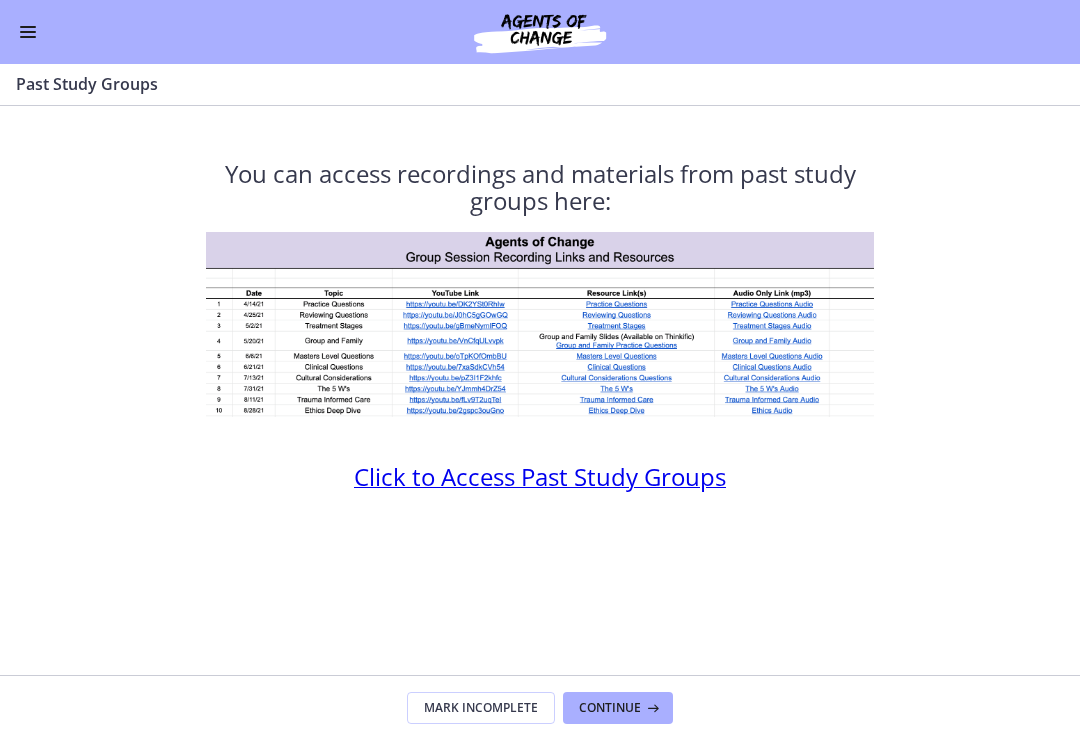click on "Mark Incomplete" at bounding box center (481, 708) 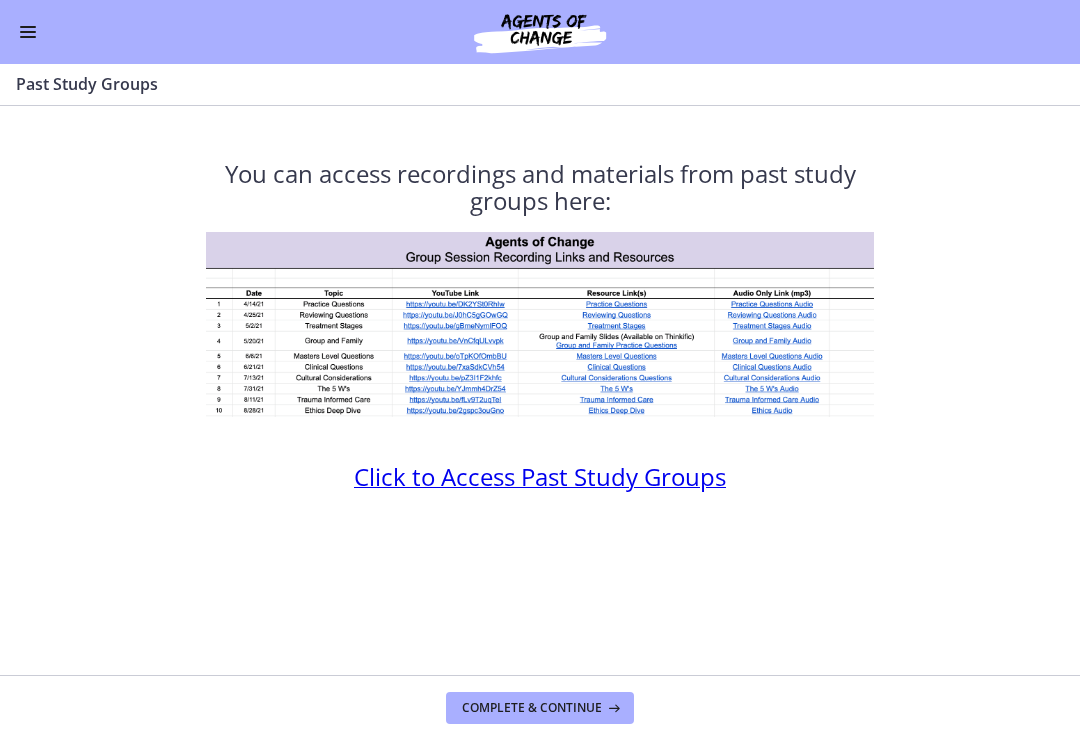 click at bounding box center (28, 32) 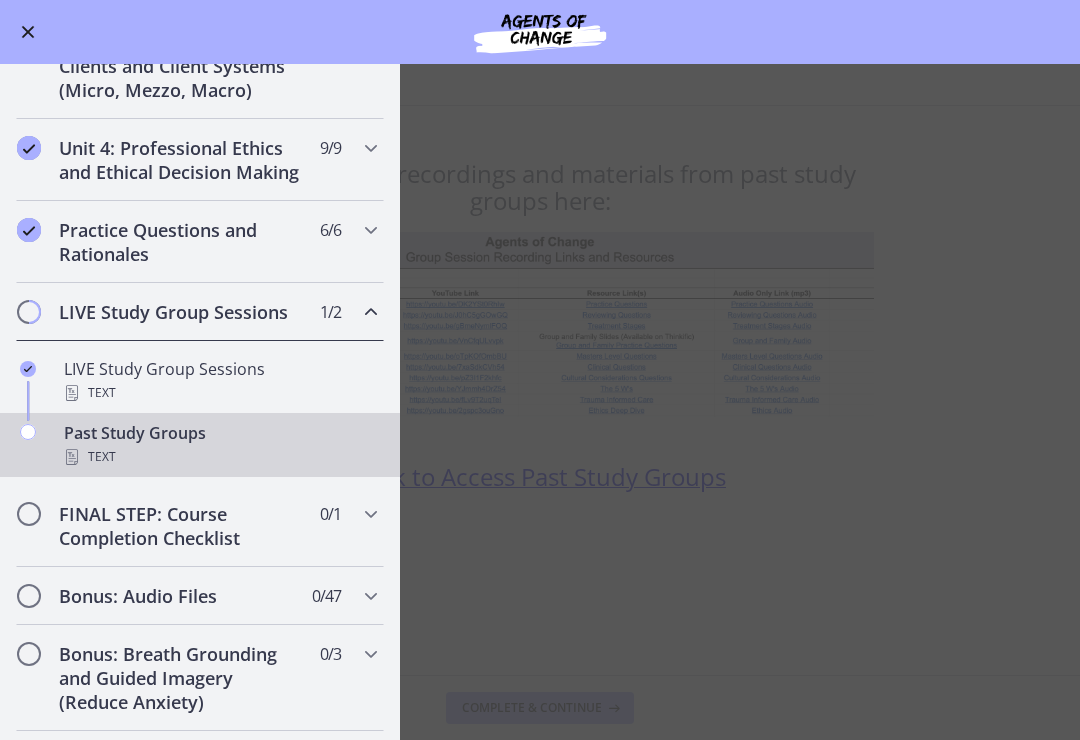 click at bounding box center [28, 369] 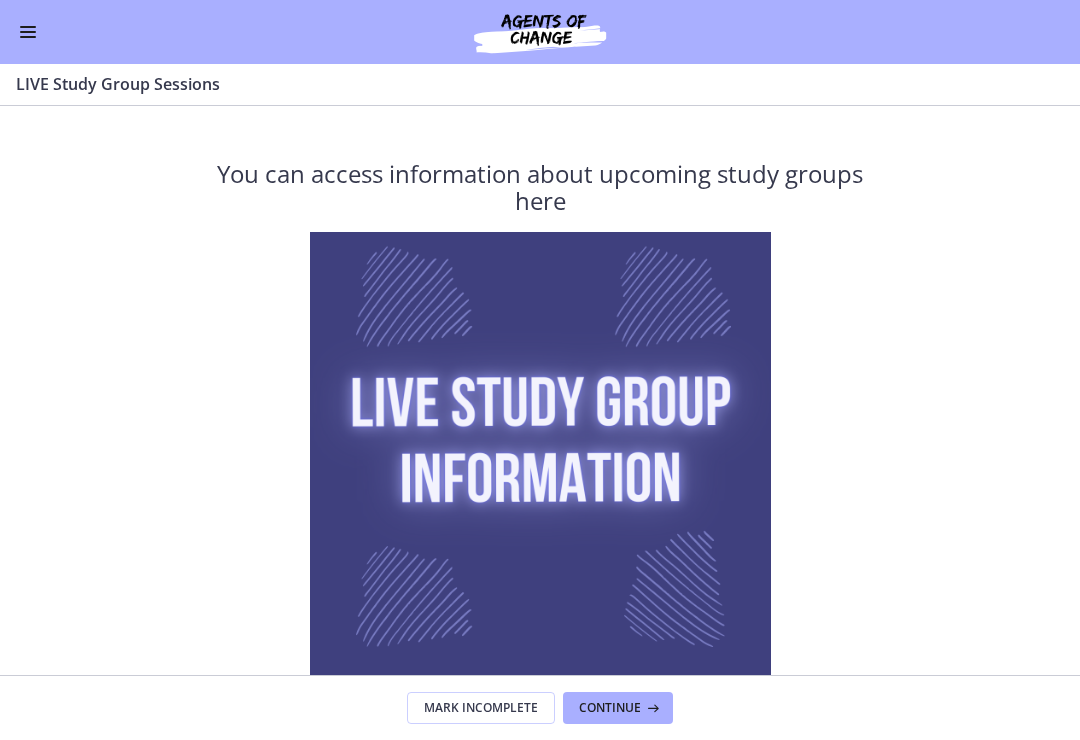 click on "Mark Incomplete" at bounding box center [481, 708] 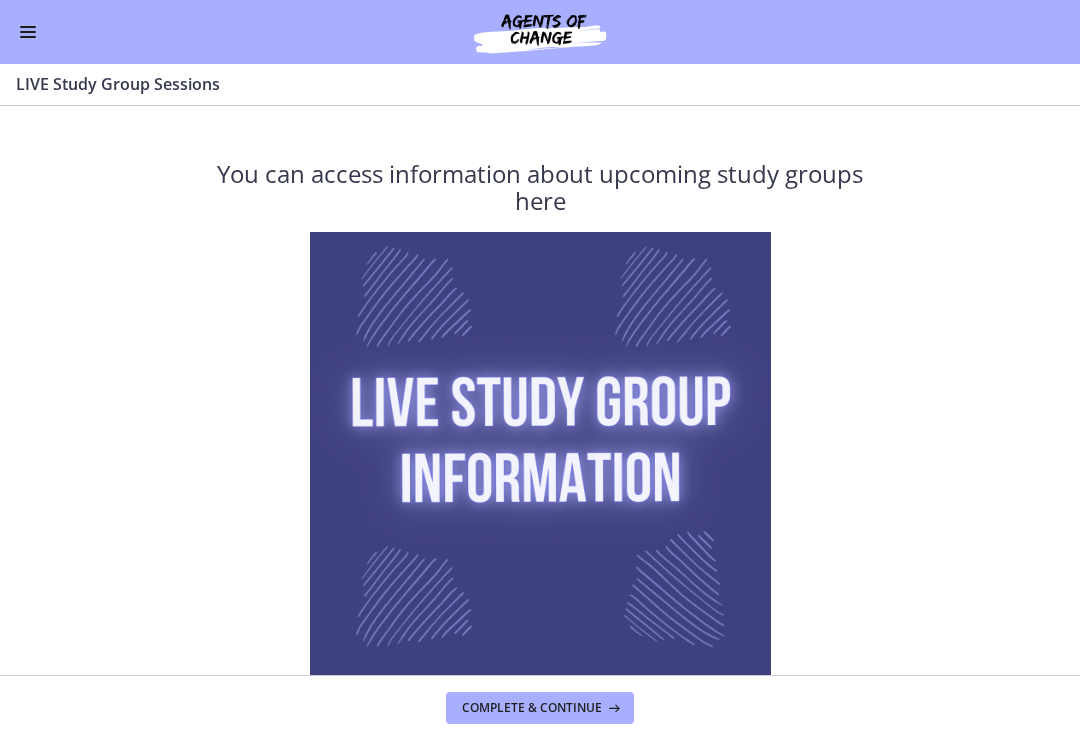 click at bounding box center [28, 32] 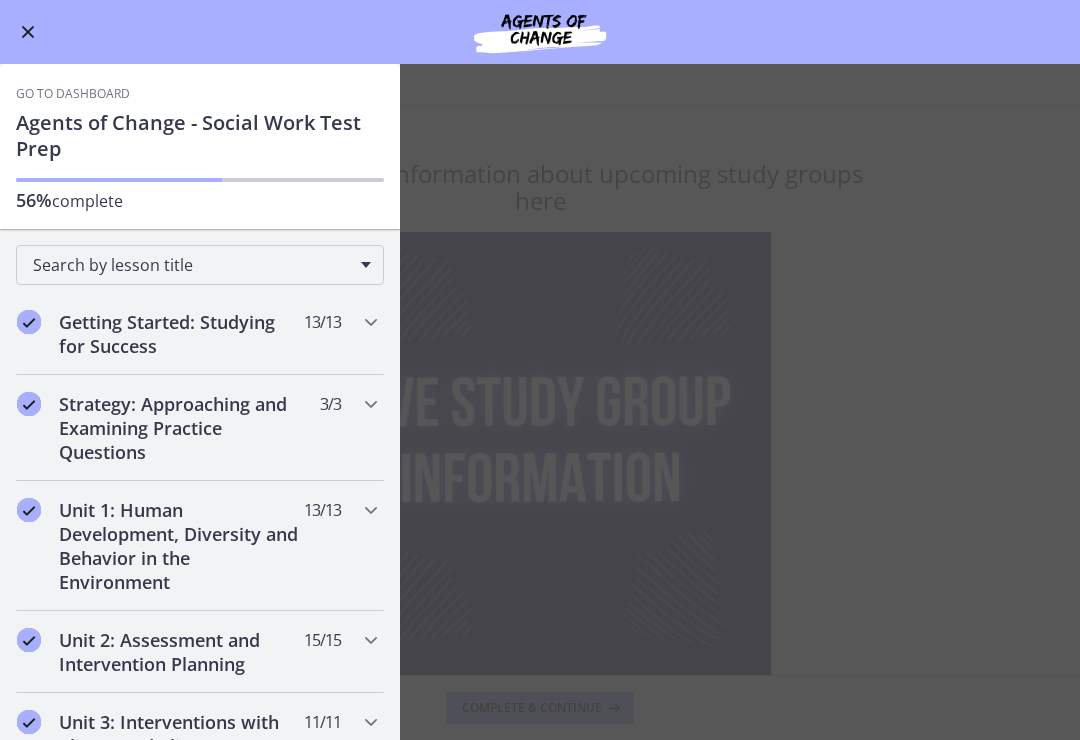 scroll, scrollTop: 0, scrollLeft: 0, axis: both 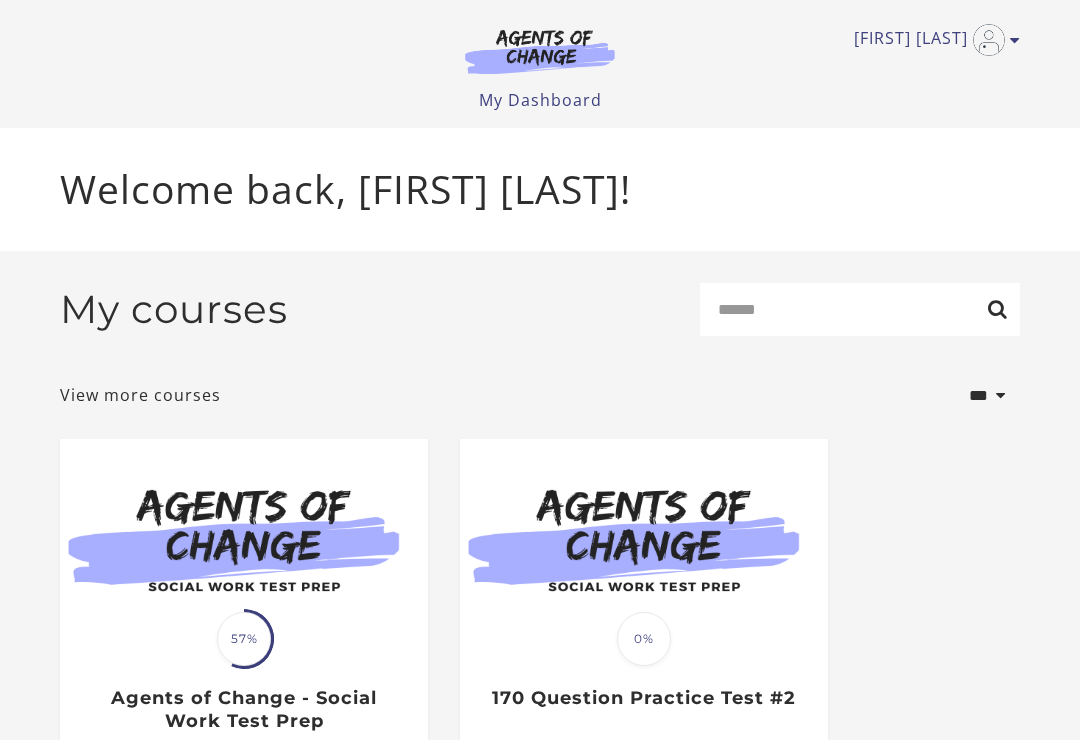 click on "[FIRST] [LAST]" at bounding box center (932, 40) 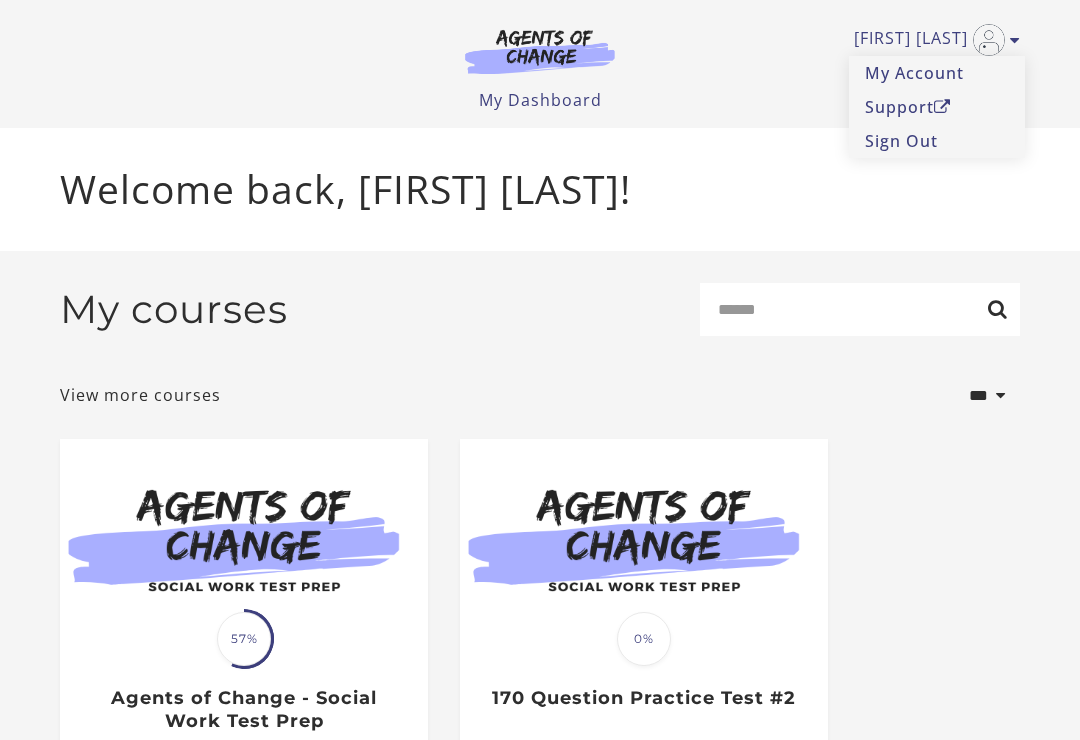 click on "Sign Out" at bounding box center (937, 141) 